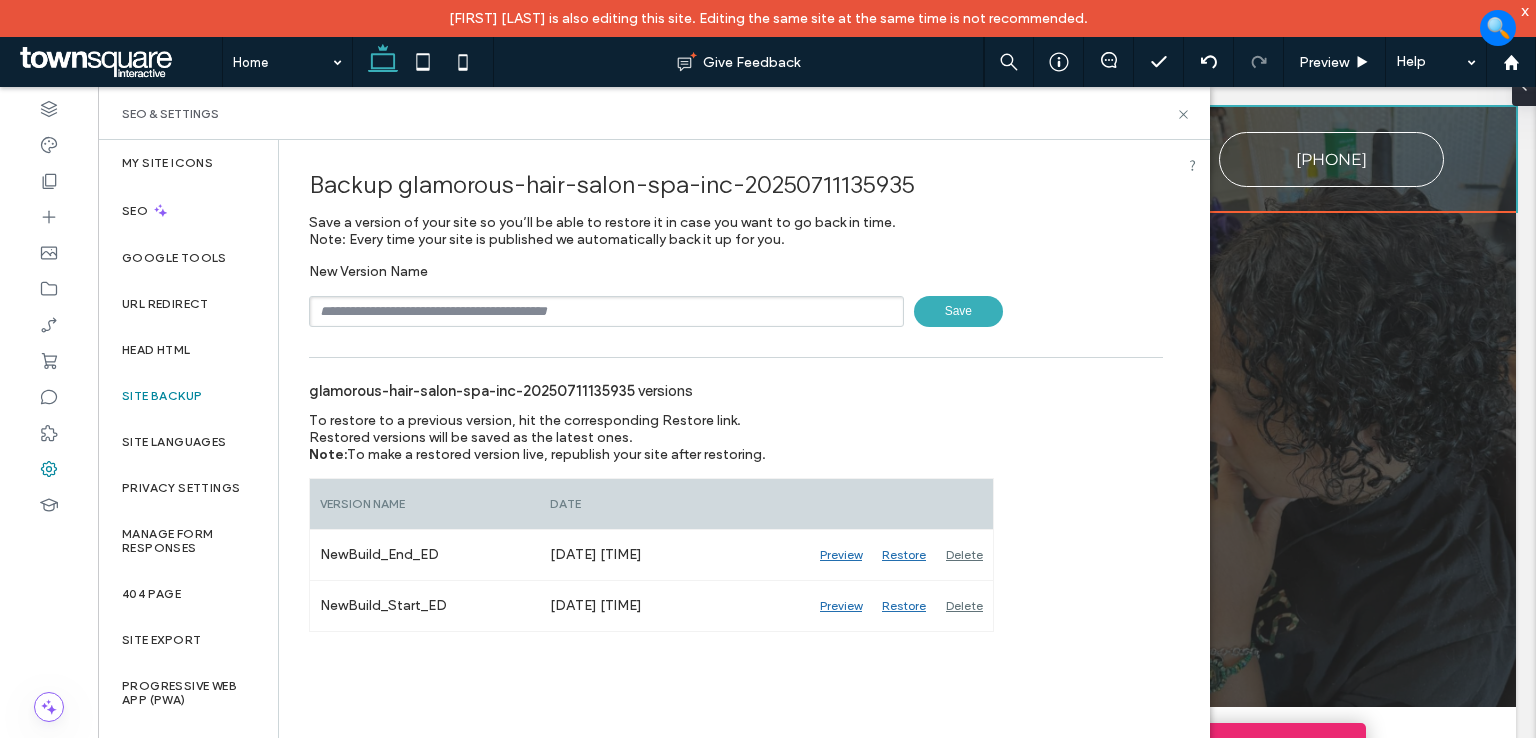 scroll, scrollTop: 0, scrollLeft: 0, axis: both 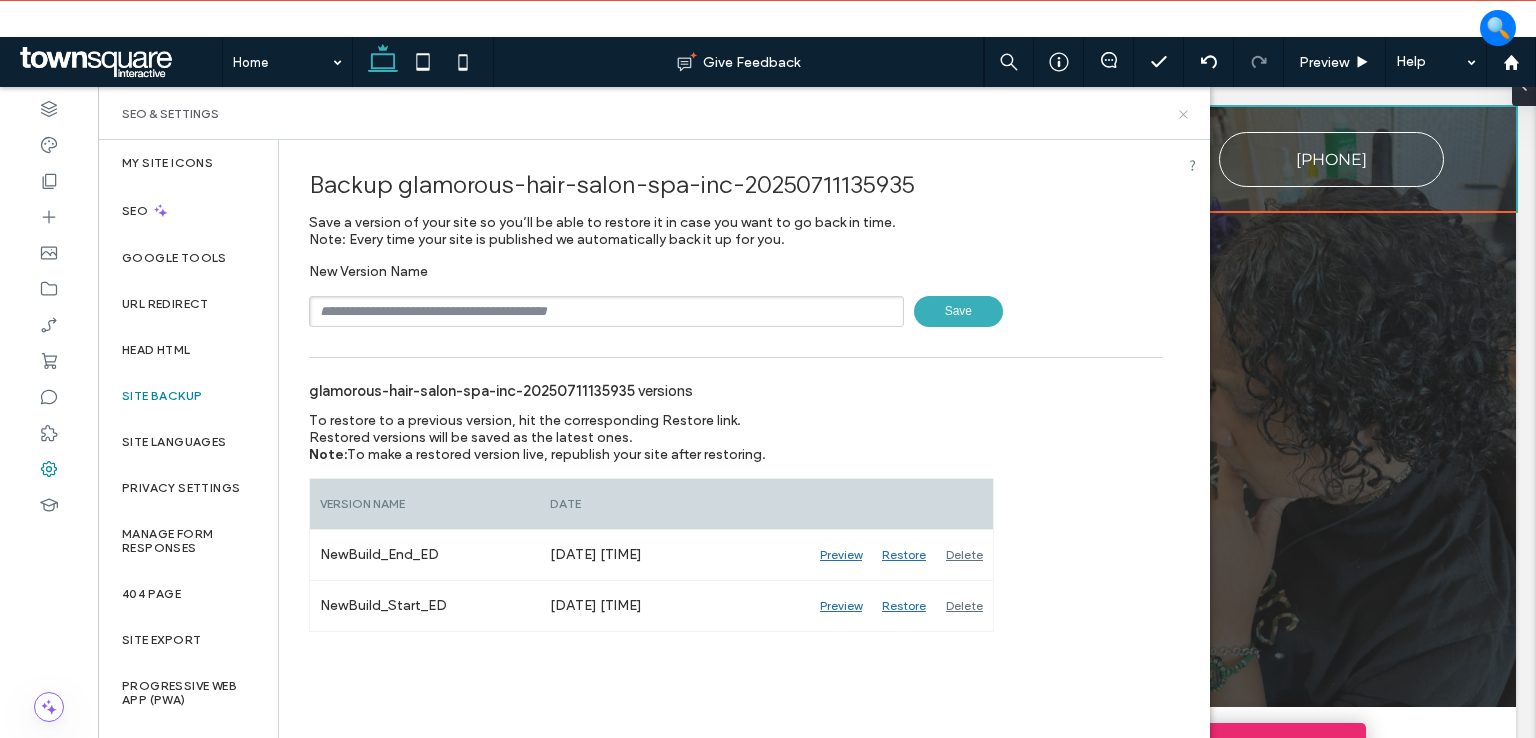 click 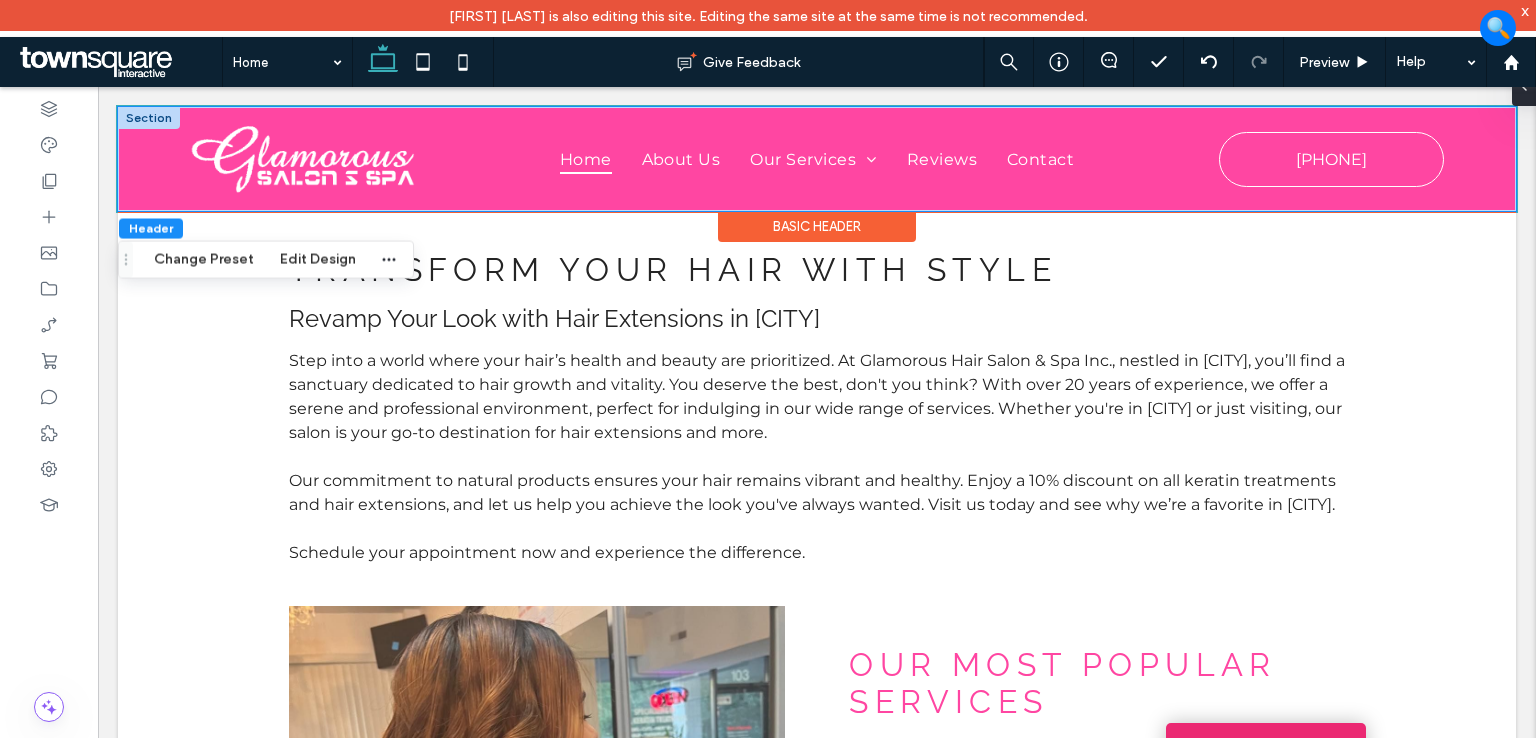 scroll, scrollTop: 500, scrollLeft: 0, axis: vertical 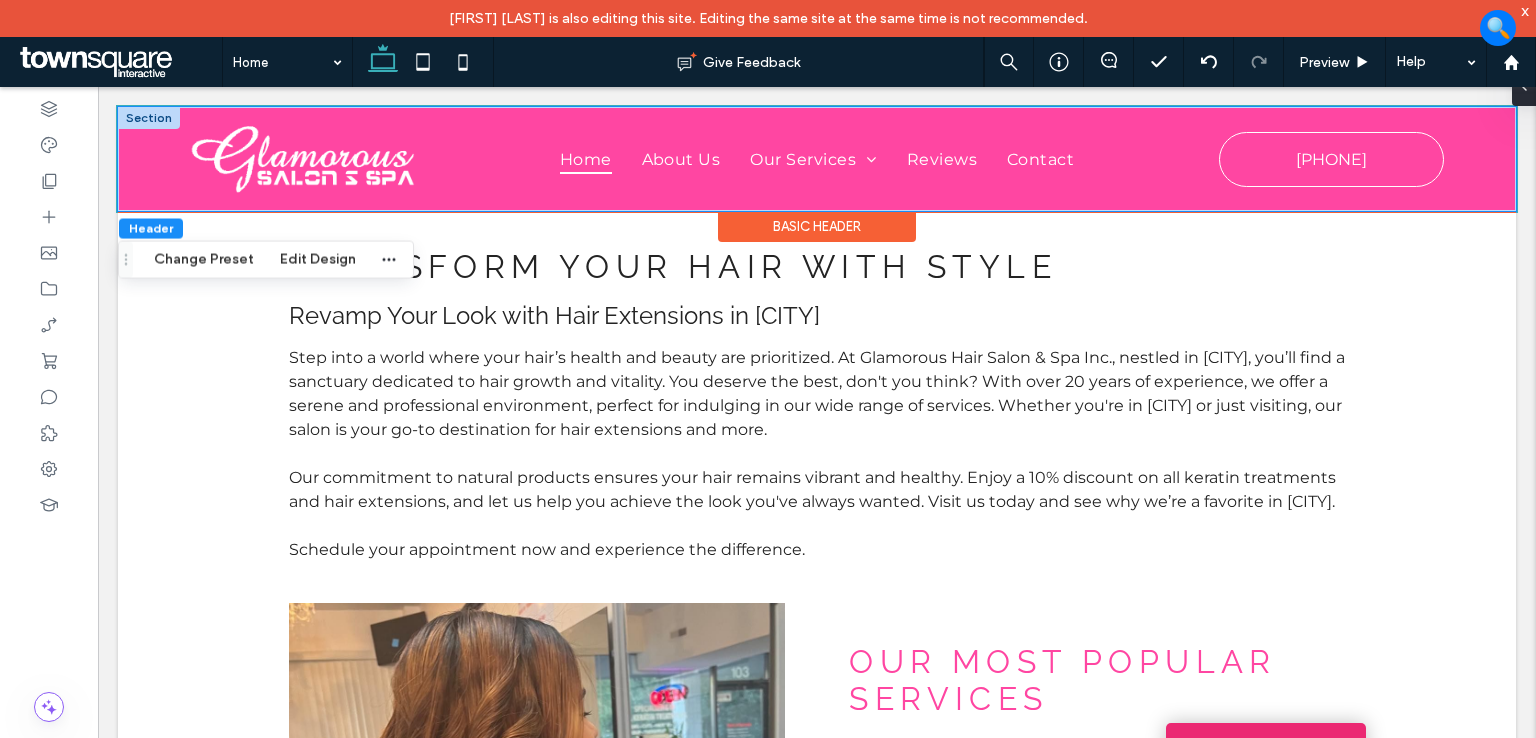 click on "Home
About Us
Our Services
Hair Extensions
Keratin Treatment
Hair Salon
Reviews
Contact
(845) 476-2907
(845) 476-2907" at bounding box center (817, 159) 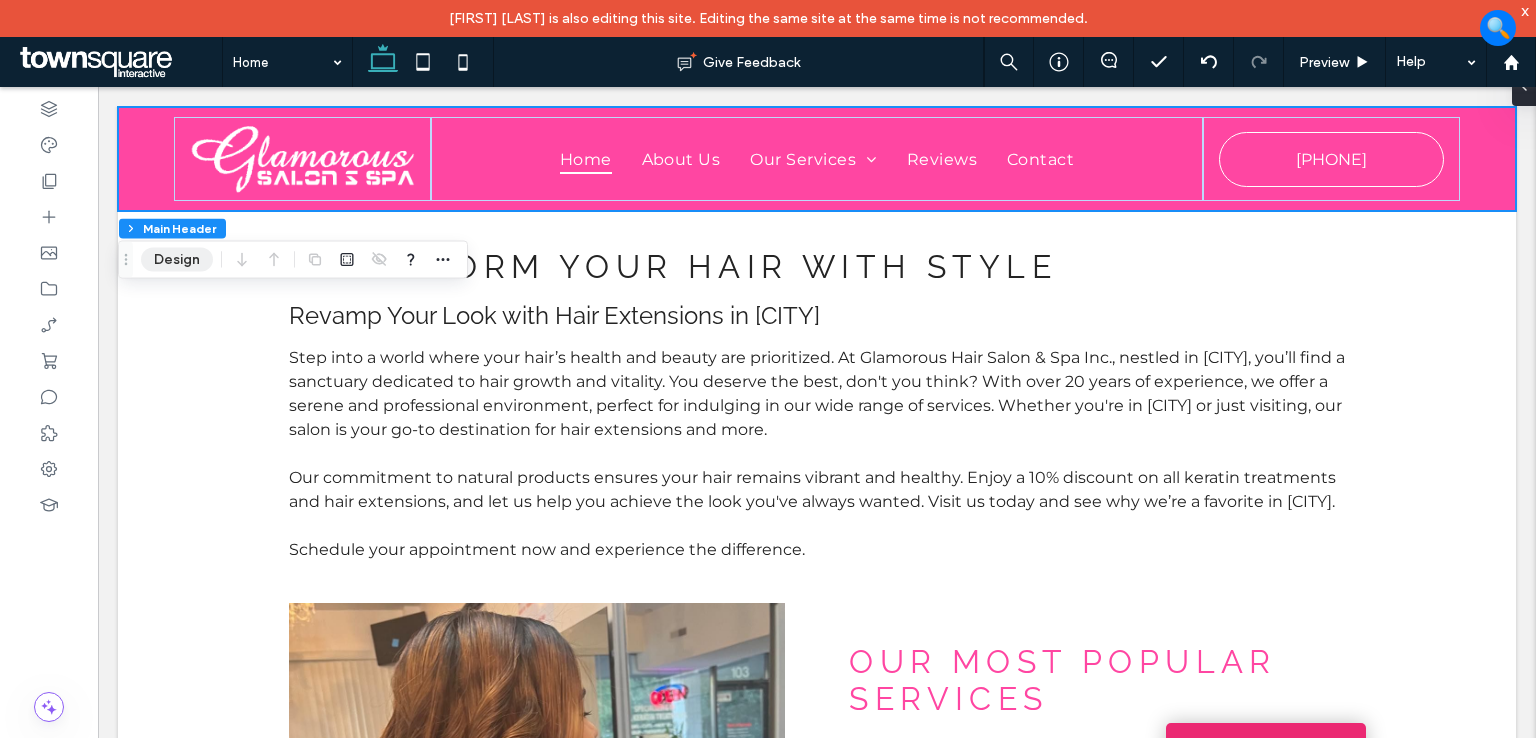 click on "Design" at bounding box center [177, 260] 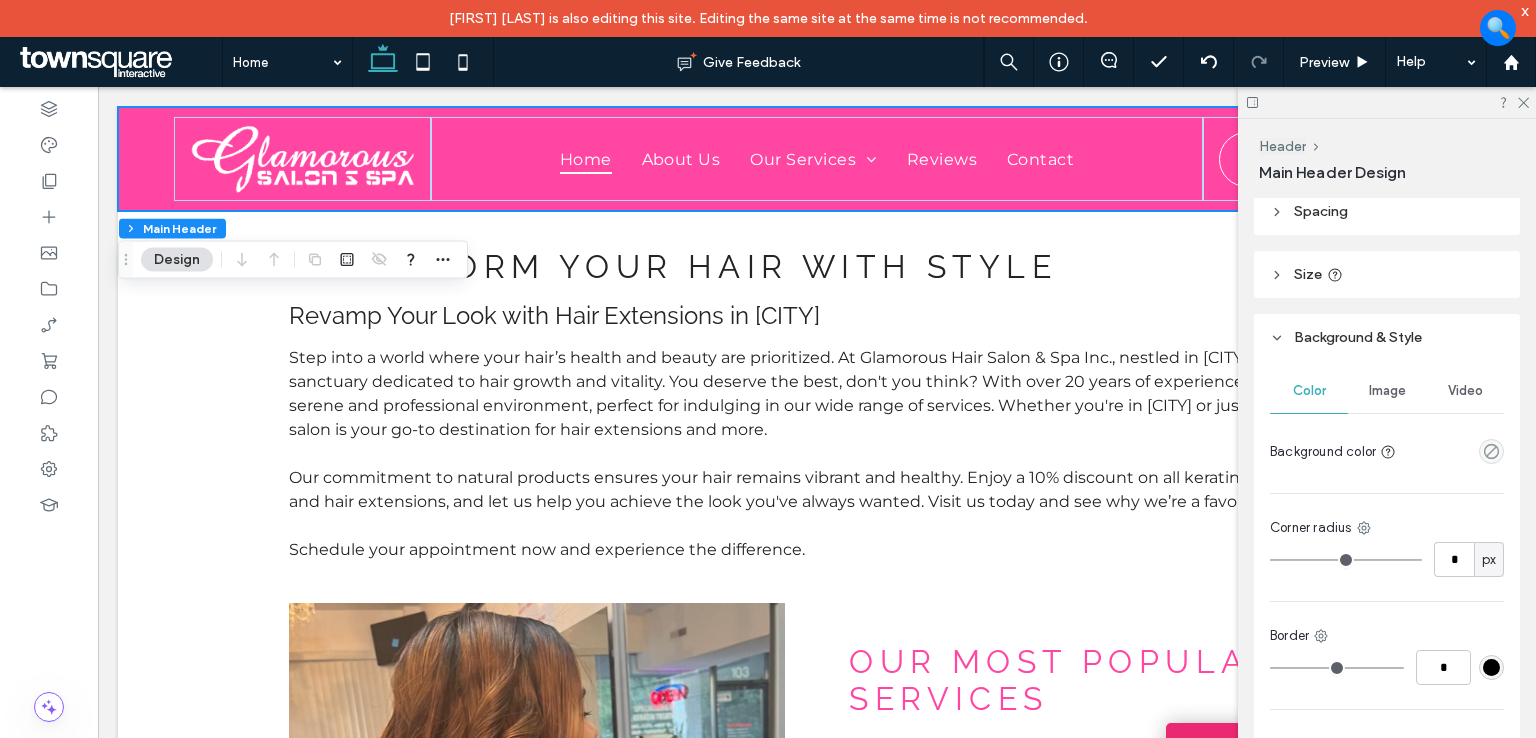 scroll, scrollTop: 266, scrollLeft: 0, axis: vertical 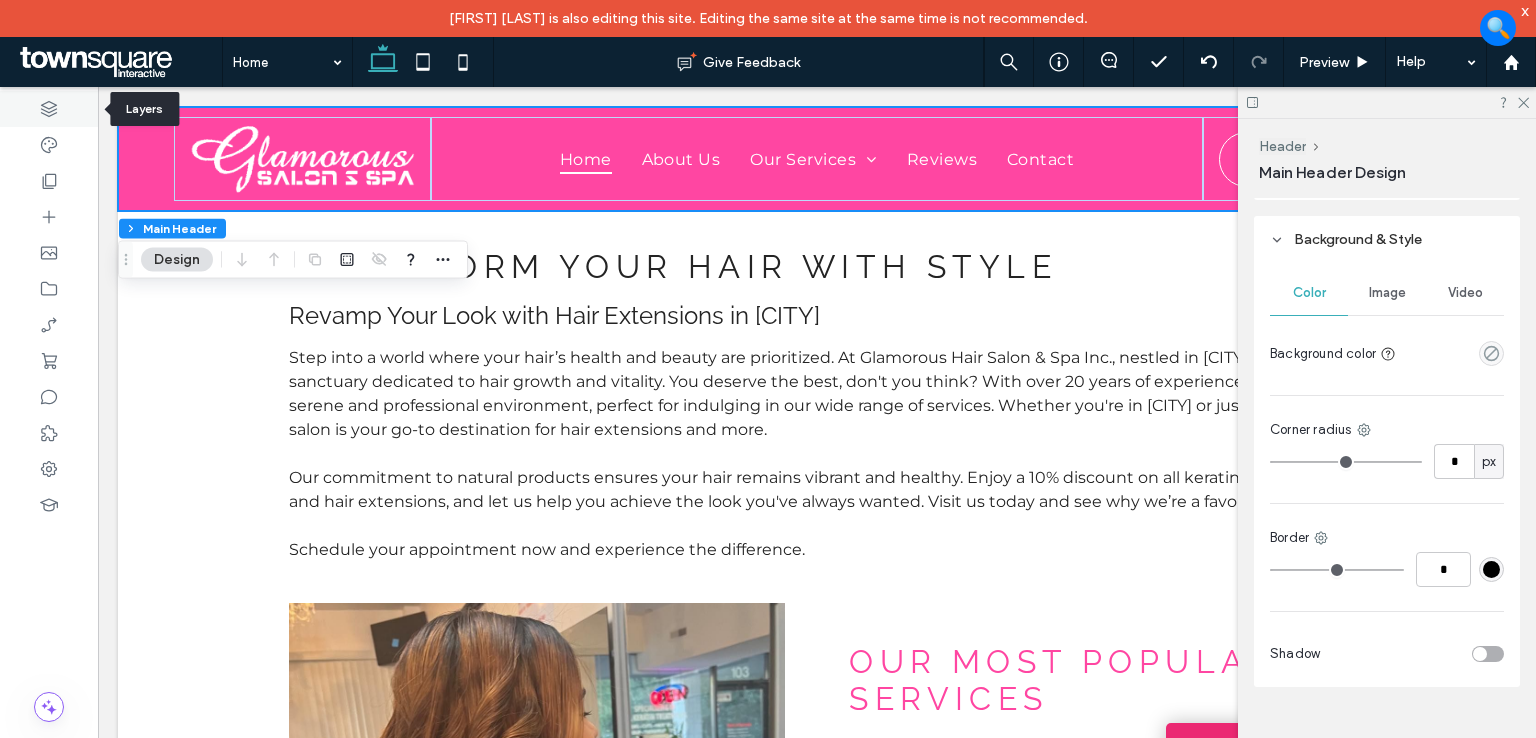 click 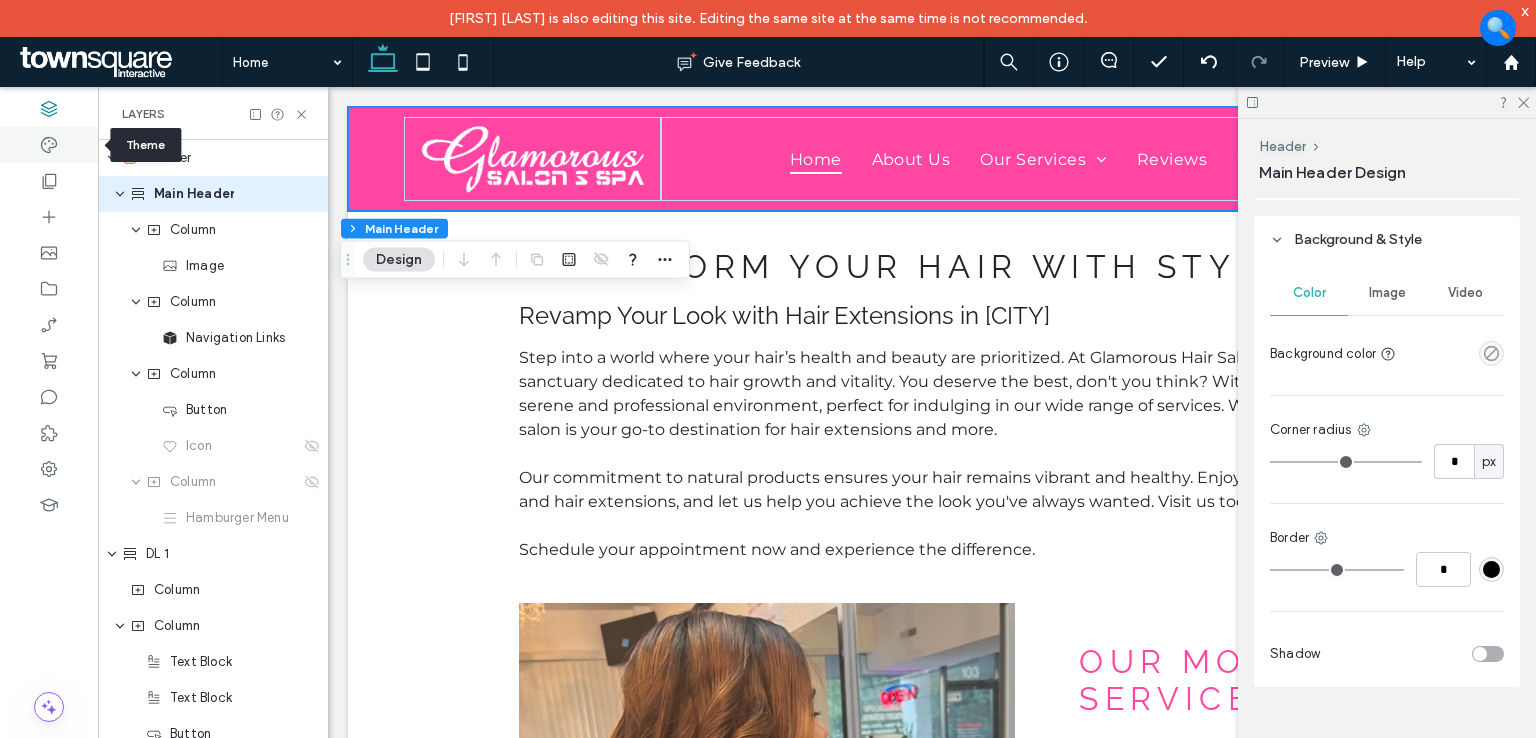 scroll, scrollTop: 0, scrollLeft: 528, axis: horizontal 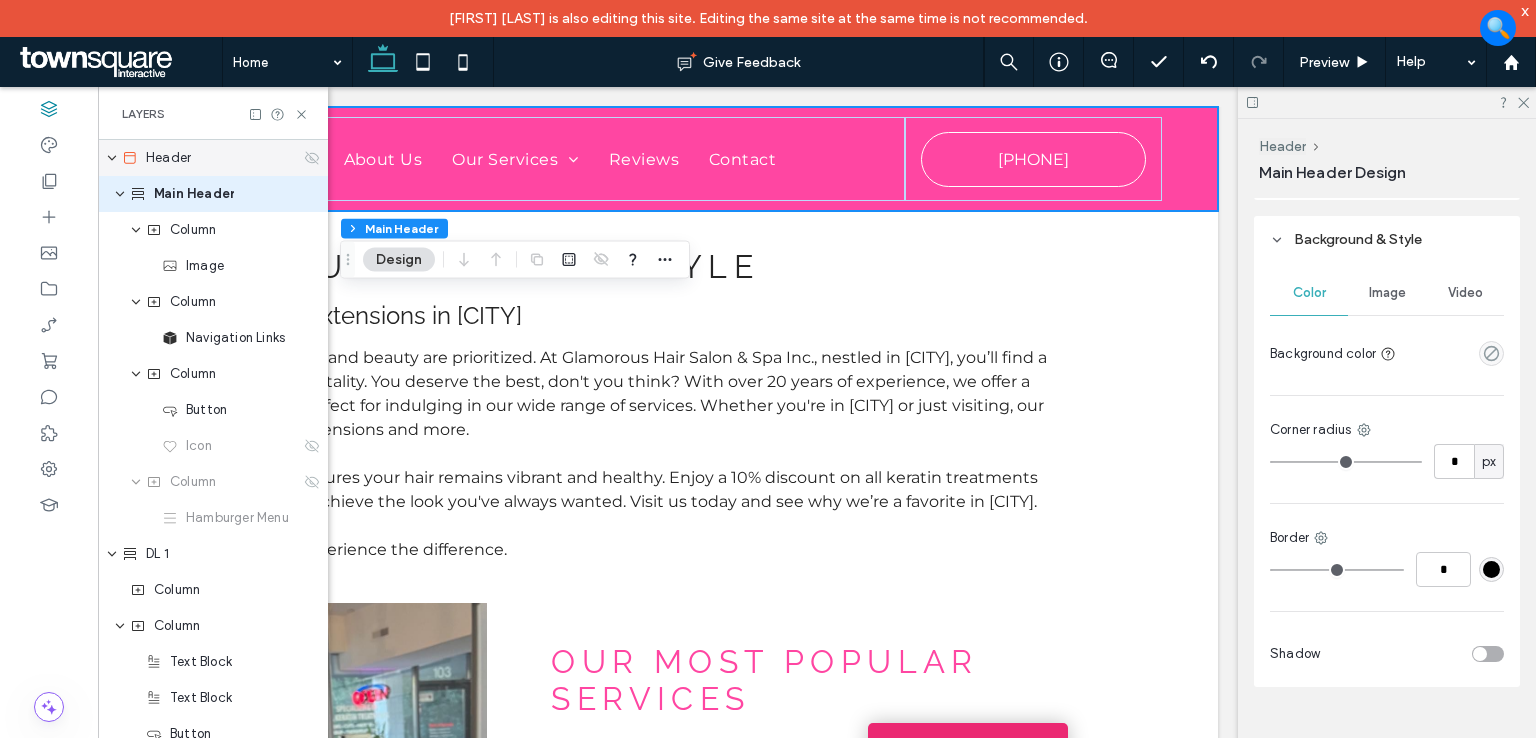 drag, startPoint x: 182, startPoint y: 166, endPoint x: 252, endPoint y: 167, distance: 70.00714 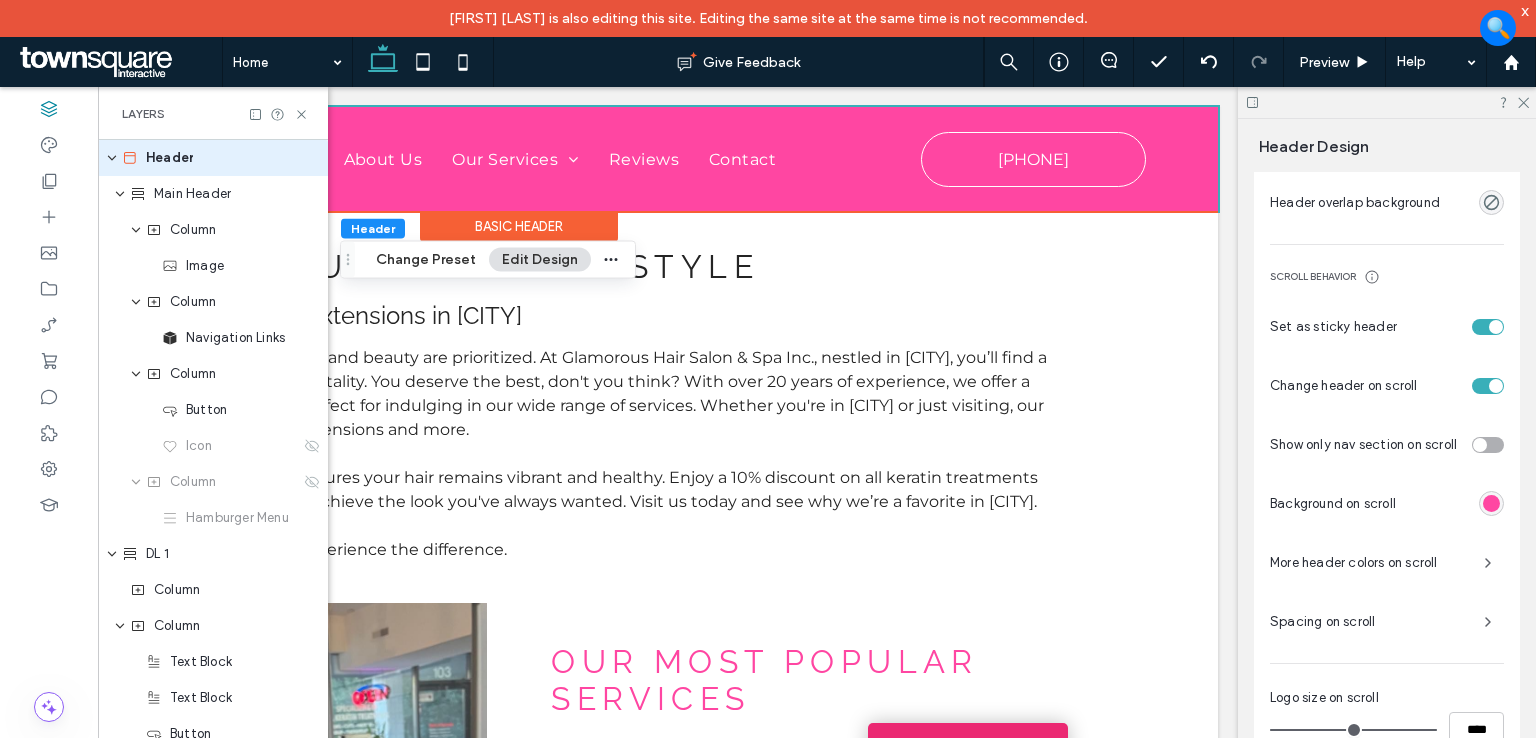 scroll, scrollTop: 946, scrollLeft: 0, axis: vertical 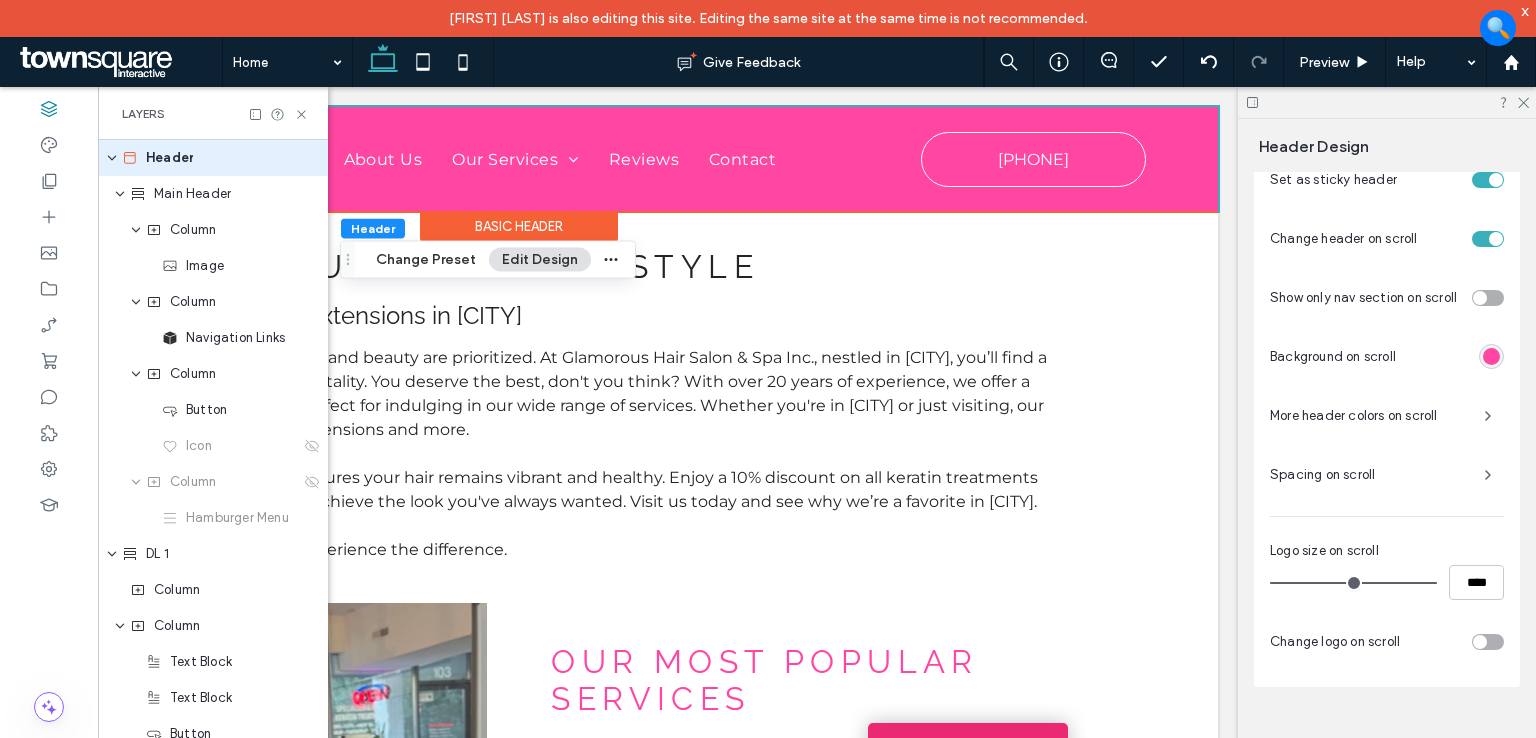 click at bounding box center [1491, 356] 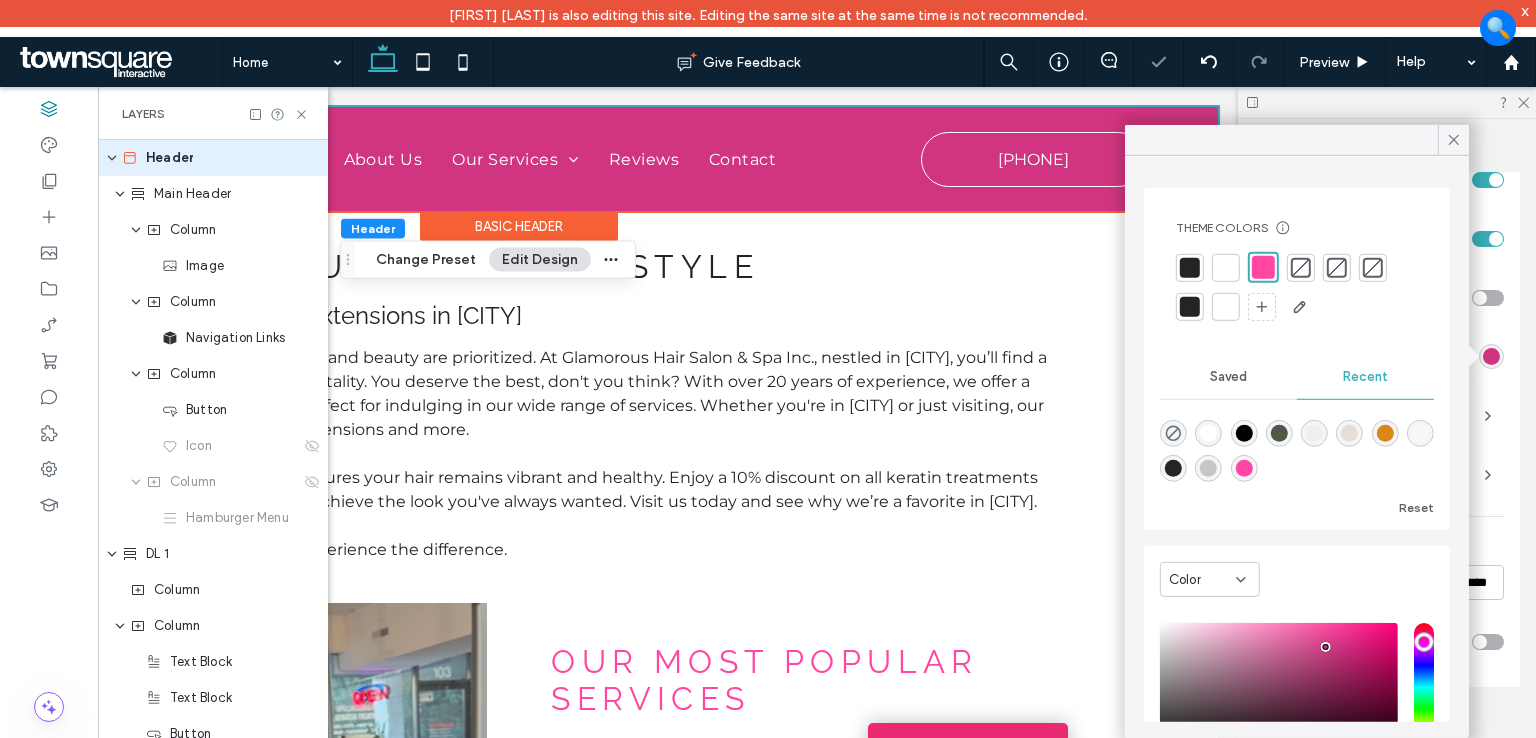 drag, startPoint x: 1321, startPoint y: 623, endPoint x: 1227, endPoint y: 0, distance: 630.0516 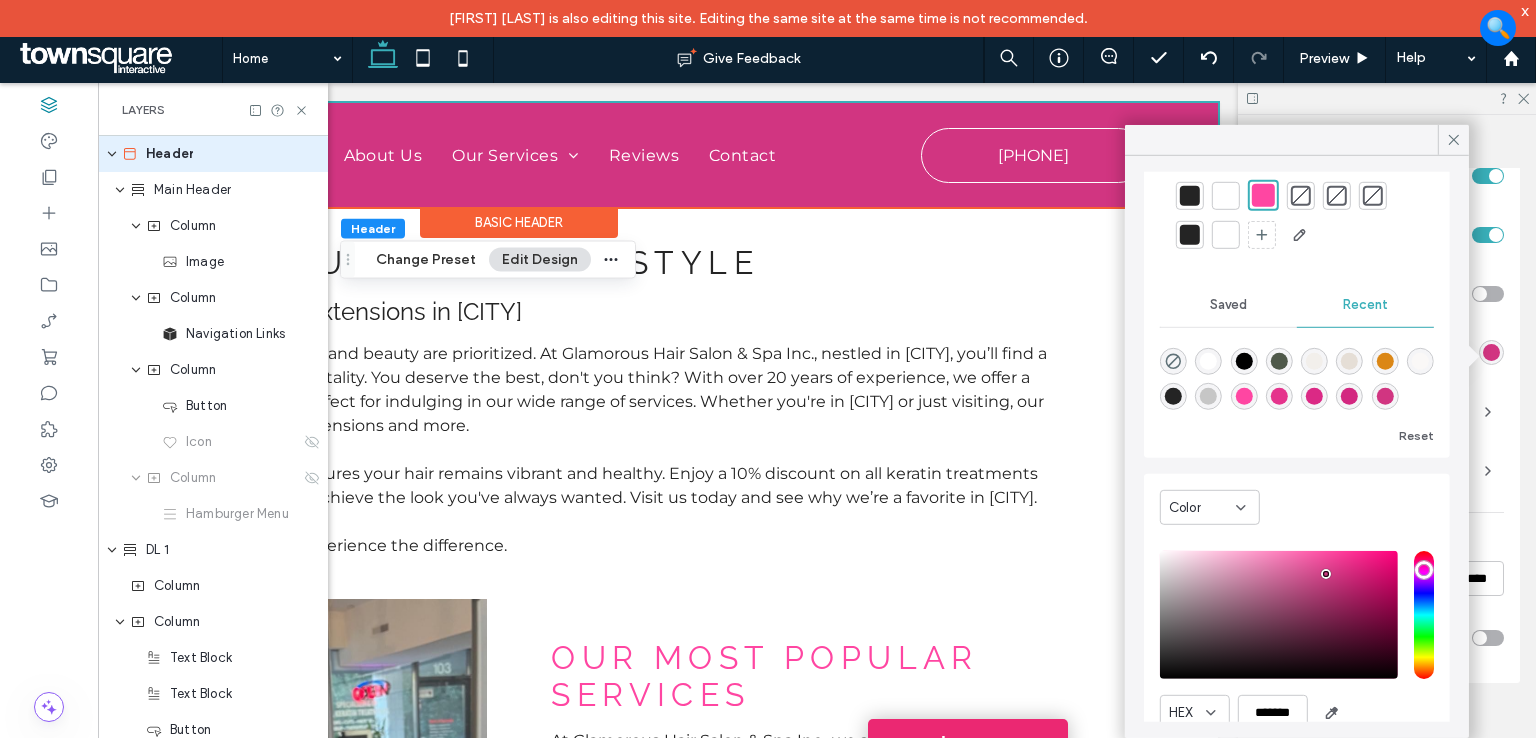 scroll, scrollTop: 156, scrollLeft: 0, axis: vertical 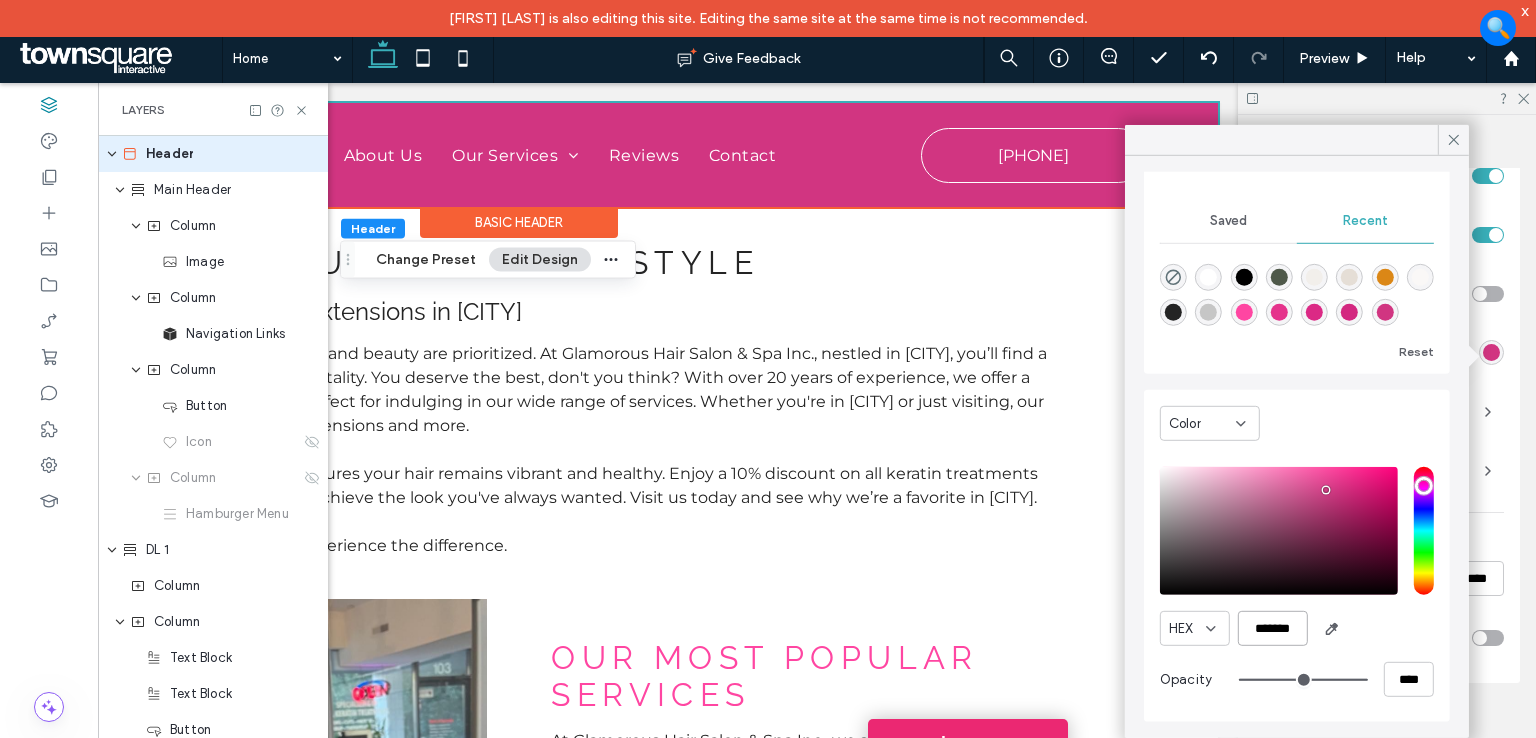 click on "*******" at bounding box center [1273, 628] 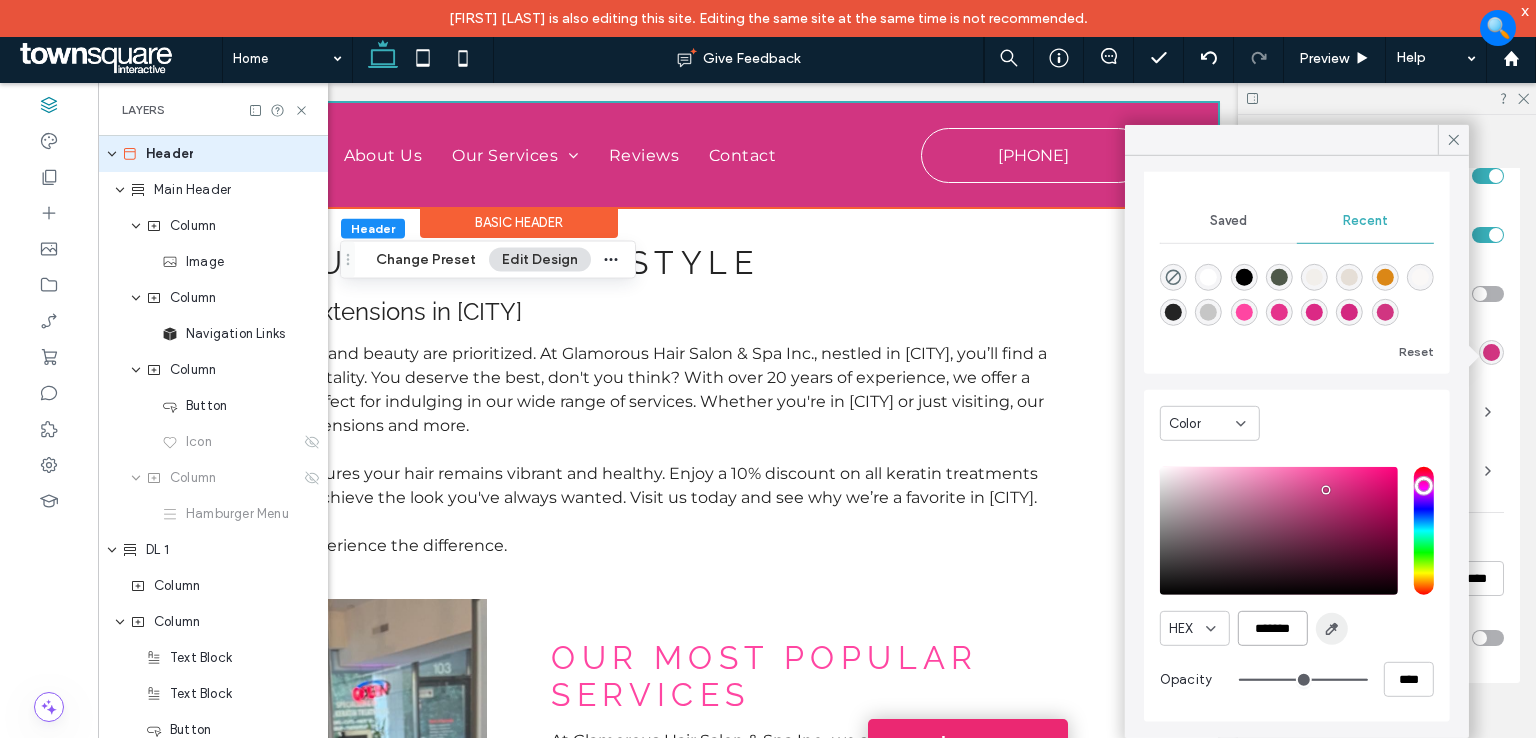 paste on "*" 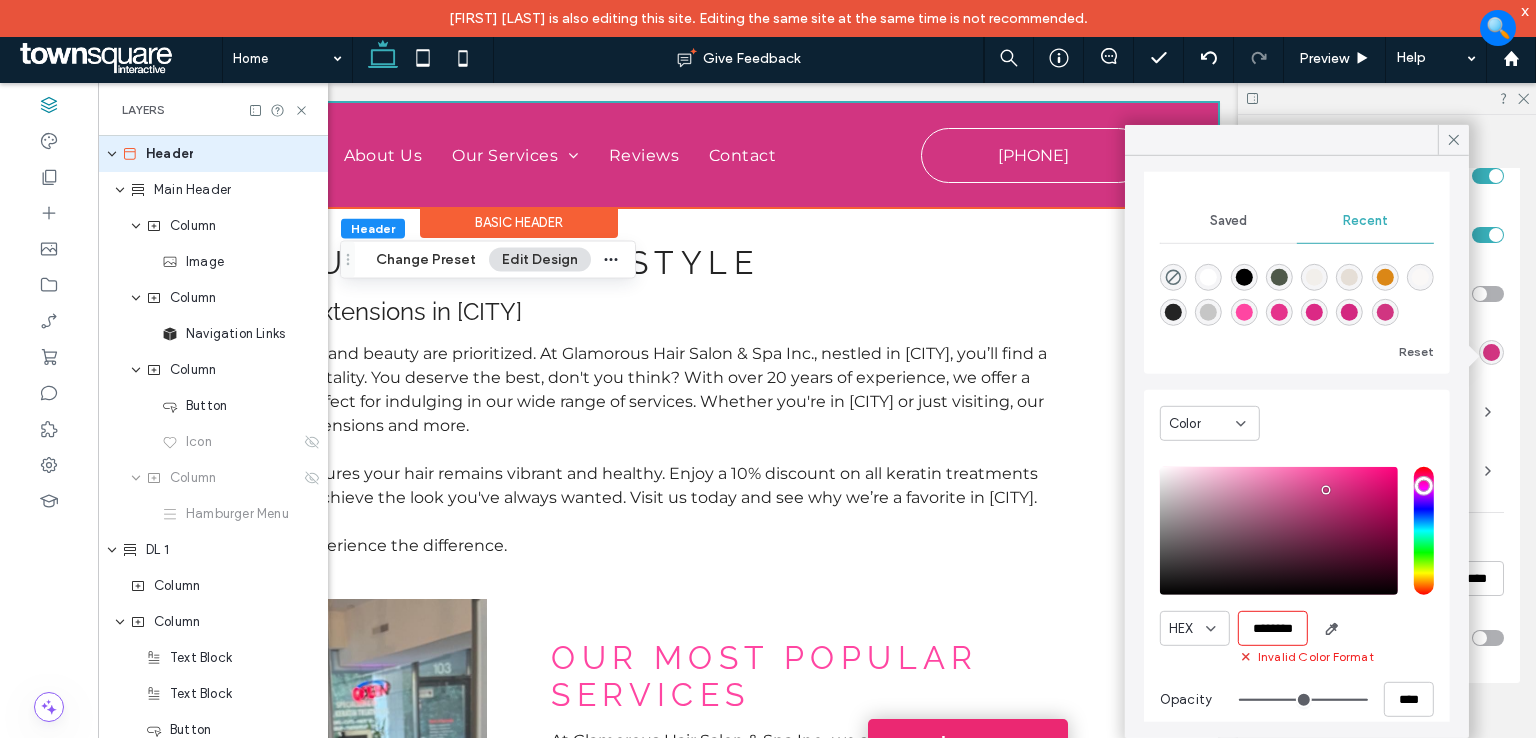 scroll, scrollTop: 0, scrollLeft: 11, axis: horizontal 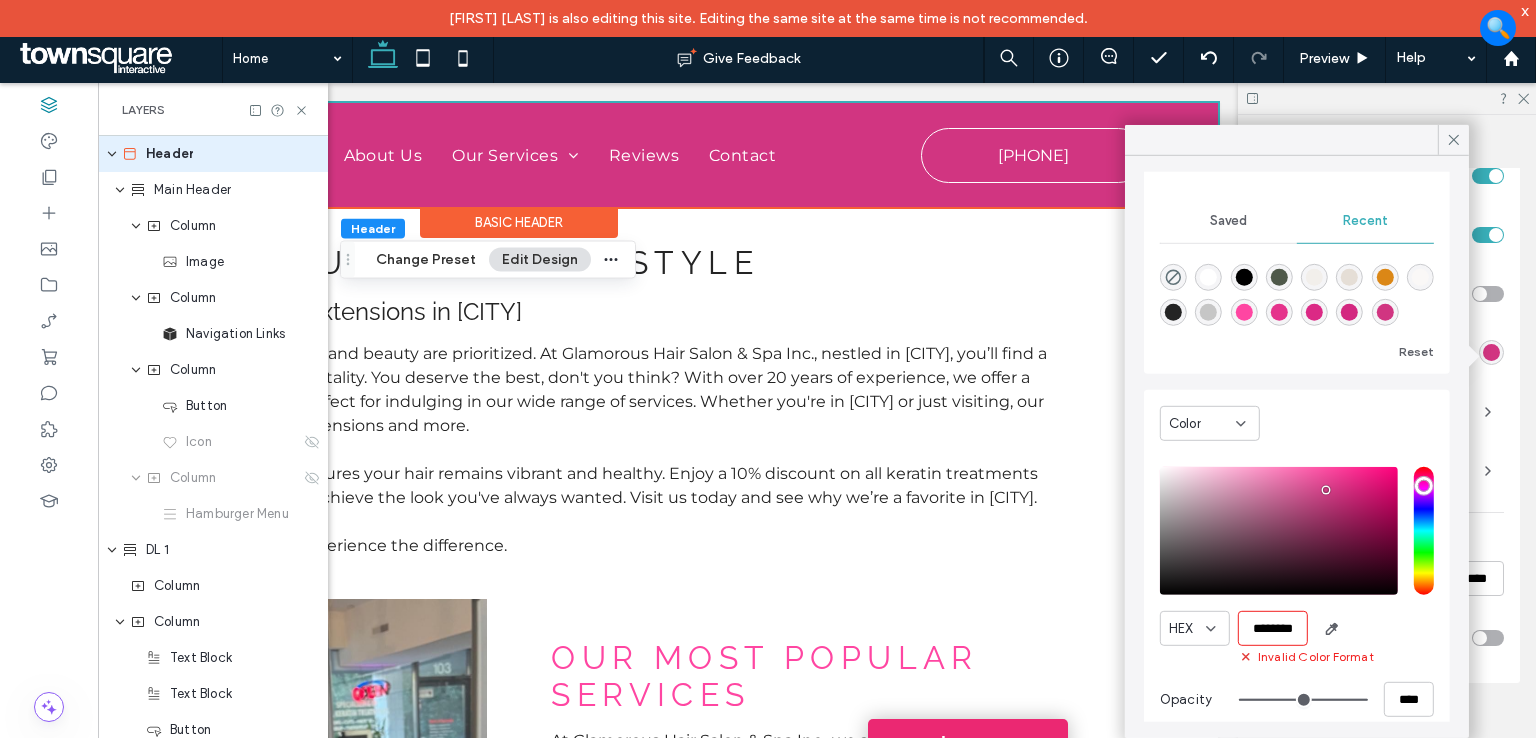 click on "********" at bounding box center (1273, 628) 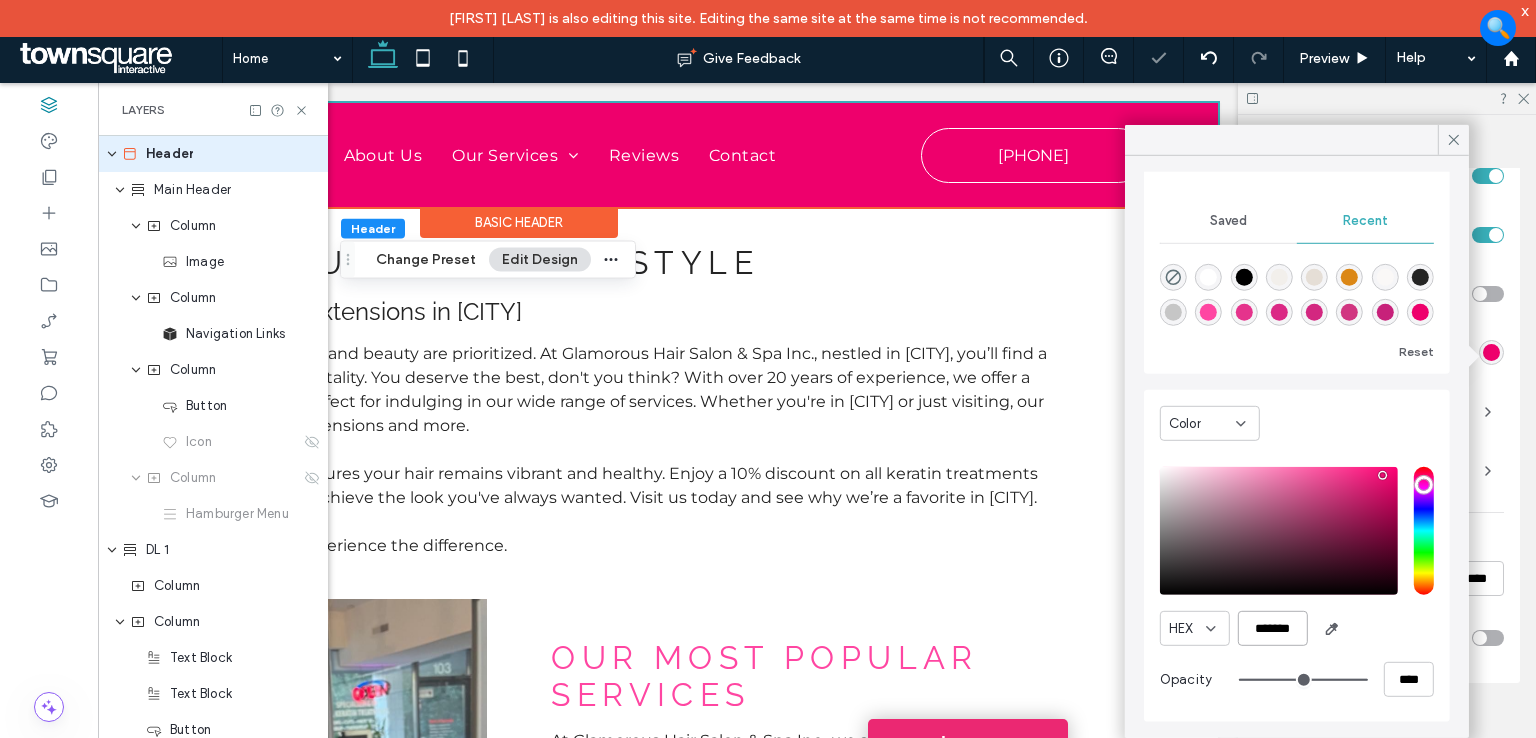 type on "*******" 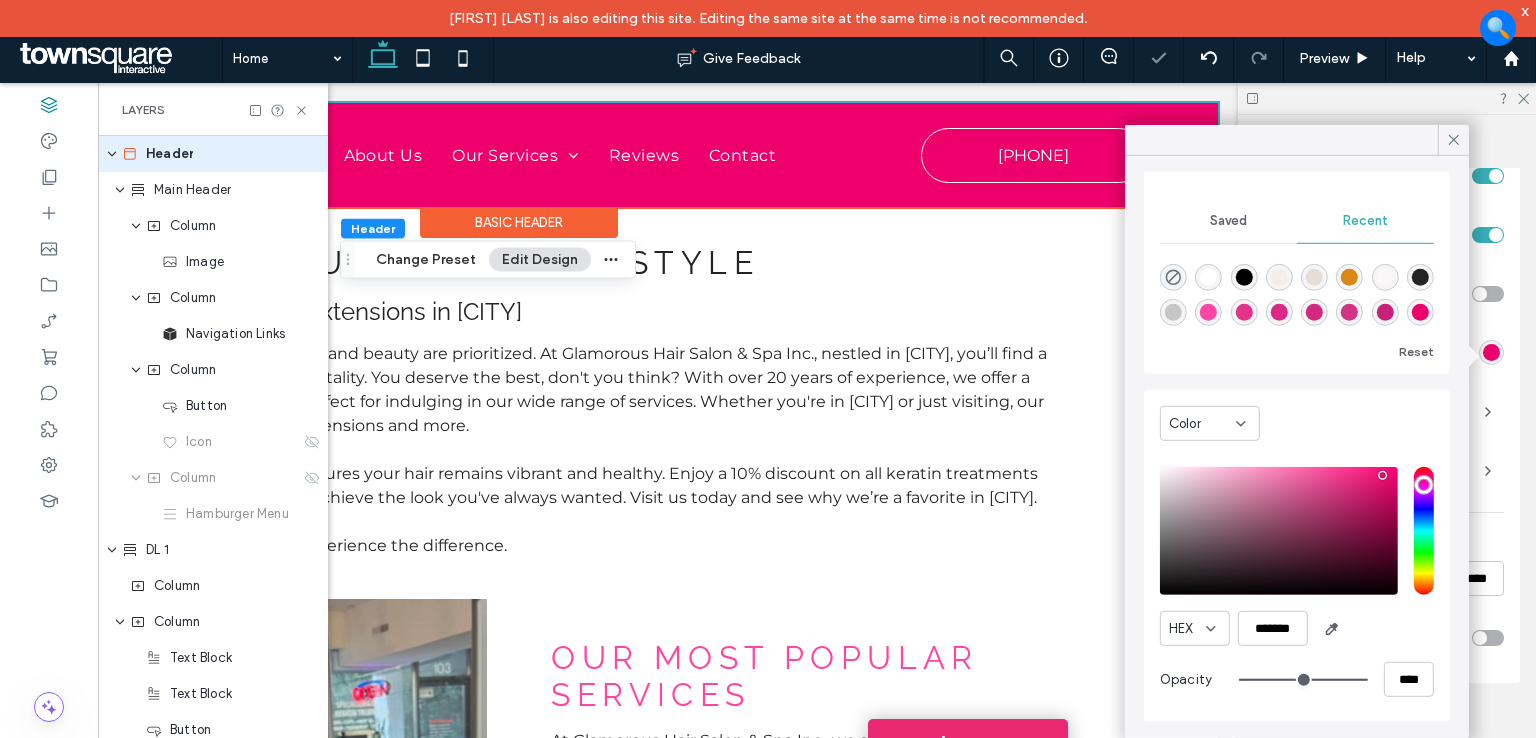 click on "HEX *******" at bounding box center [1297, 628] 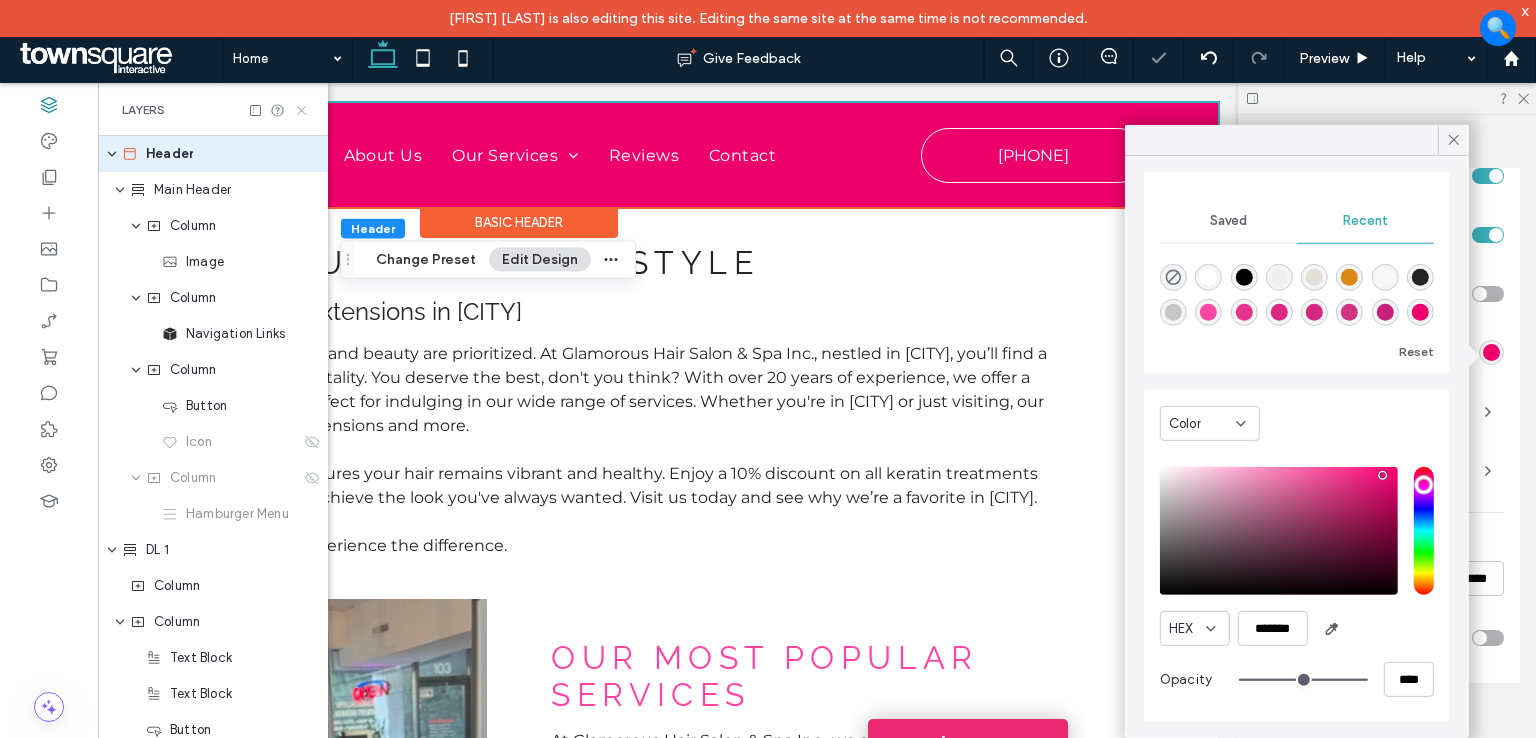 click 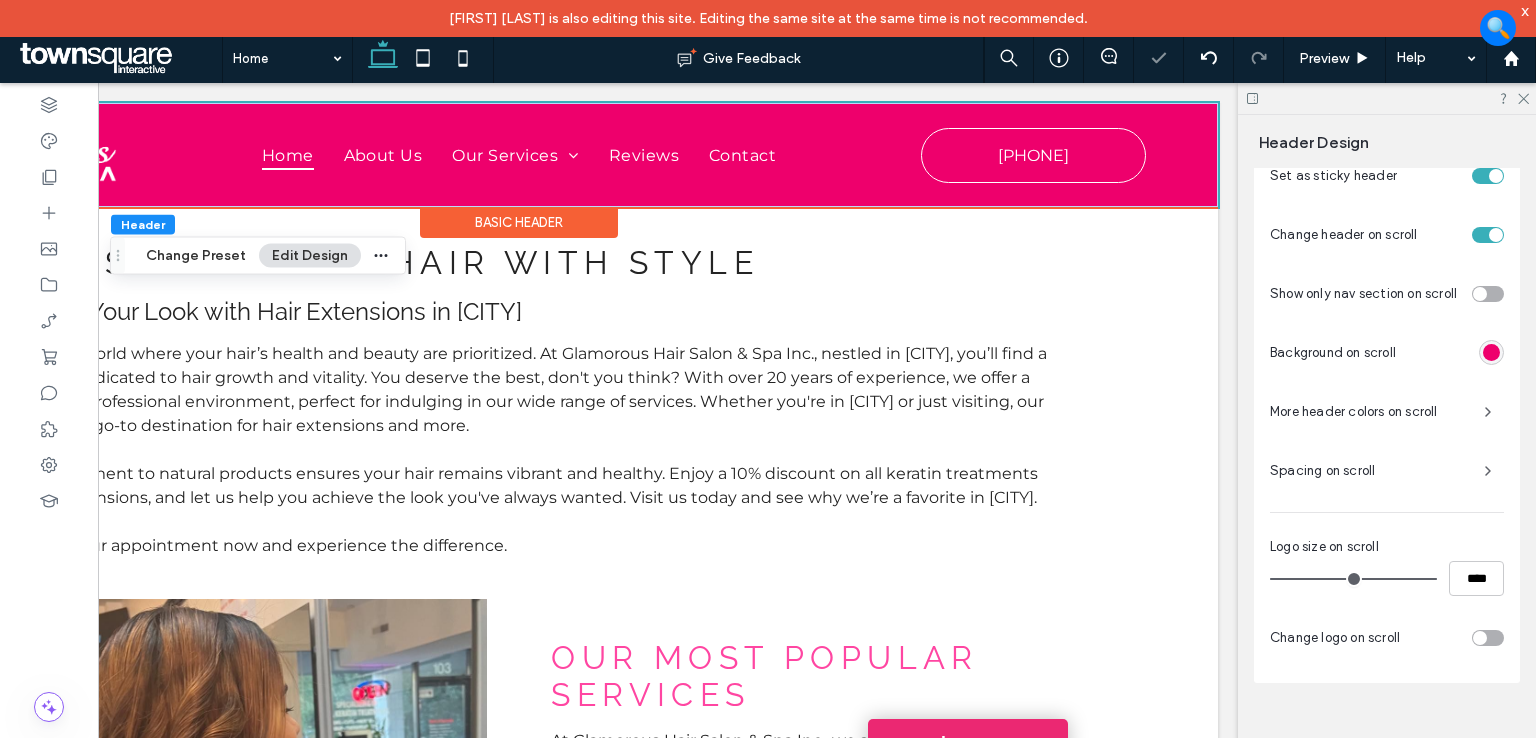 scroll, scrollTop: 0, scrollLeft: 297, axis: horizontal 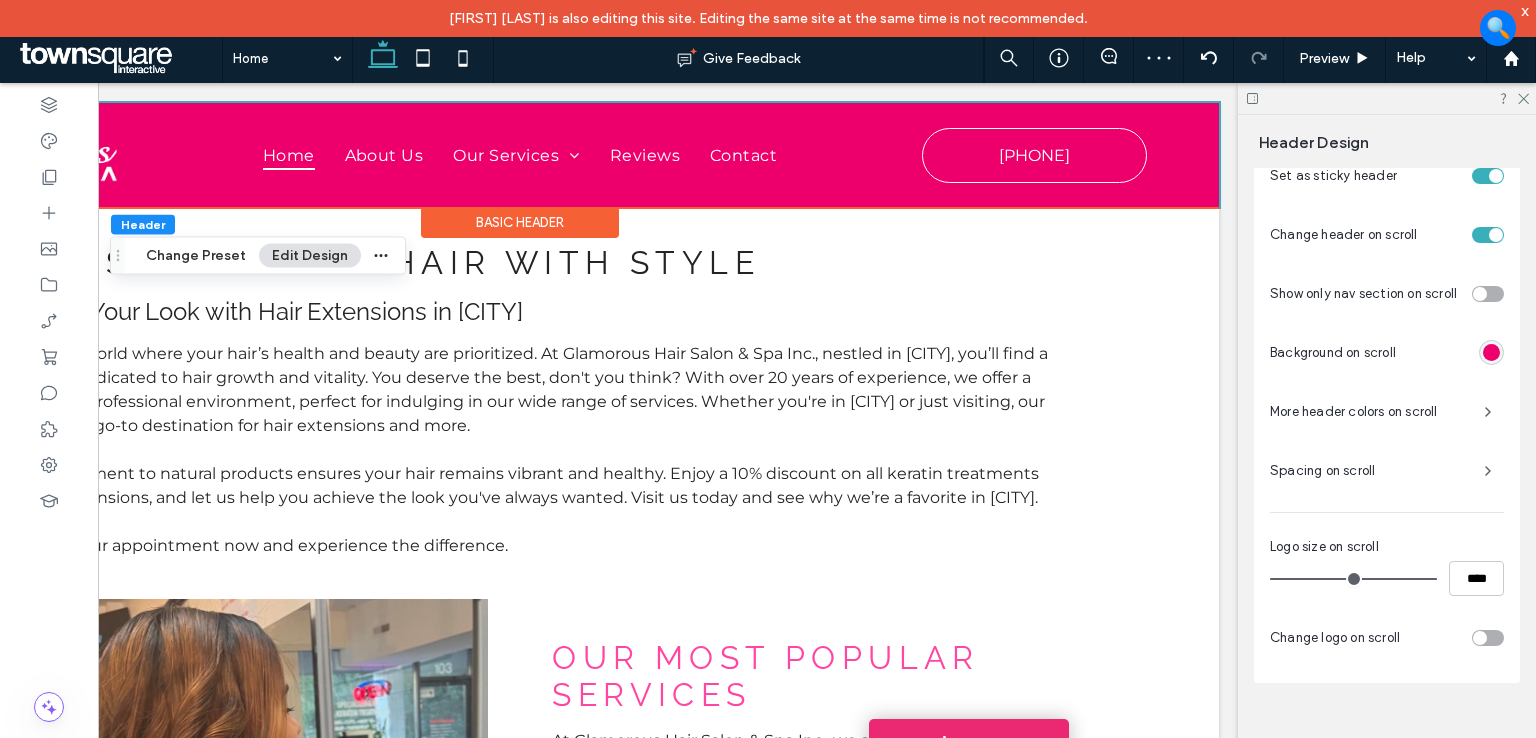 click at bounding box center [1387, 98] 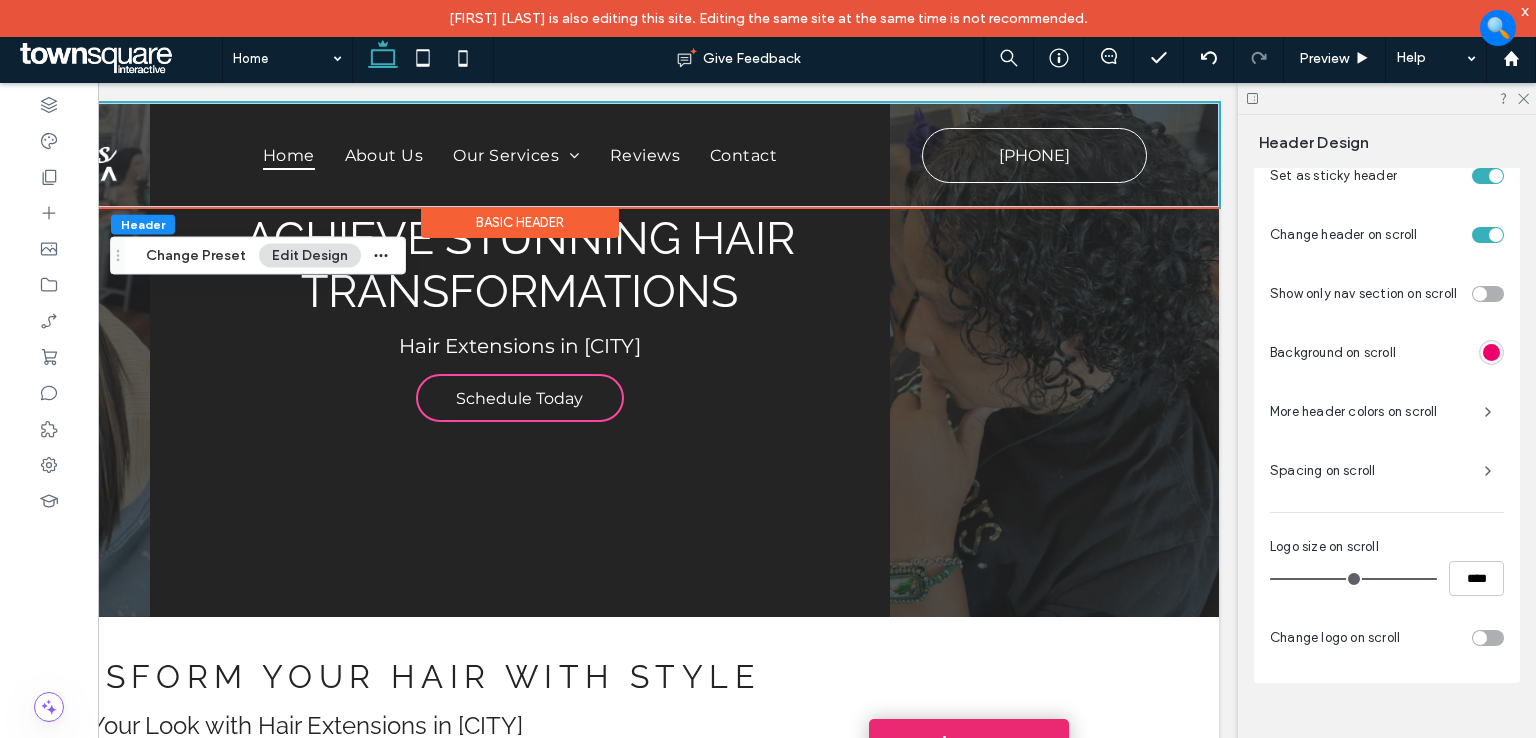 scroll, scrollTop: 200, scrollLeft: 0, axis: vertical 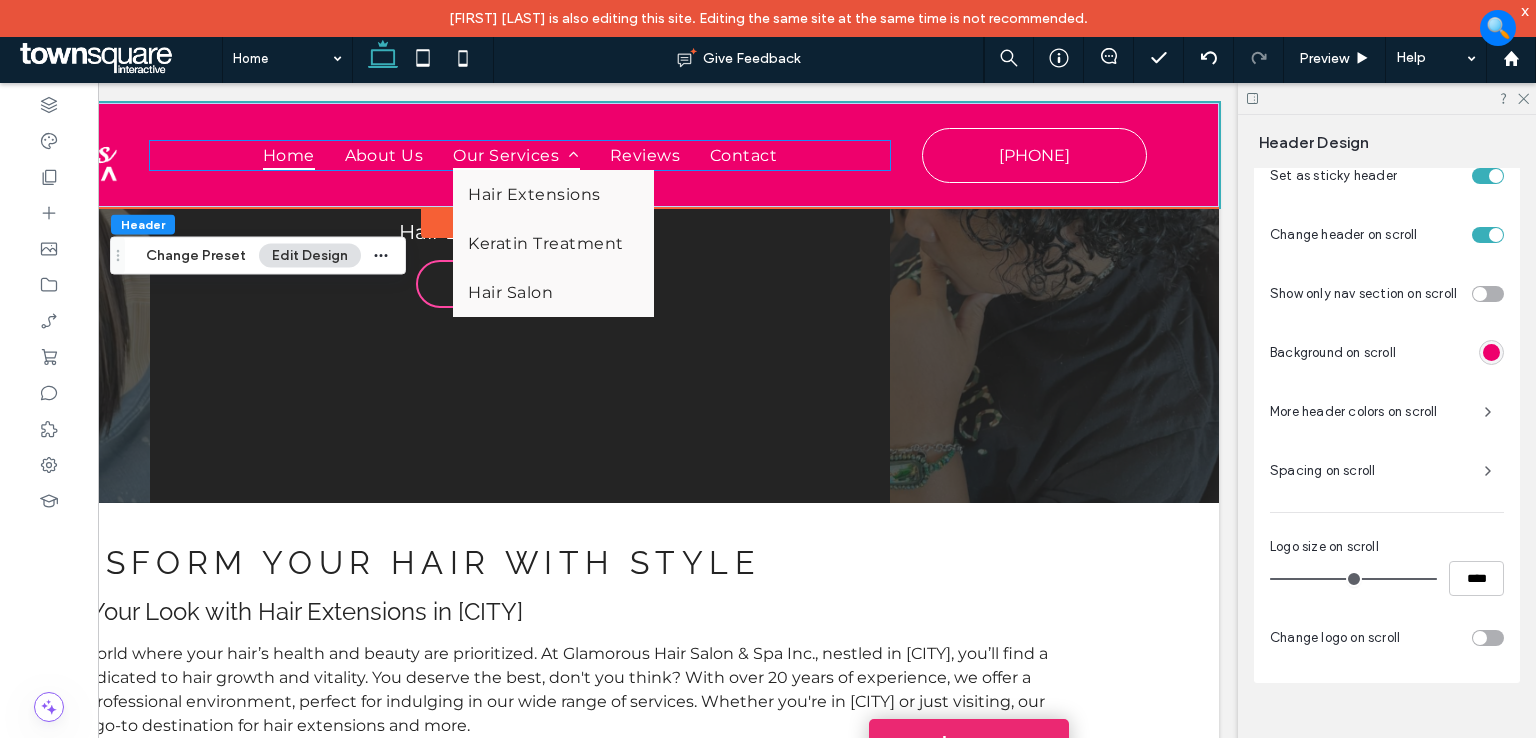 click on "Our Services" at bounding box center [516, 155] 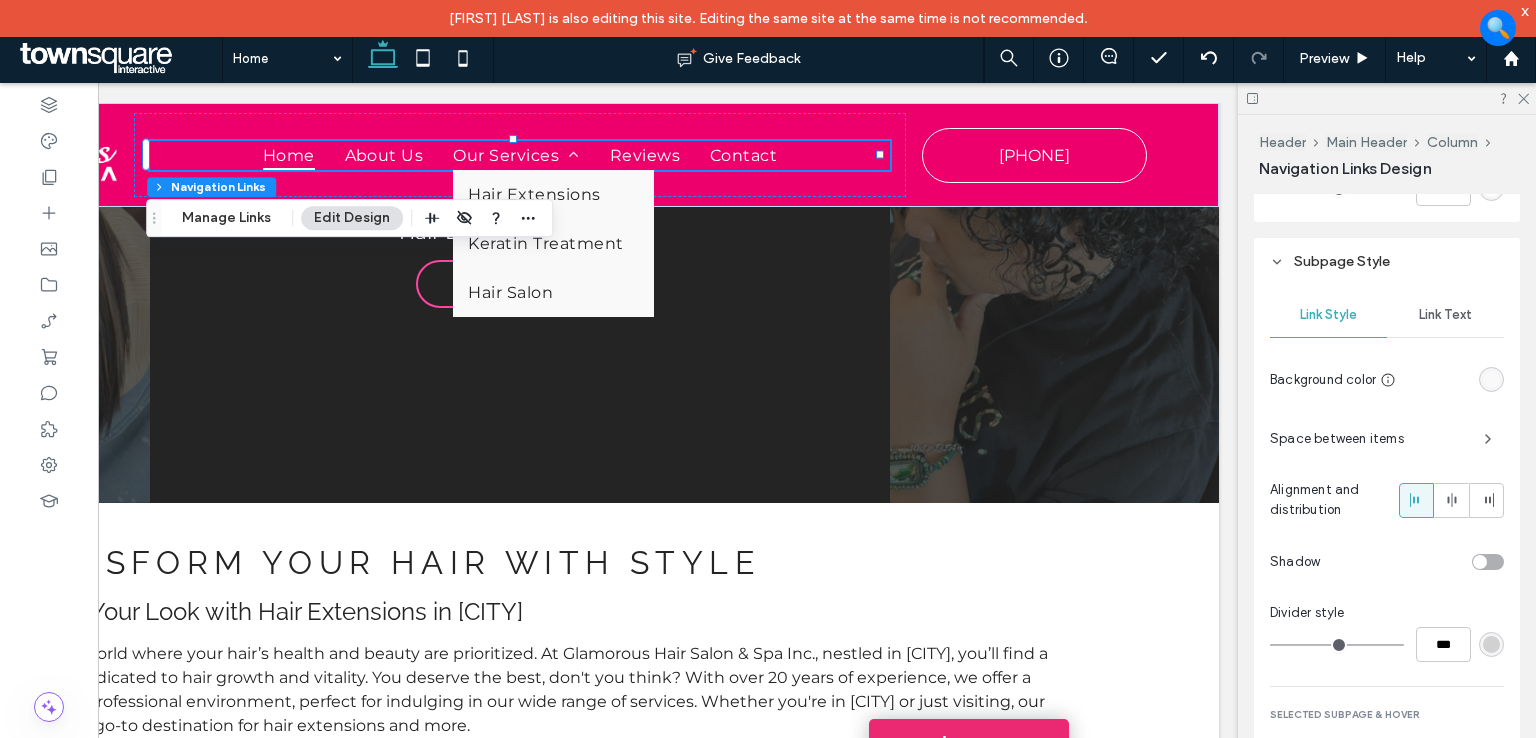 scroll, scrollTop: 1553, scrollLeft: 0, axis: vertical 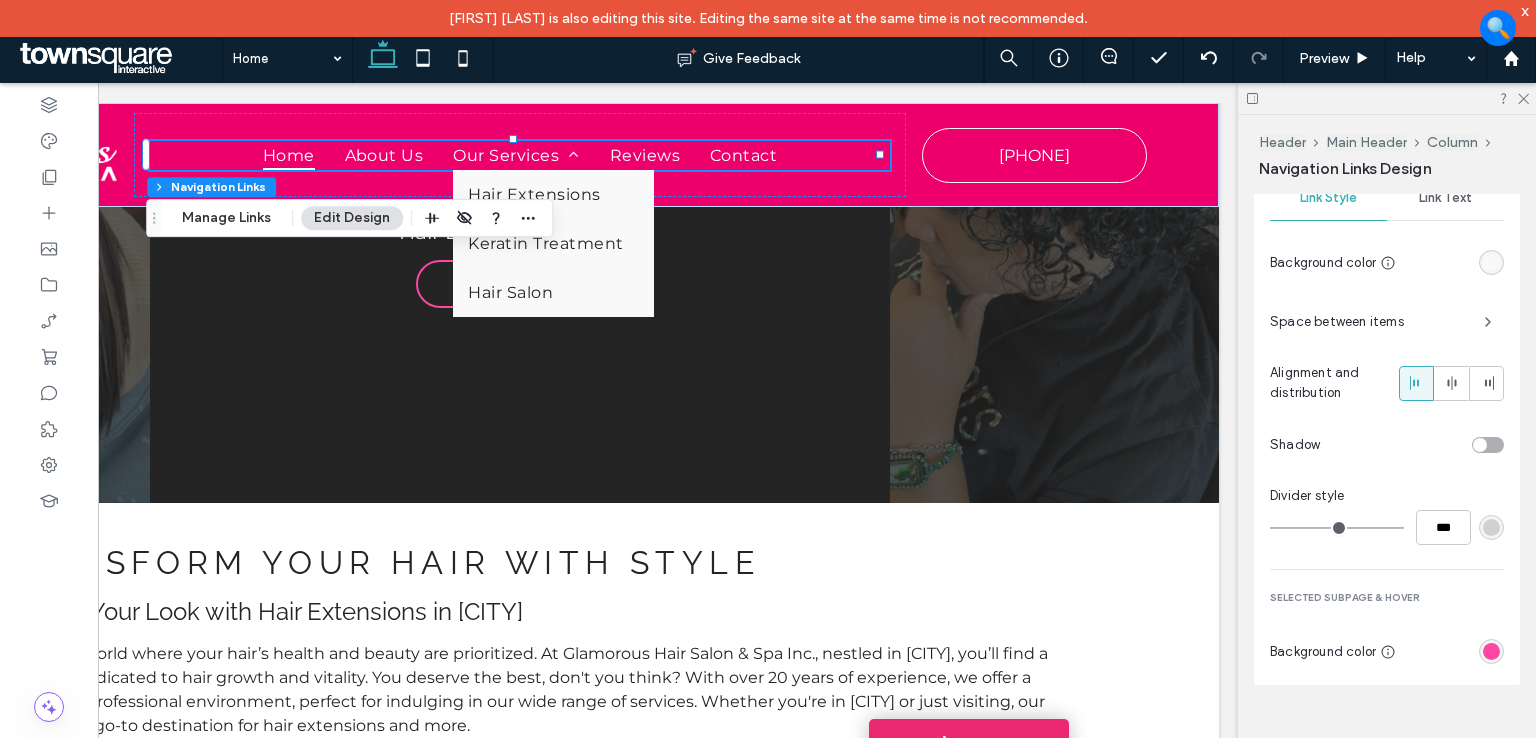click at bounding box center (1491, 651) 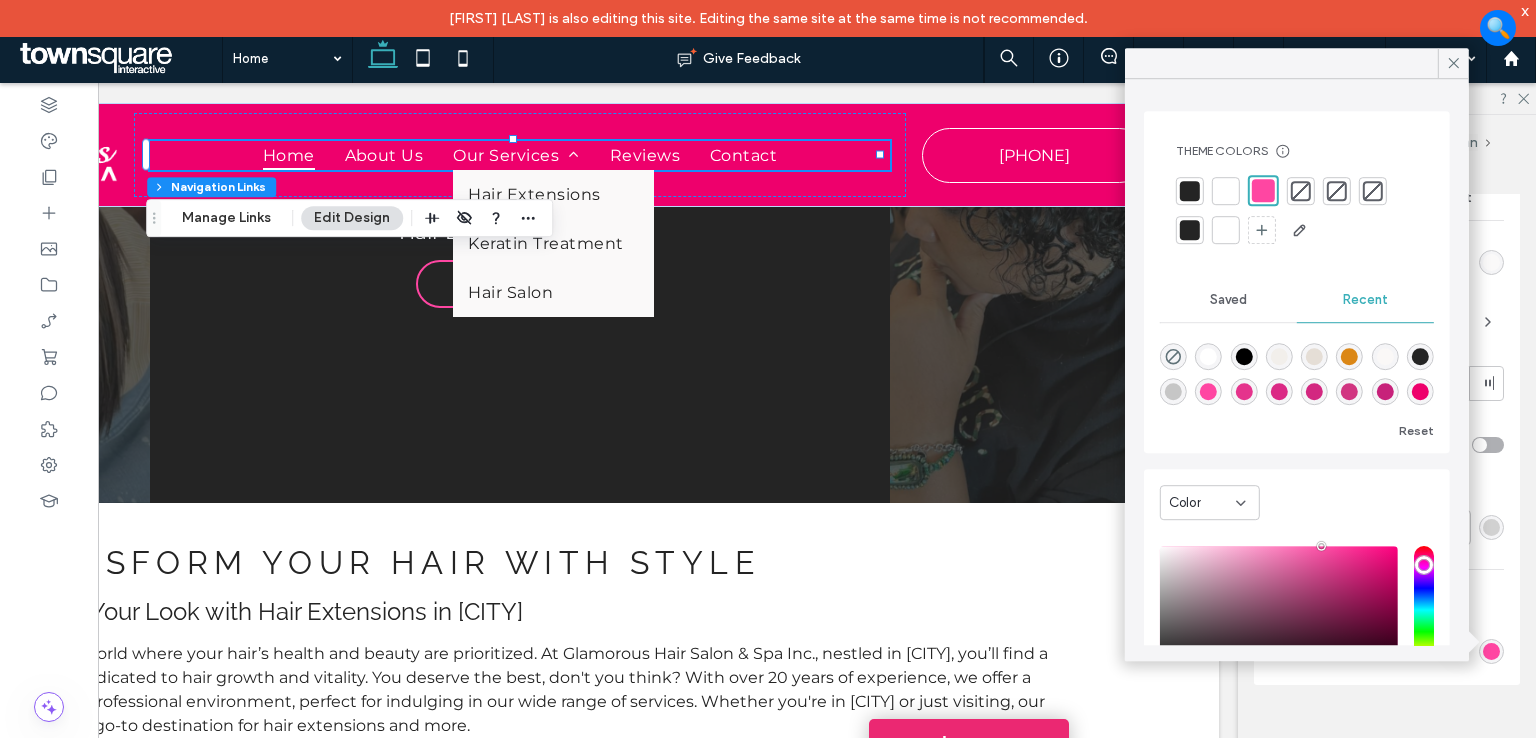 click at bounding box center (1349, 391) 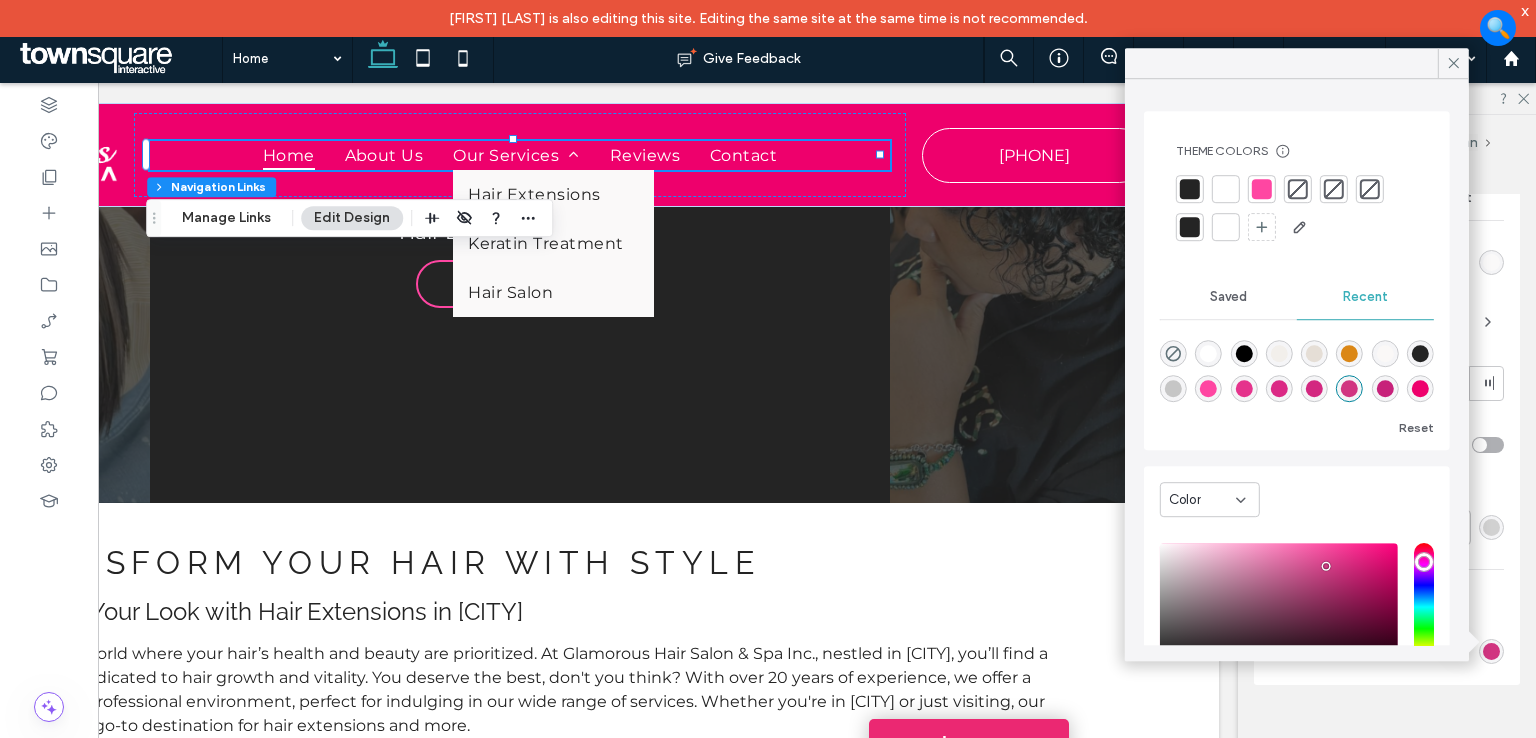 click at bounding box center (1314, 388) 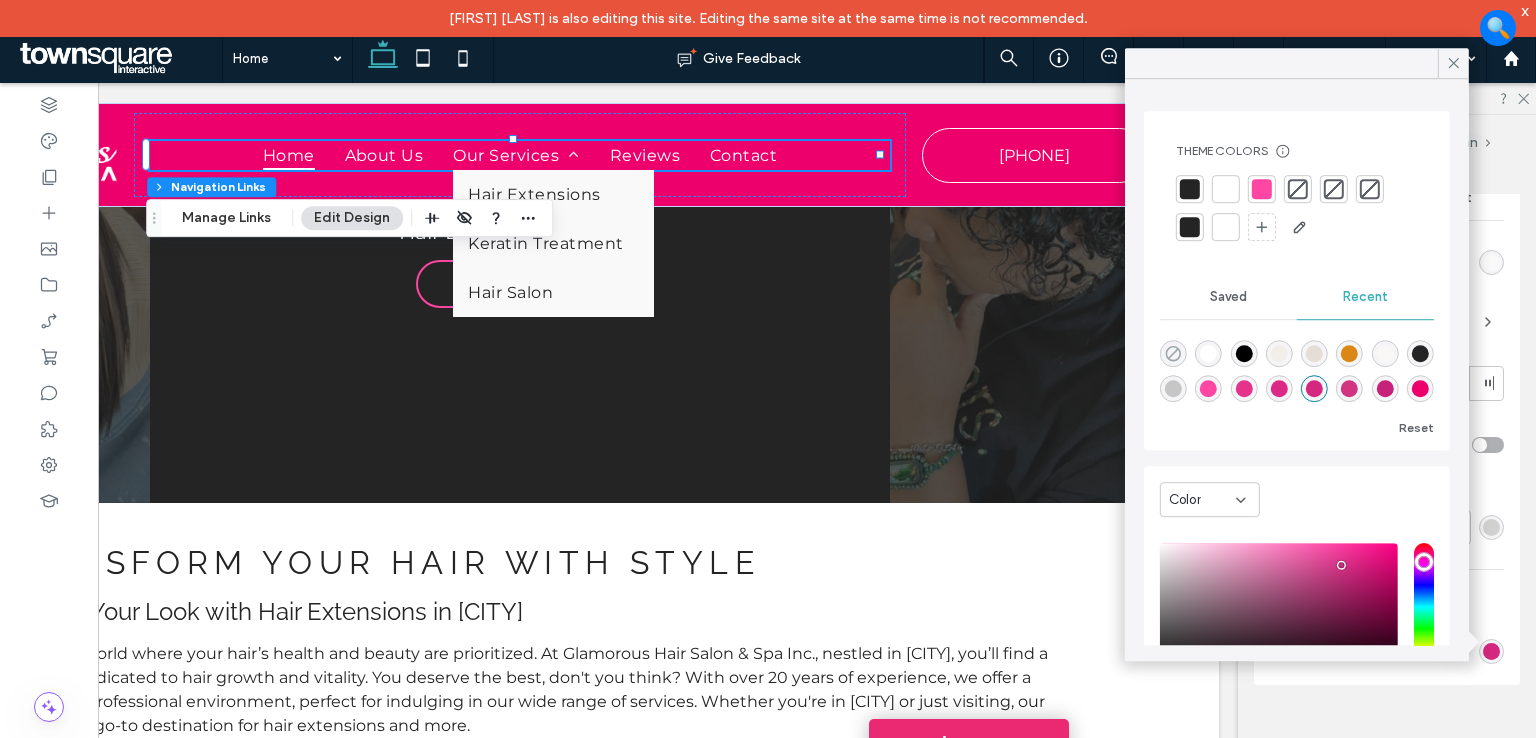 type on "*" 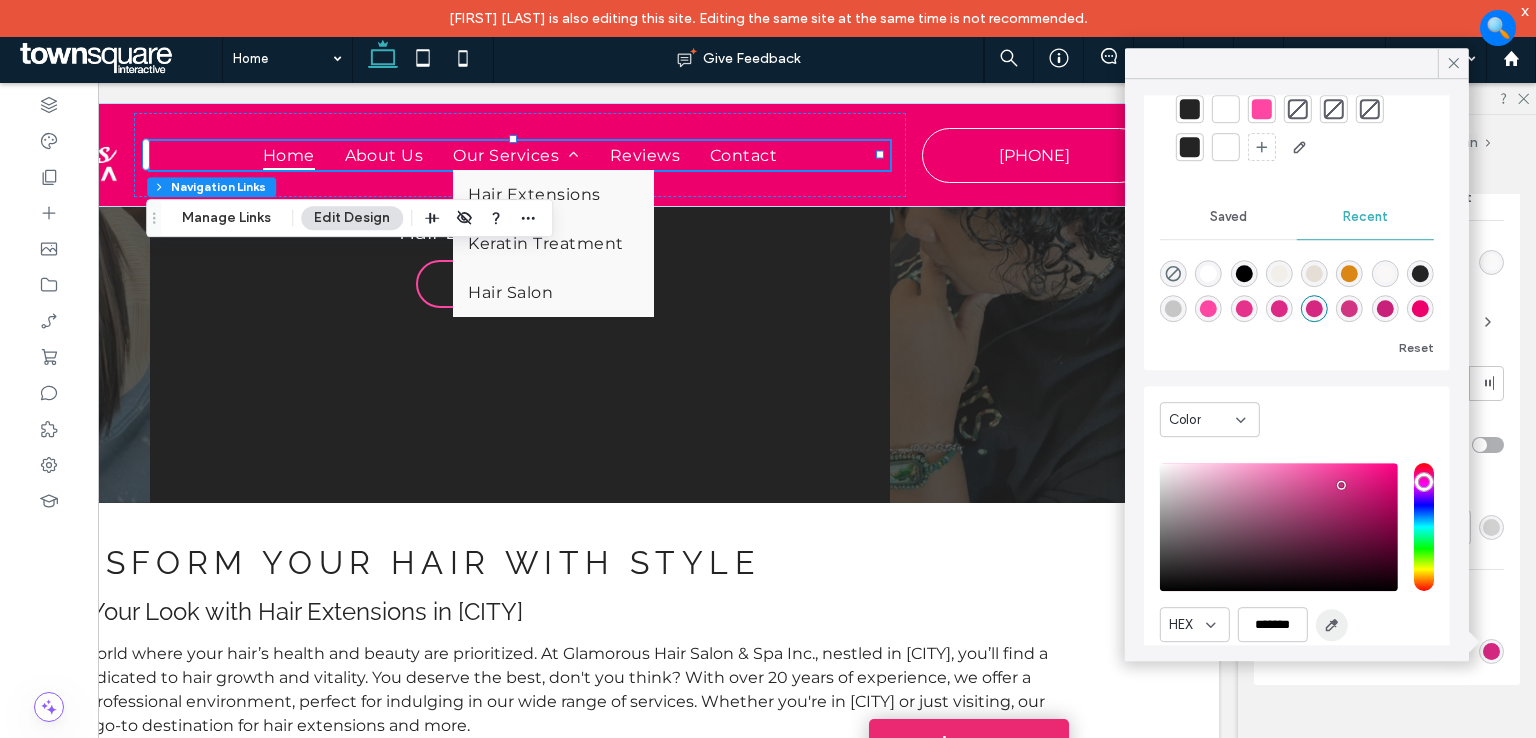scroll, scrollTop: 152, scrollLeft: 0, axis: vertical 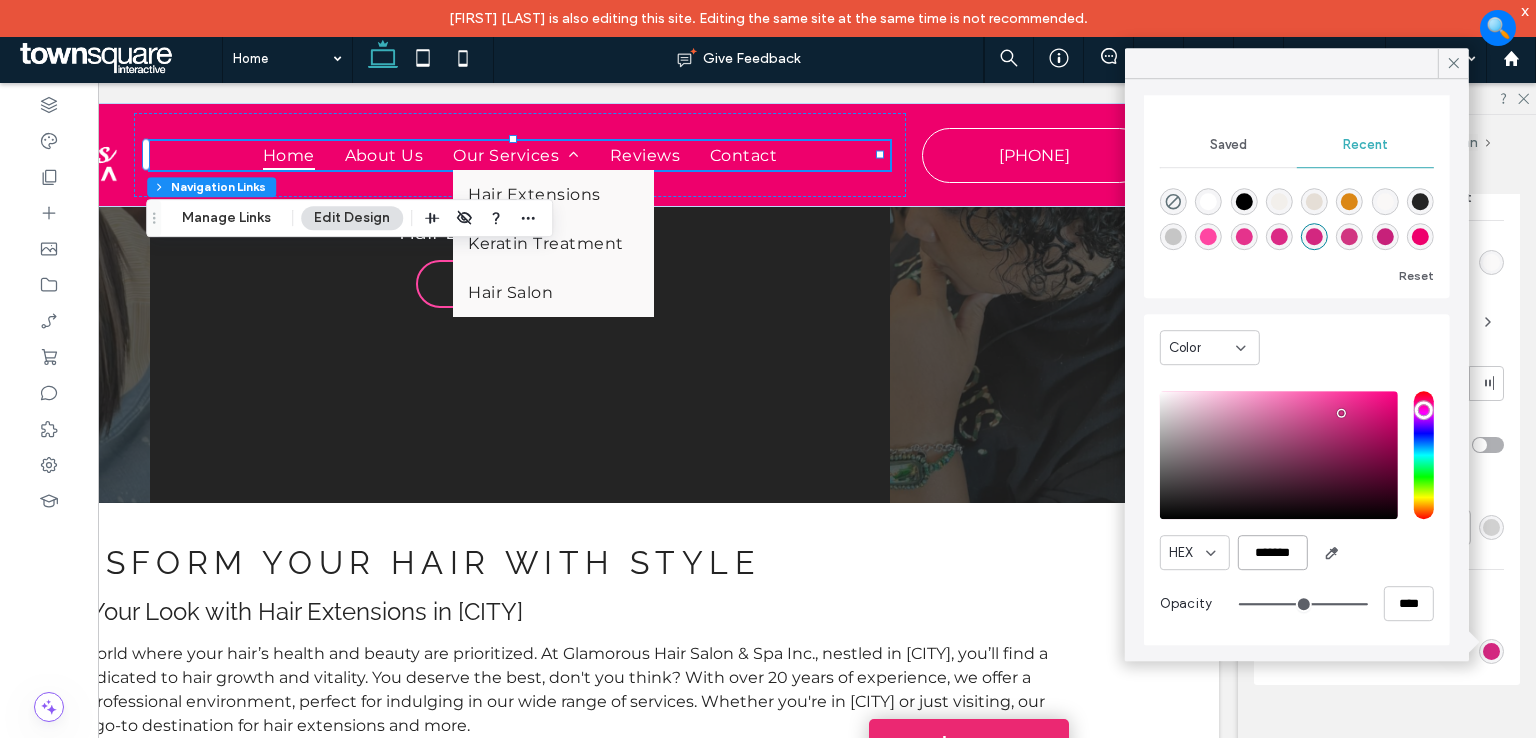 click on "*******" at bounding box center (1273, 552) 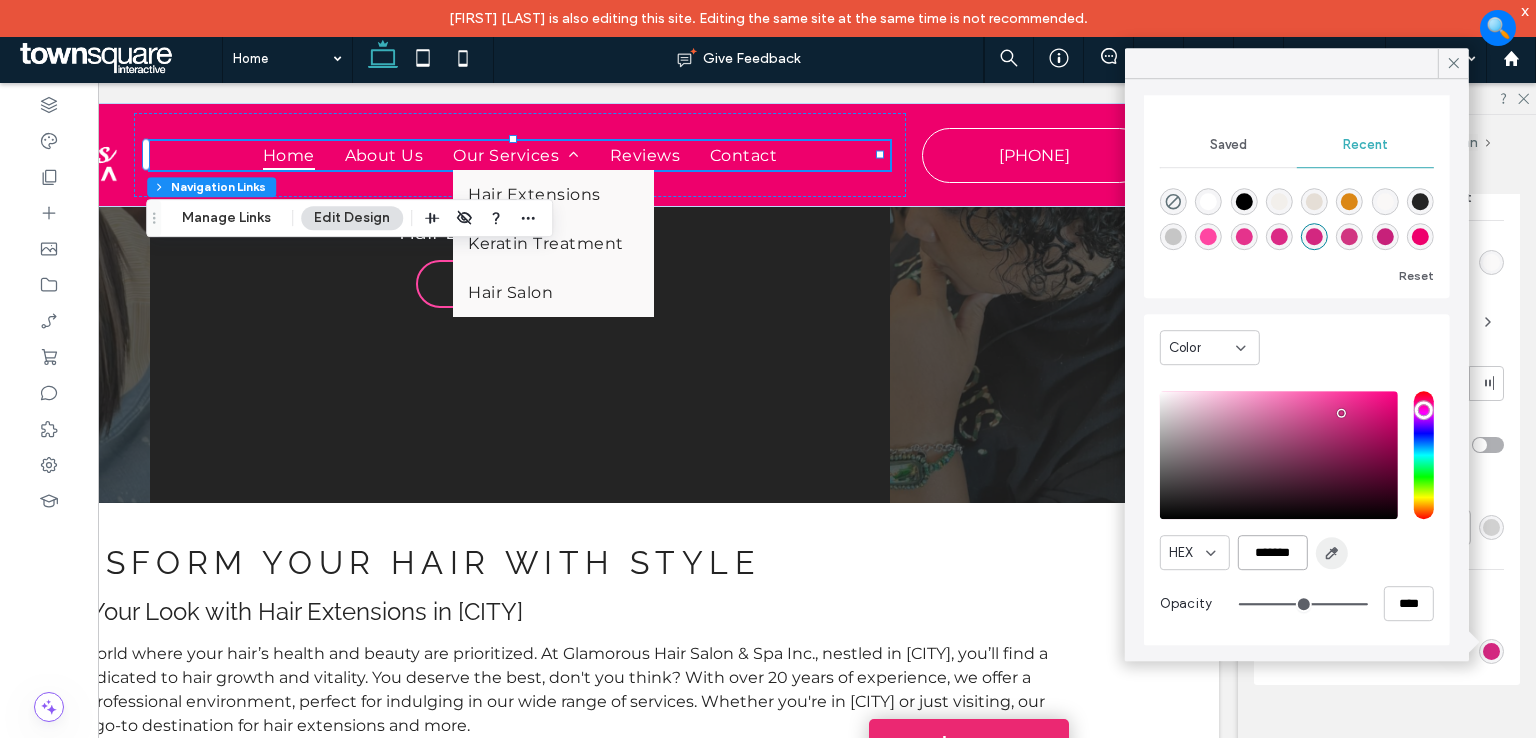 paste on "*" 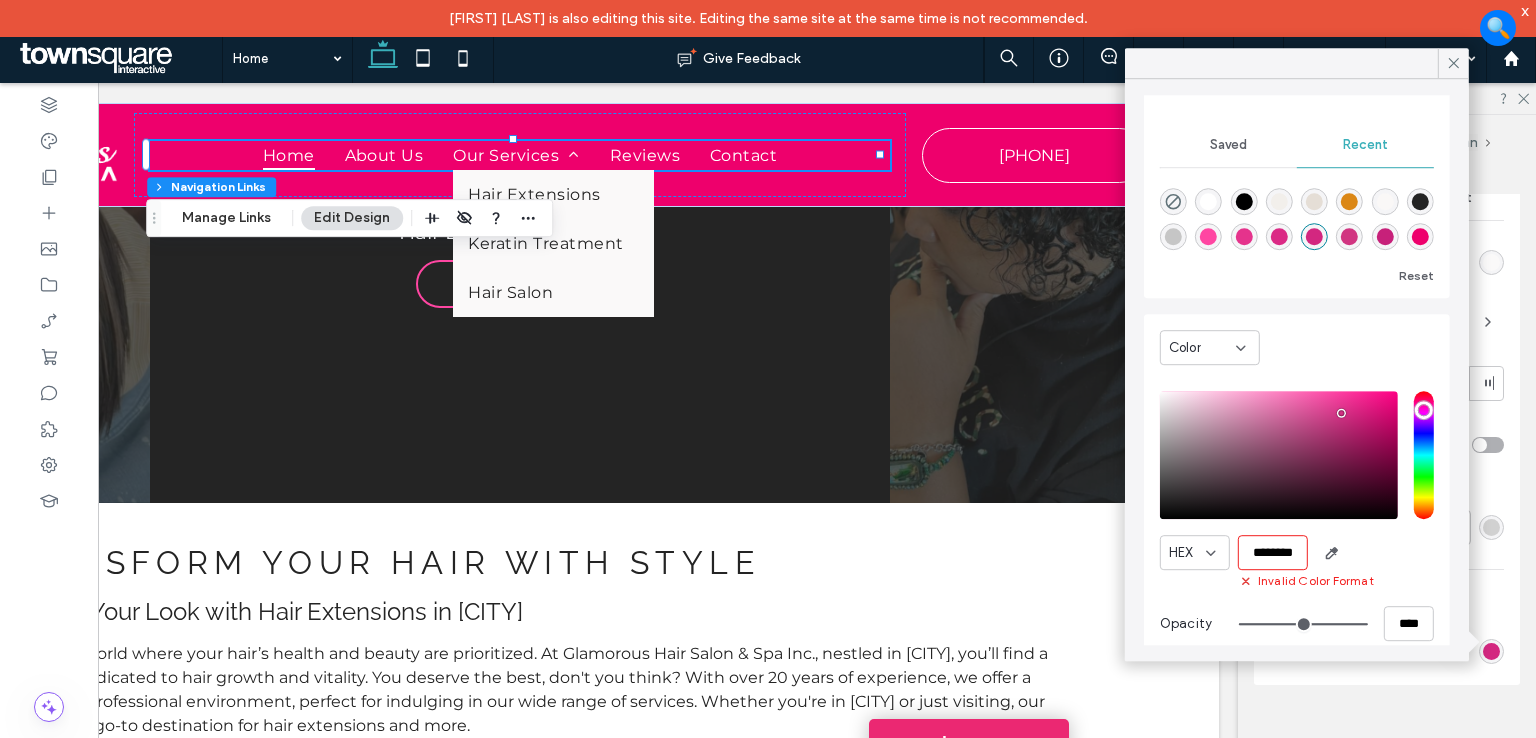 scroll, scrollTop: 0, scrollLeft: 11, axis: horizontal 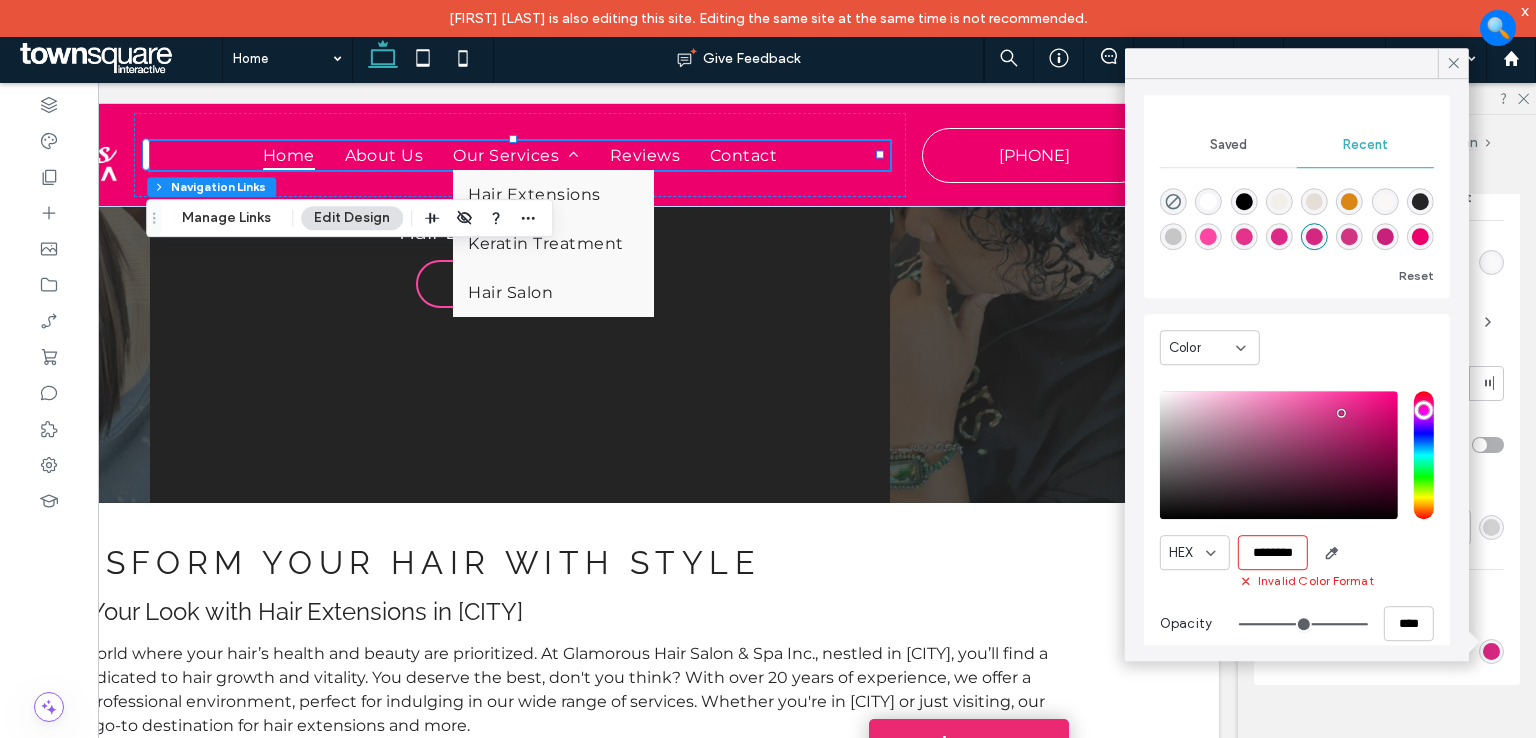 click on "Reset" at bounding box center (1416, 276) 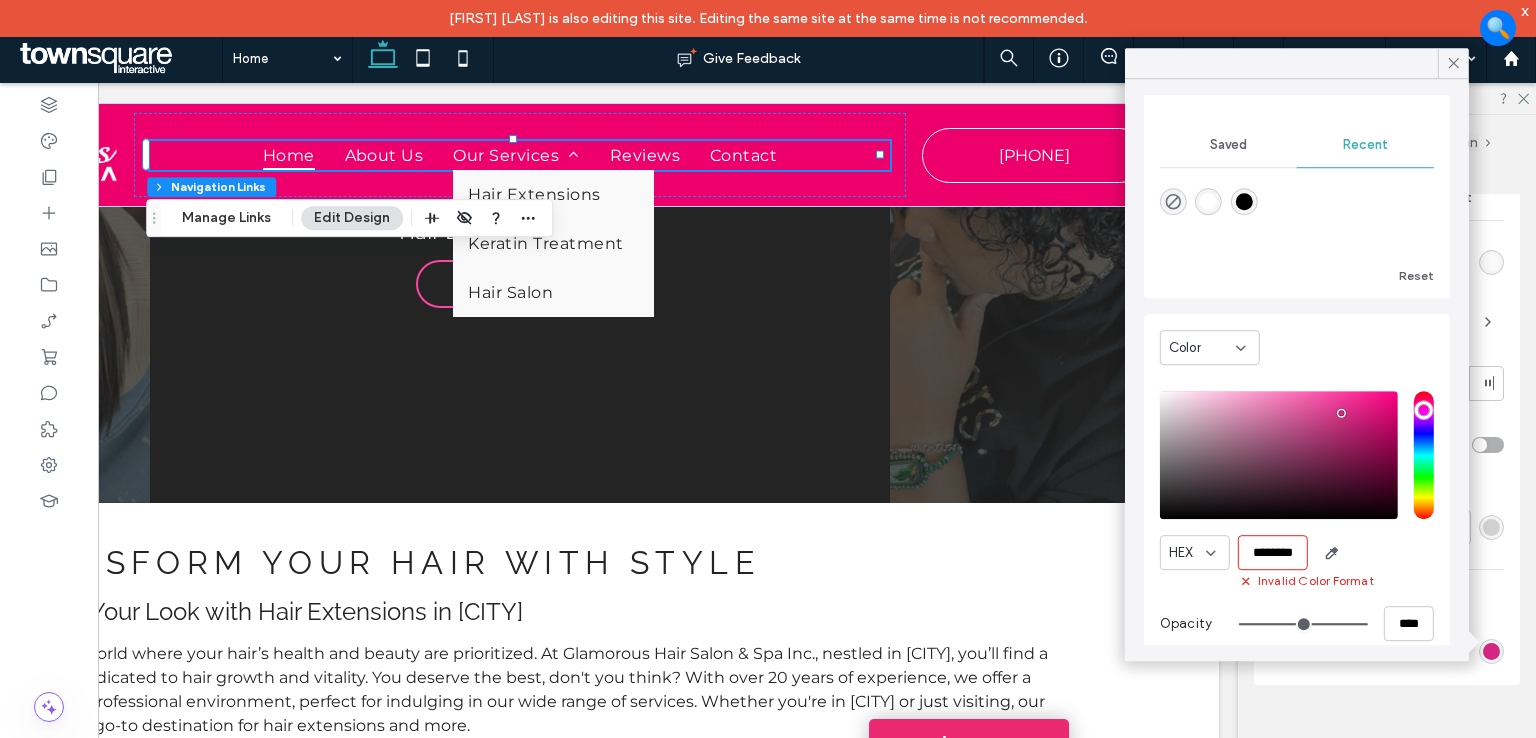 click on "********" at bounding box center (1273, 552) 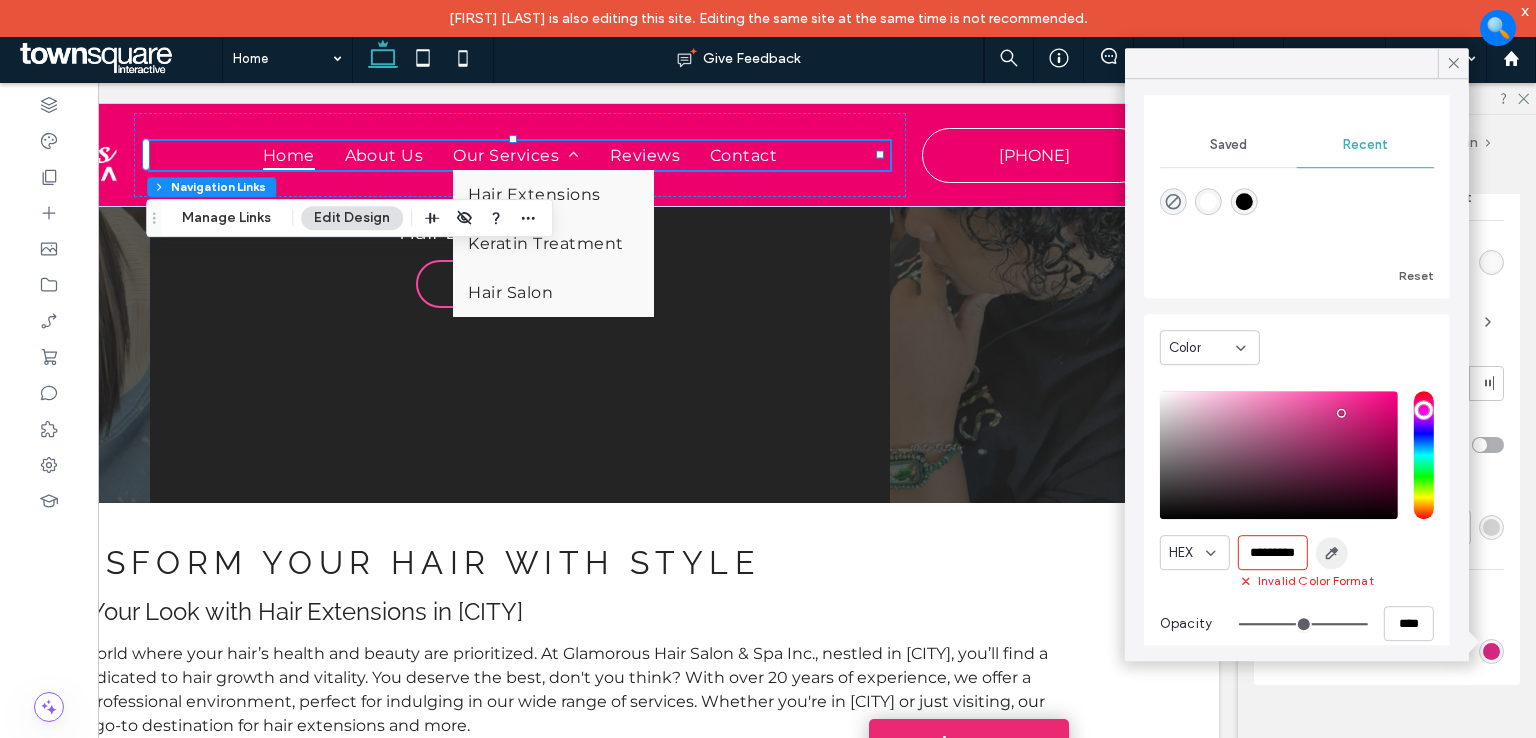 scroll, scrollTop: 0, scrollLeft: 19, axis: horizontal 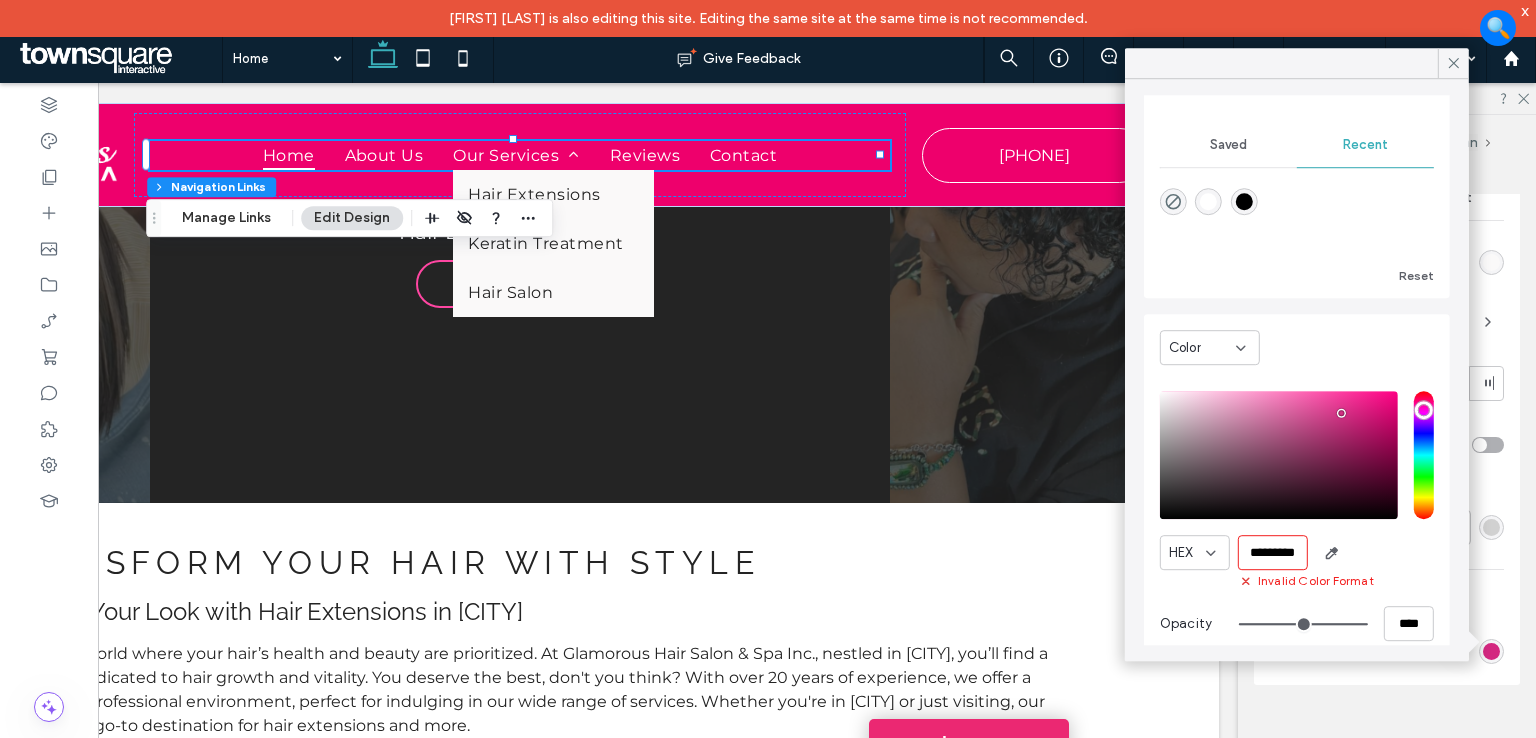 drag, startPoint x: 1383, startPoint y: 555, endPoint x: 1285, endPoint y: 557, distance: 98.02041 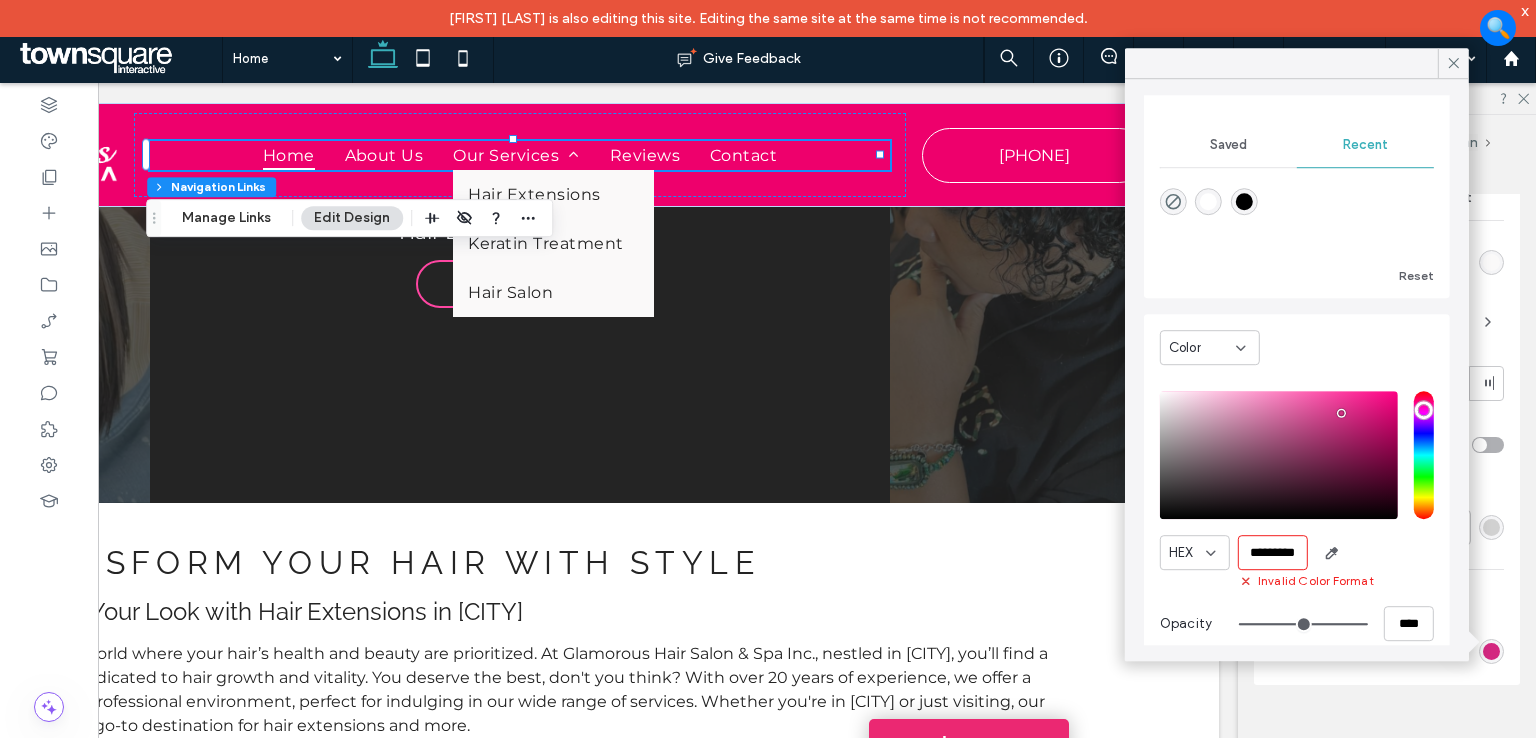 click on "HEX *********" at bounding box center [1297, 552] 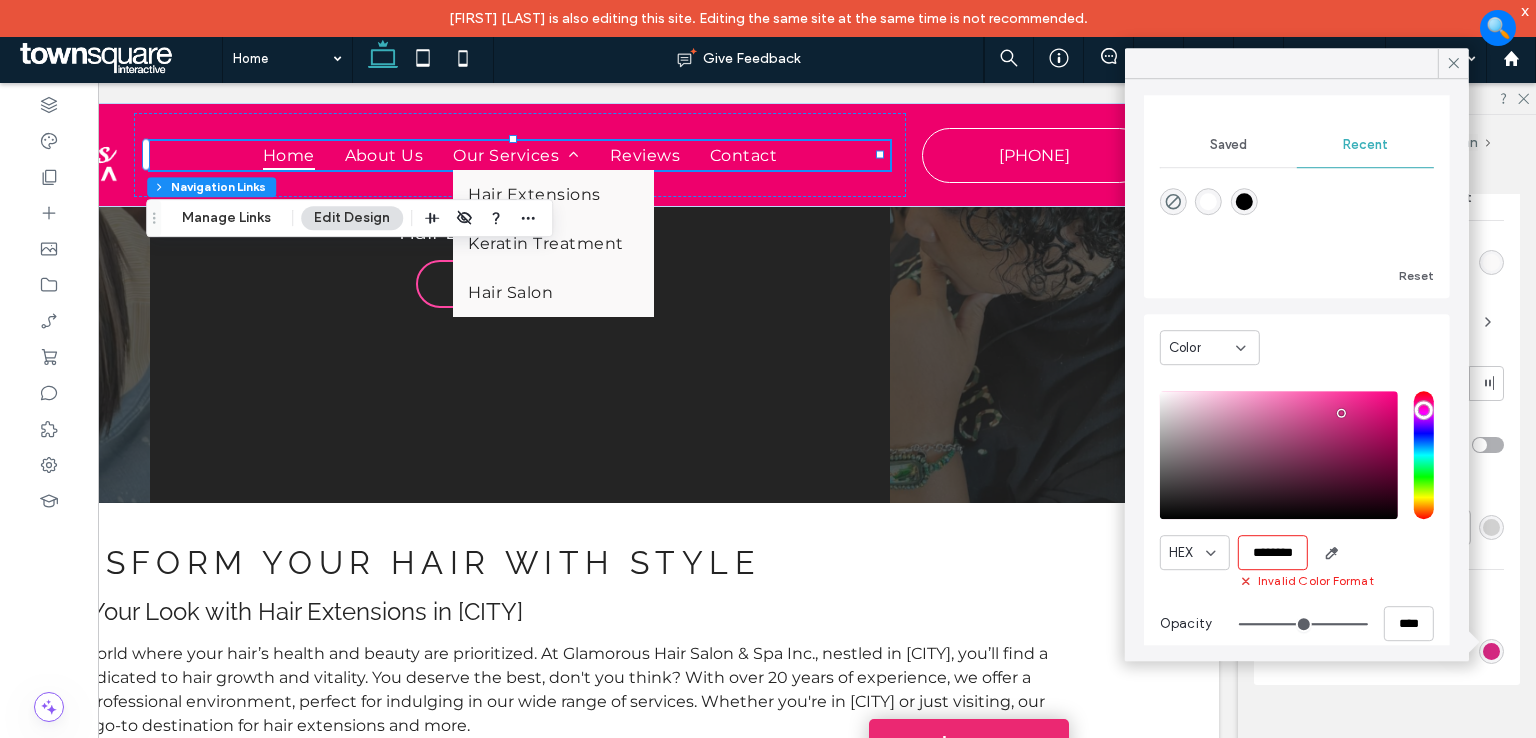 type on "*" 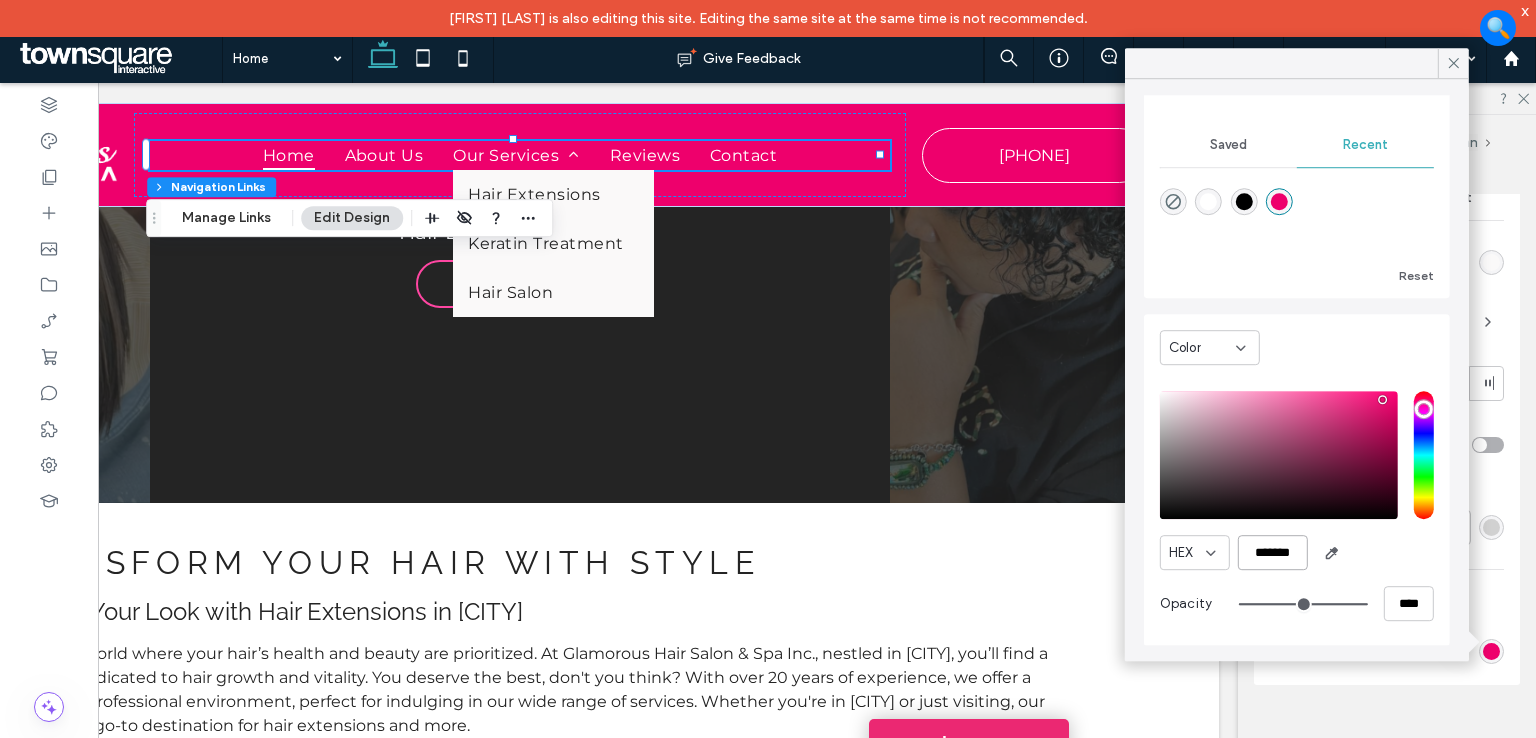 type on "*" 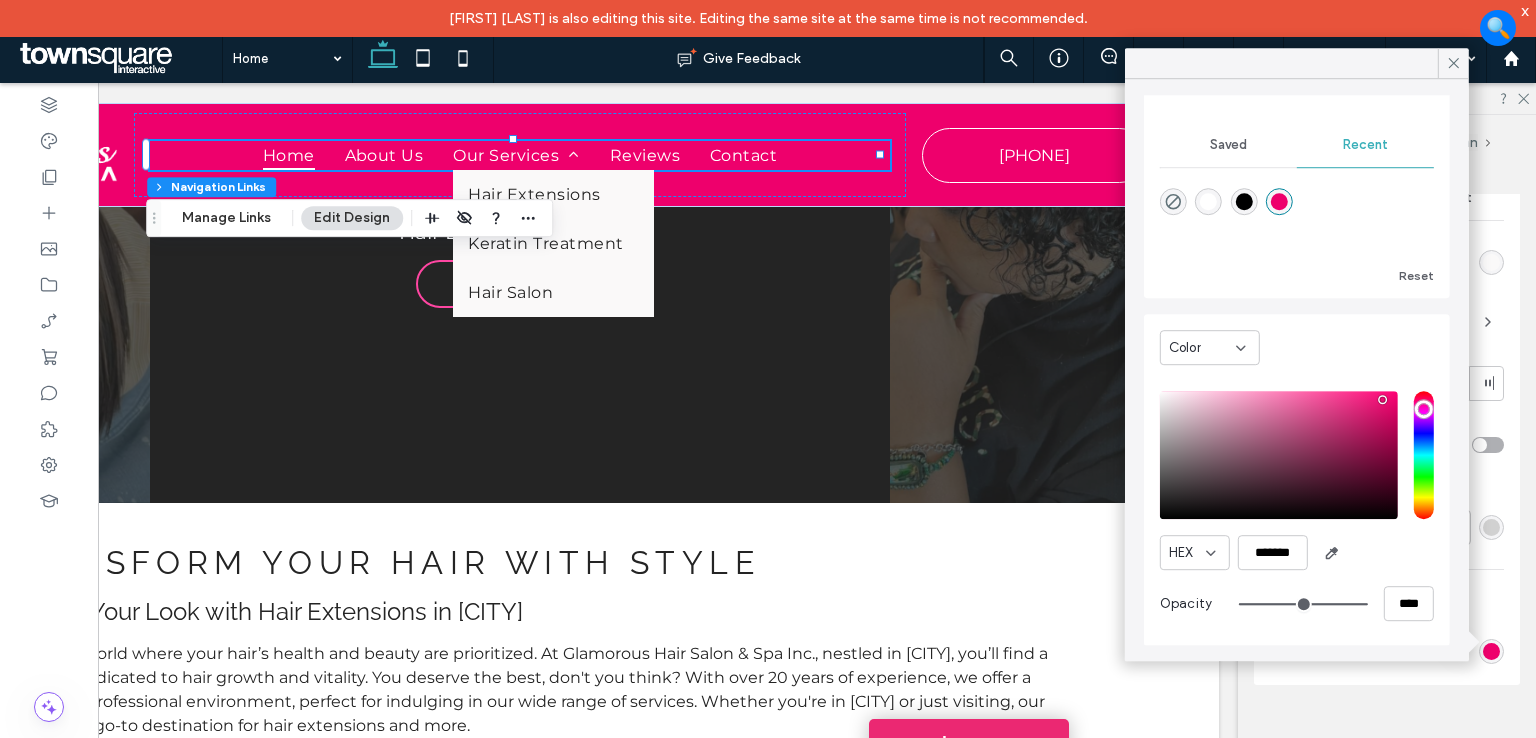 click on "HEX *******" at bounding box center [1297, 552] 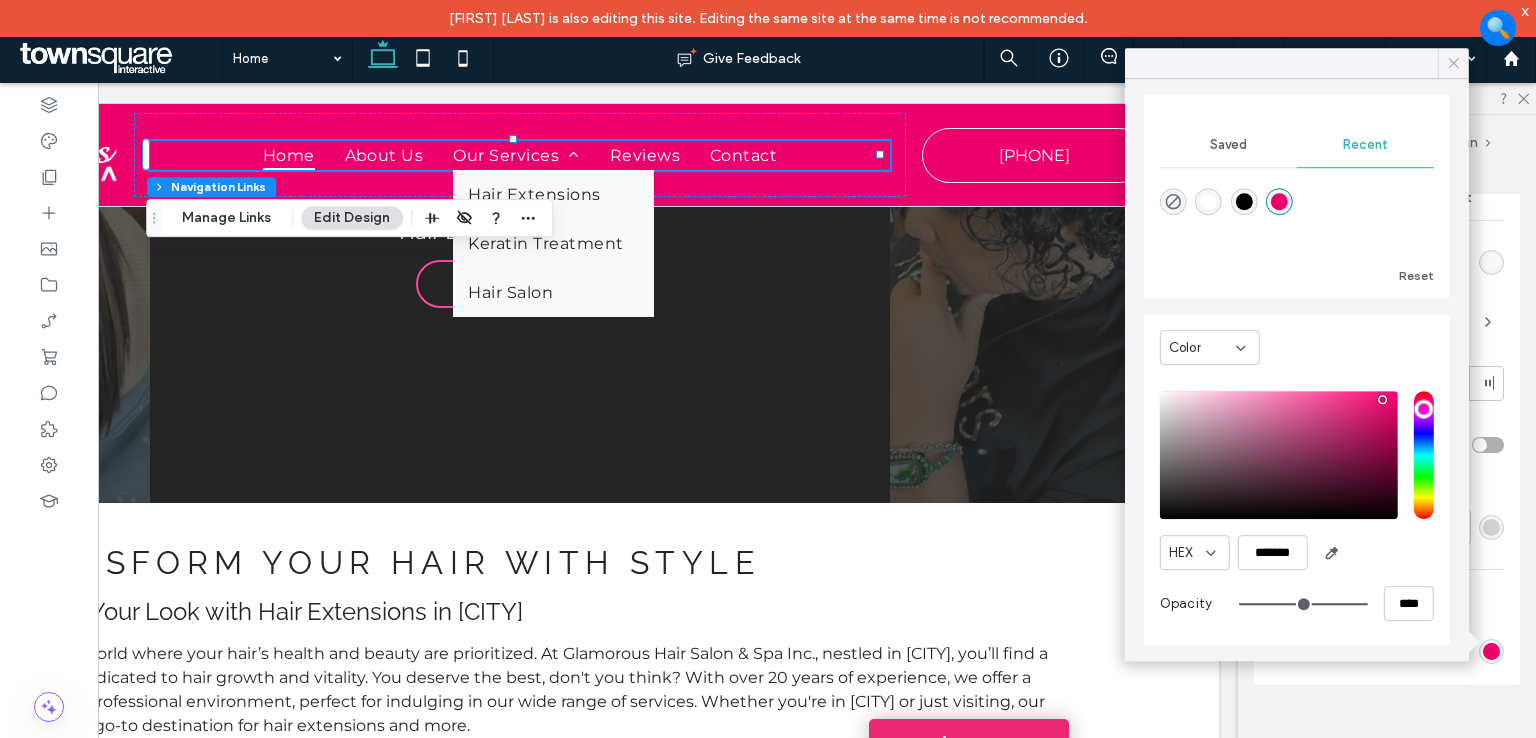 click 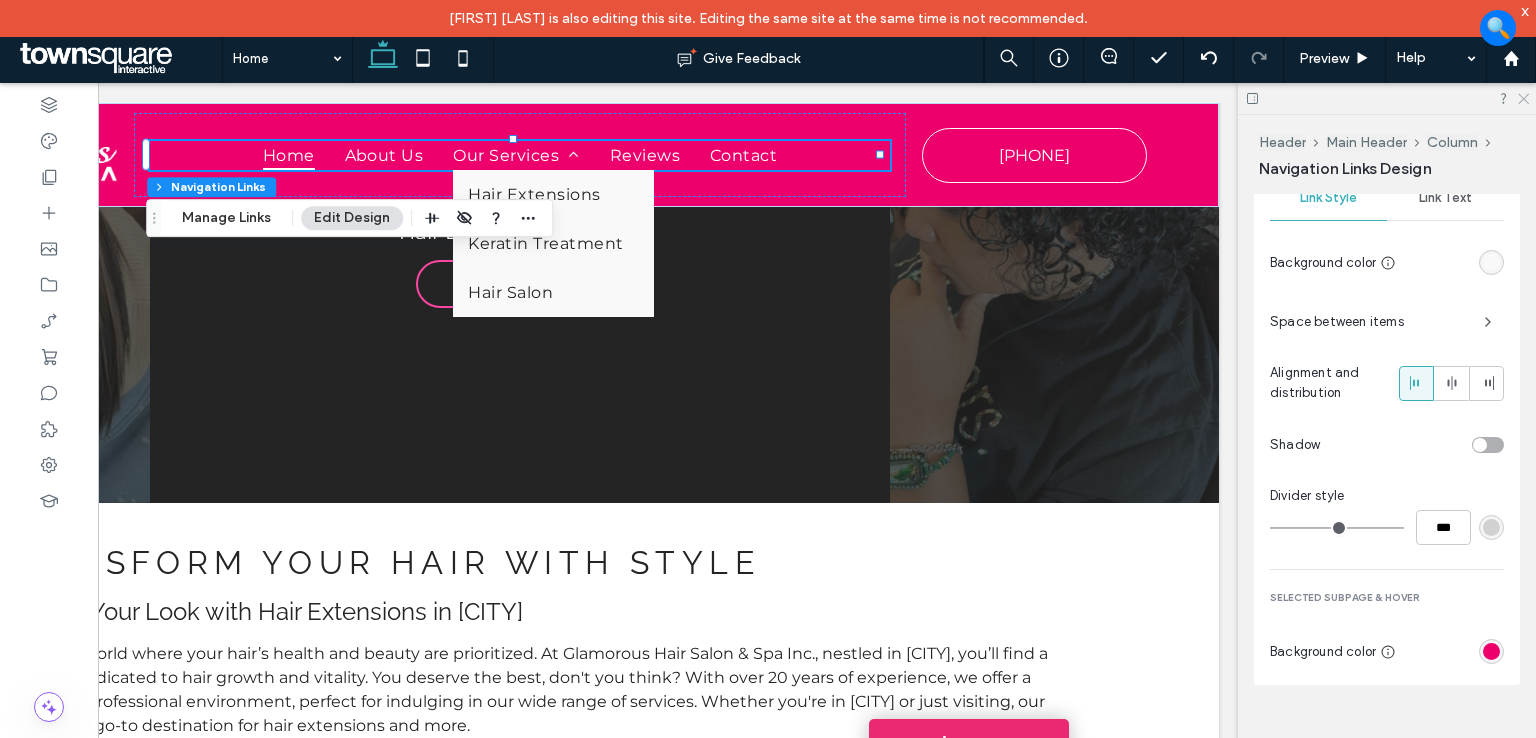 click 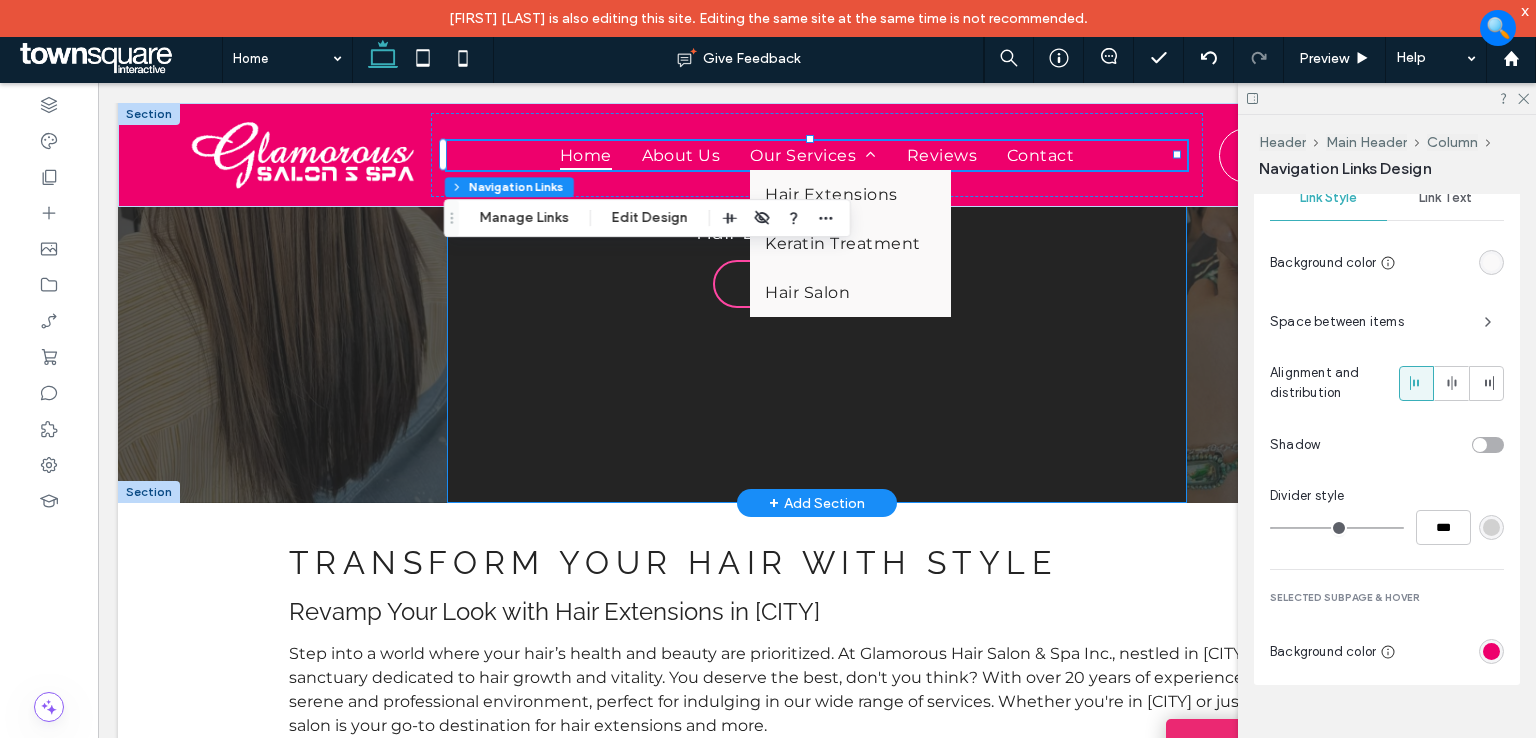 scroll, scrollTop: 0, scrollLeft: 0, axis: both 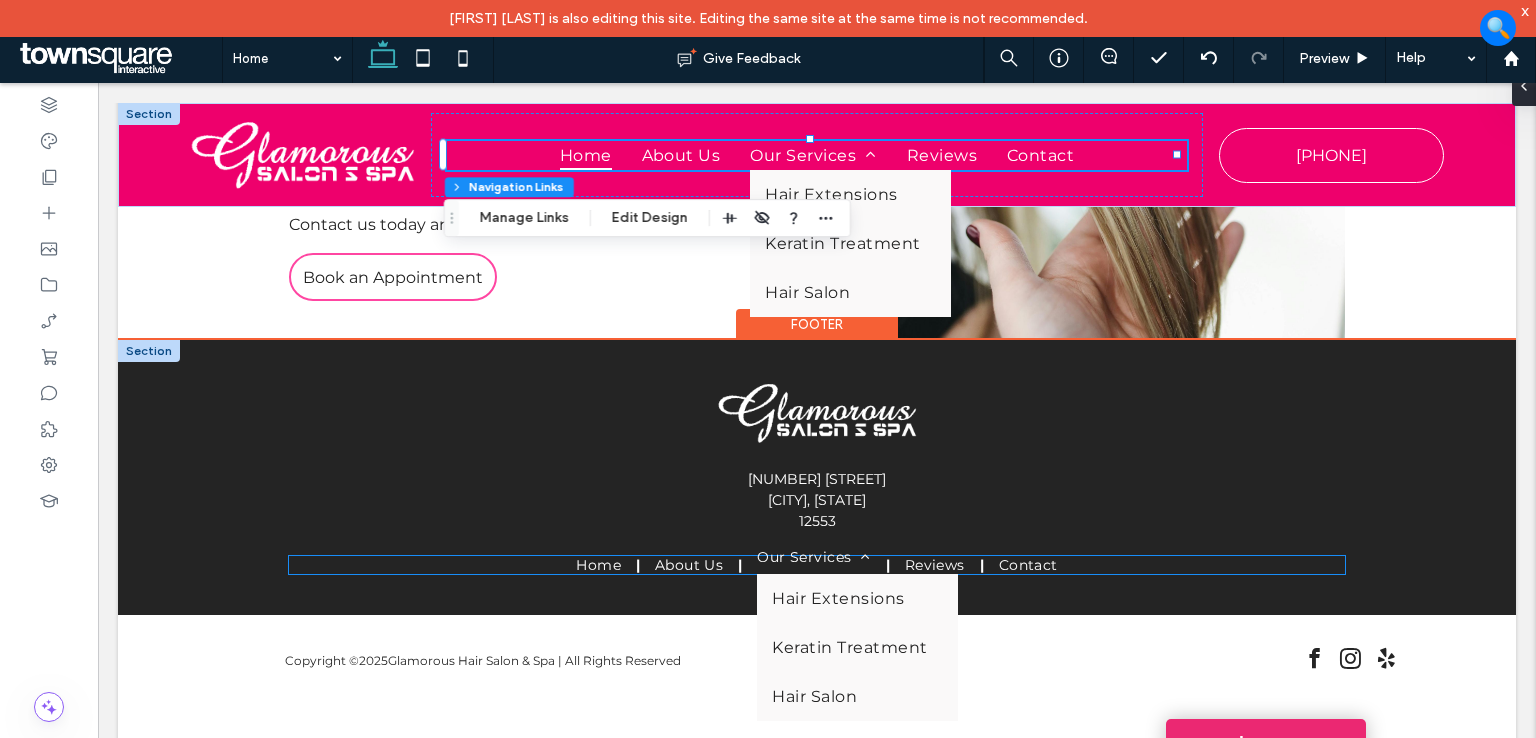 click on "Our Services" at bounding box center (813, 557) 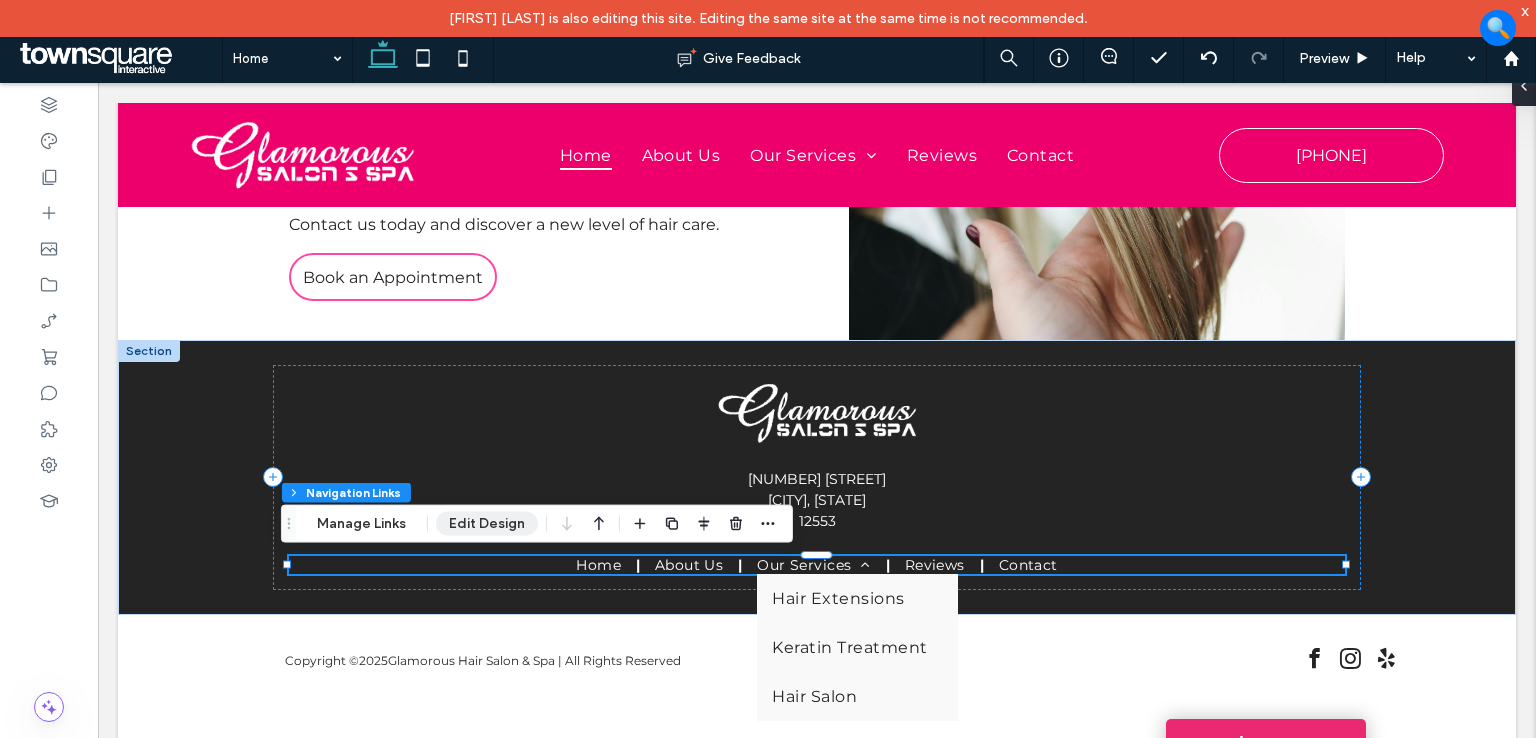 click on "Edit Design" at bounding box center (487, 524) 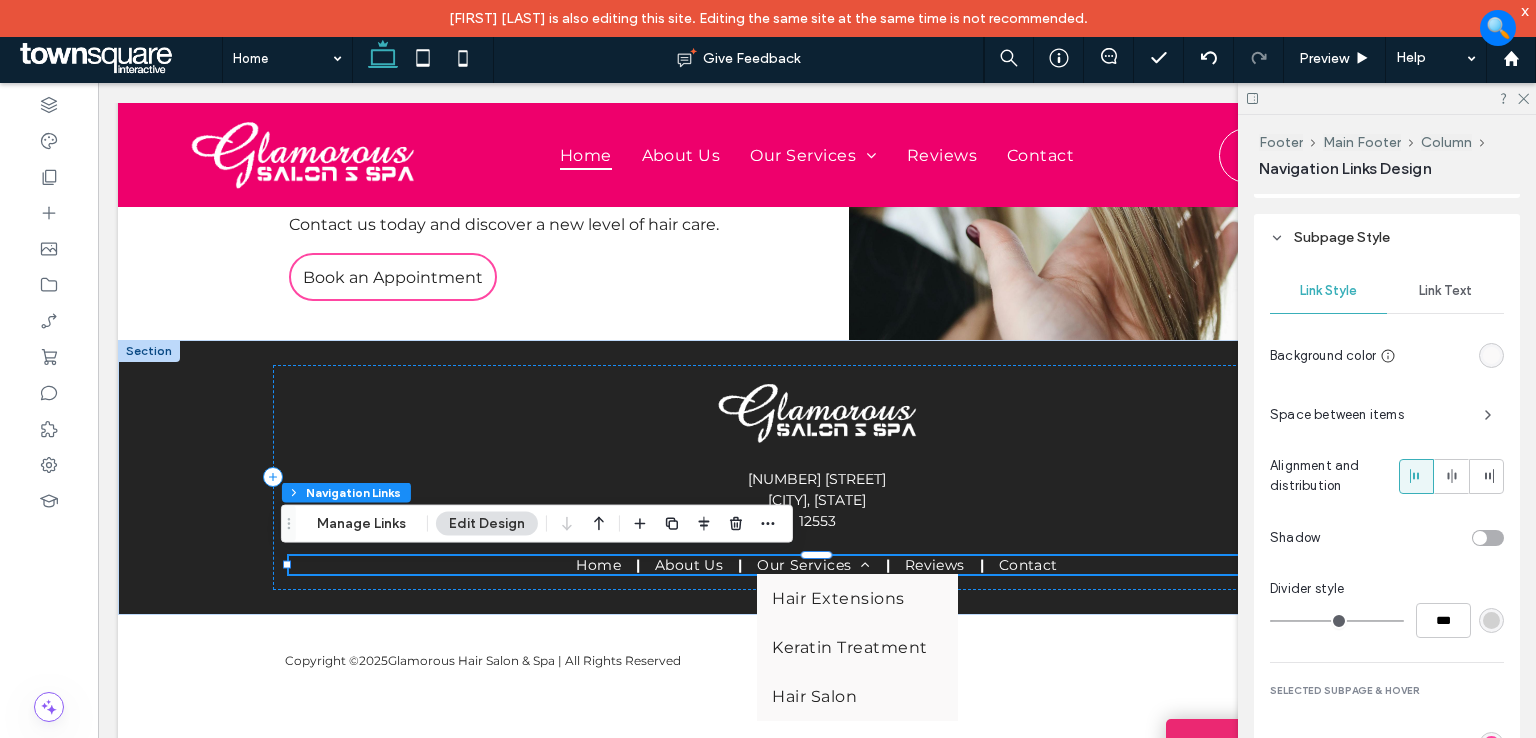 scroll, scrollTop: 1504, scrollLeft: 0, axis: vertical 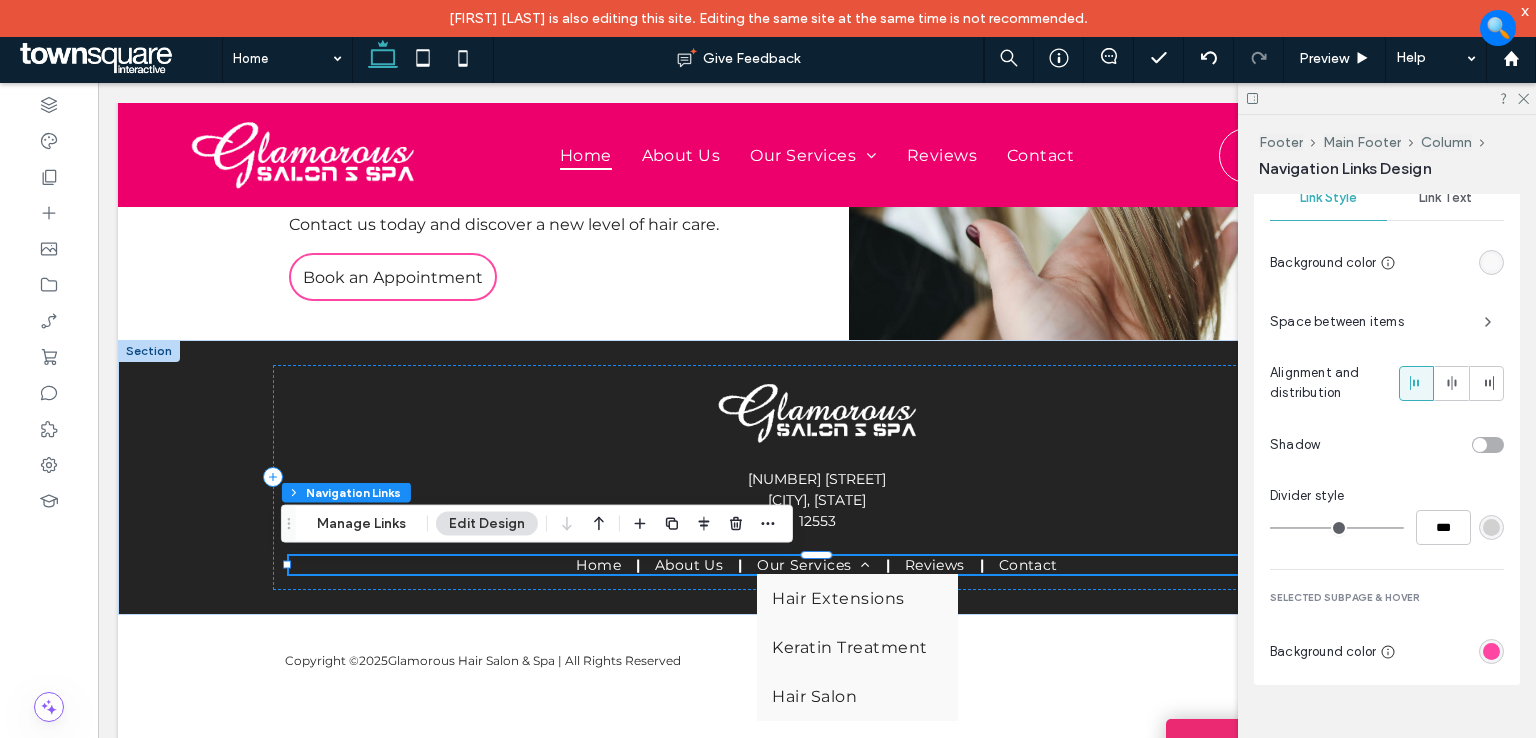 click at bounding box center (1491, 651) 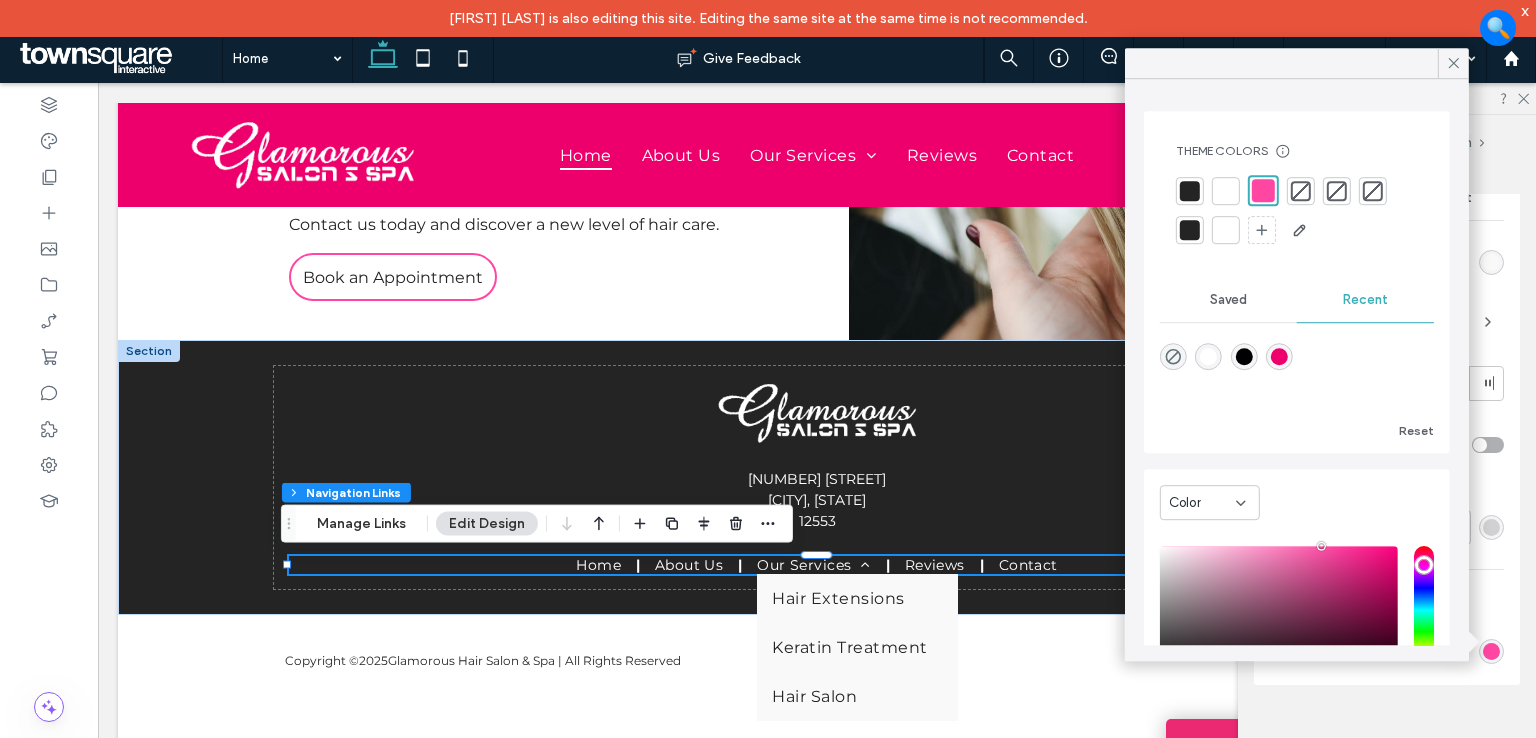 drag, startPoint x: 1292, startPoint y: 354, endPoint x: 1271, endPoint y: 371, distance: 27.018513 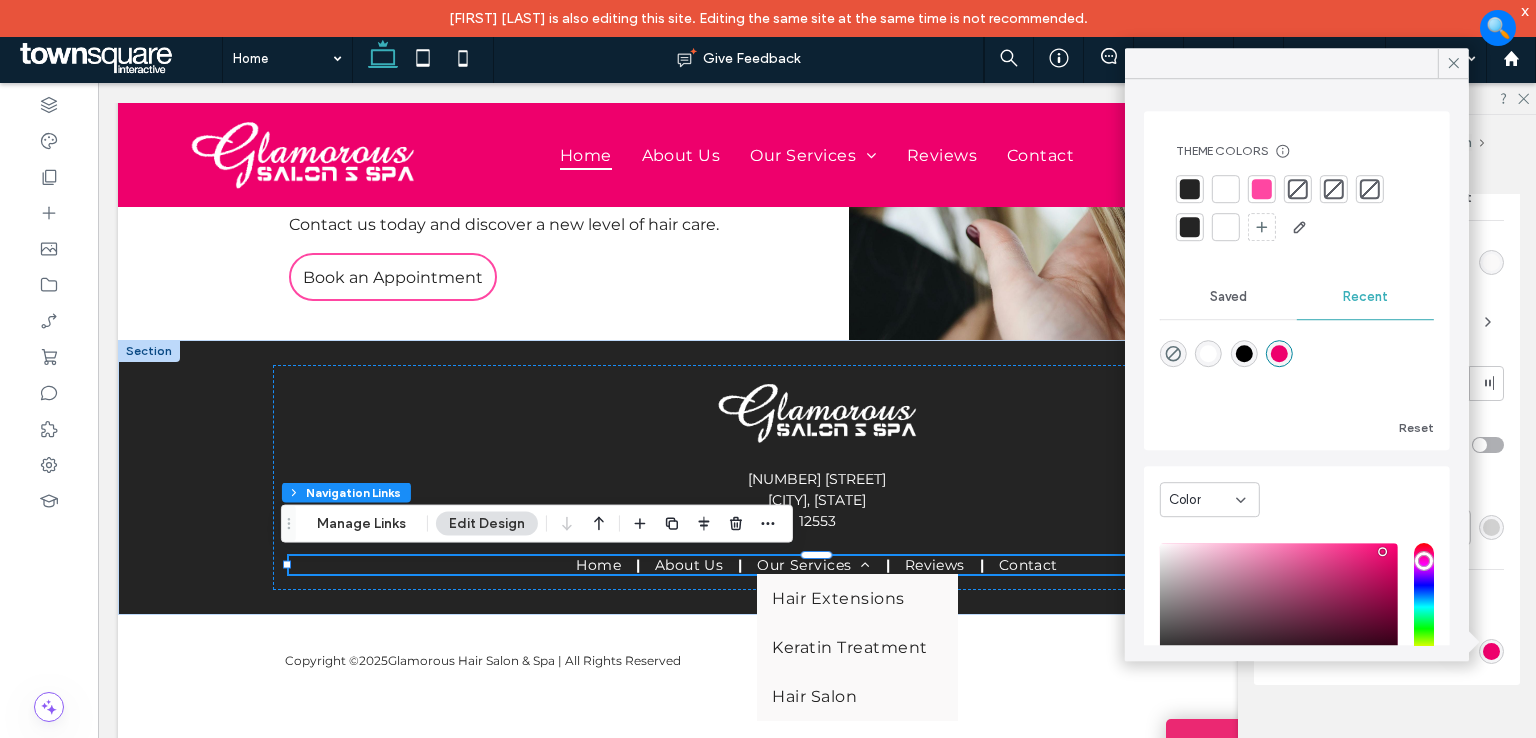 type on "*******" 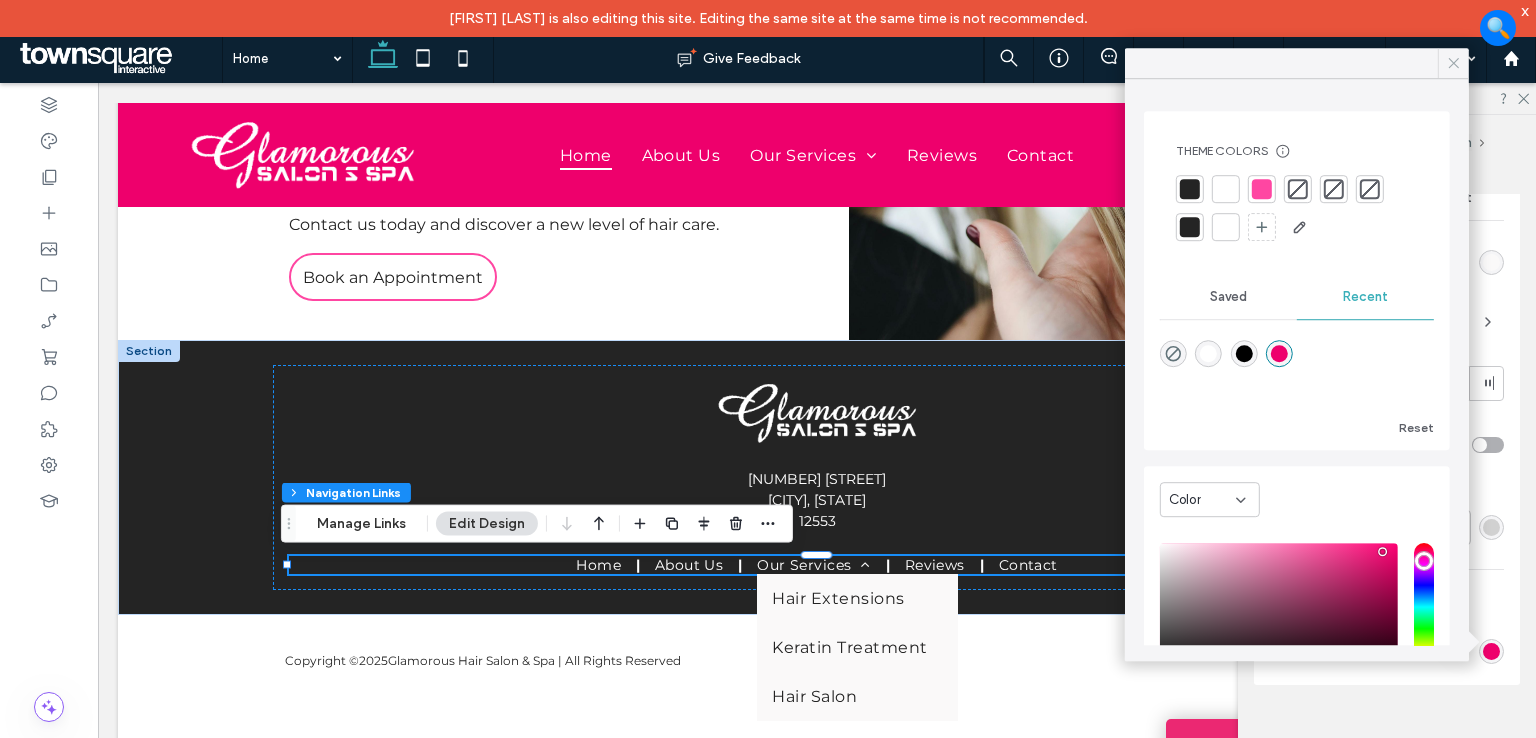 click 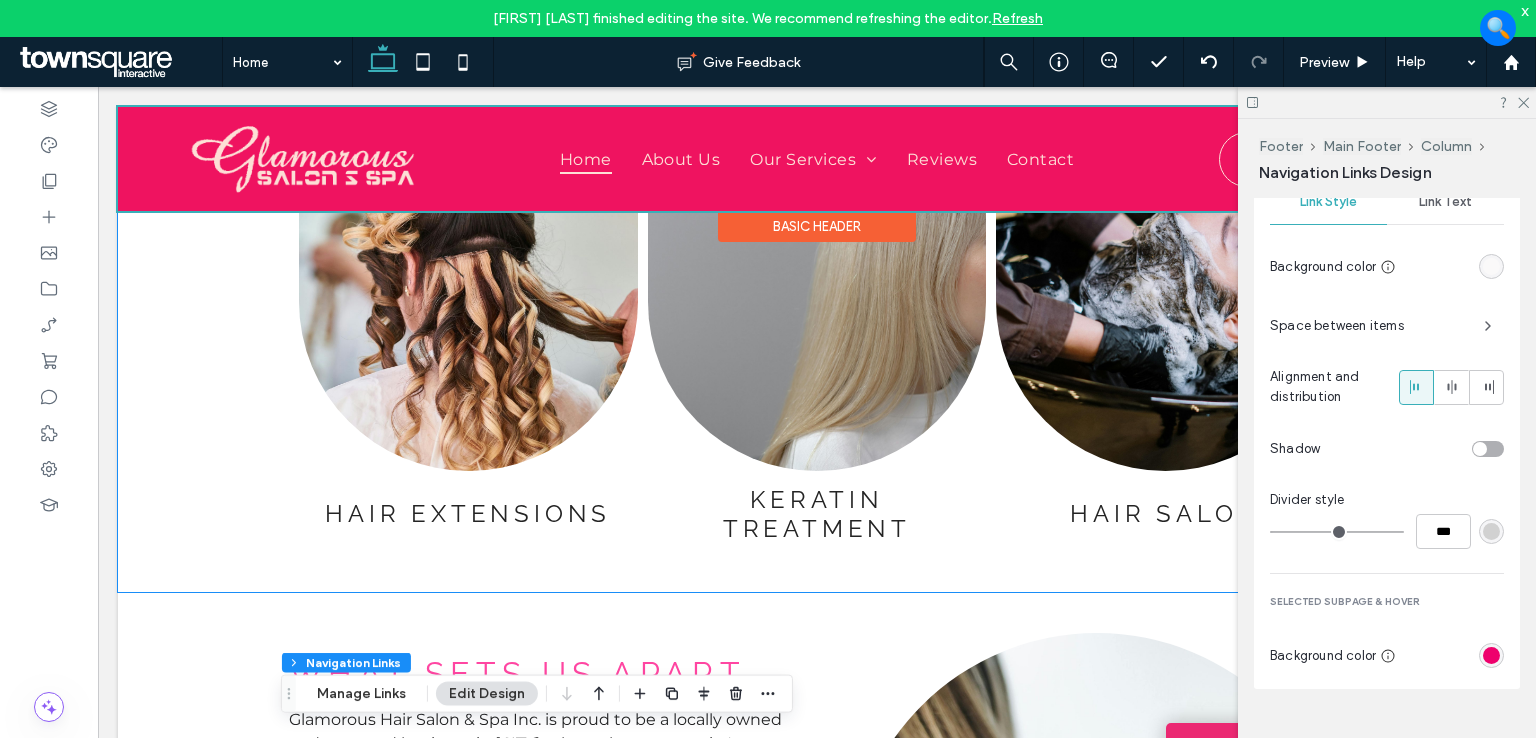 scroll, scrollTop: 1222, scrollLeft: 0, axis: vertical 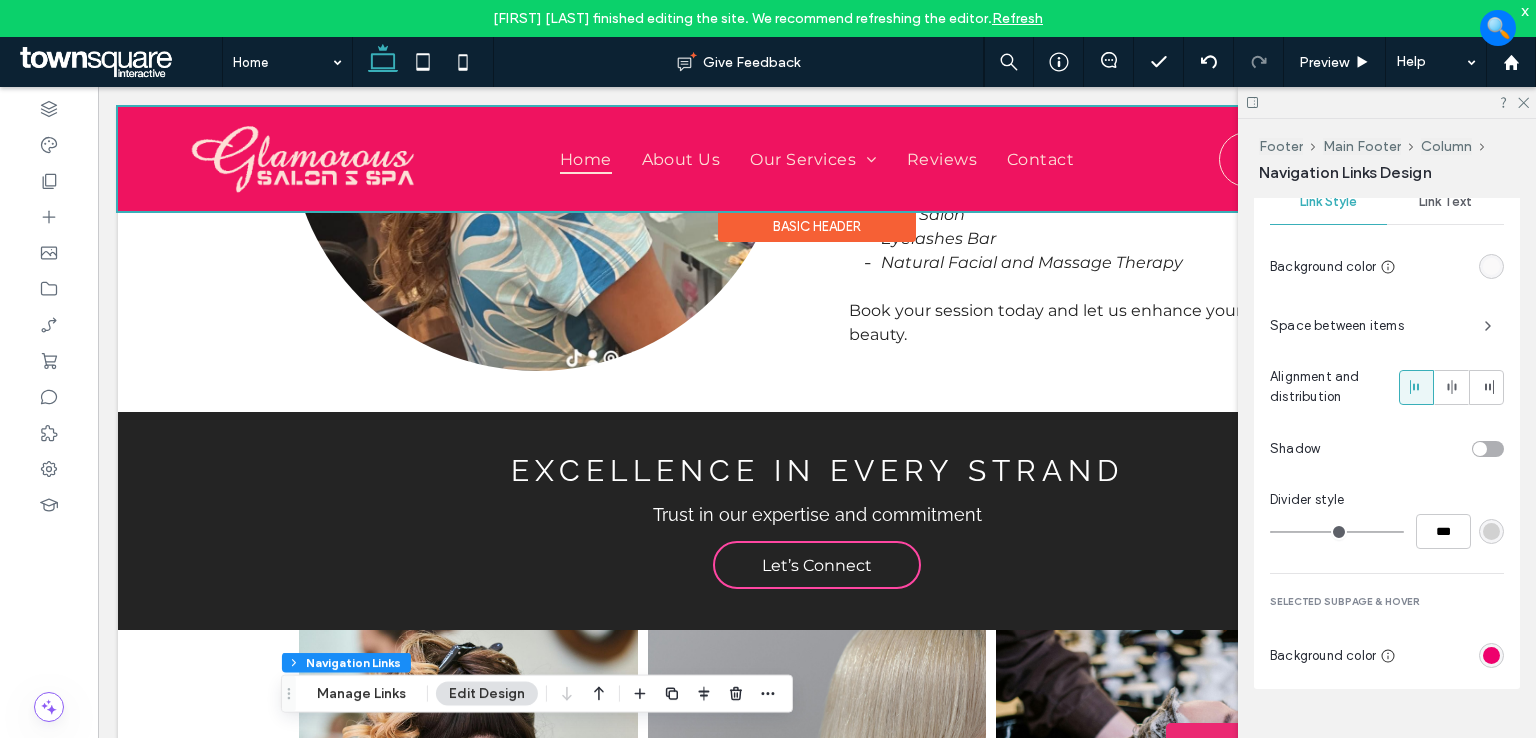 click at bounding box center (817, 159) 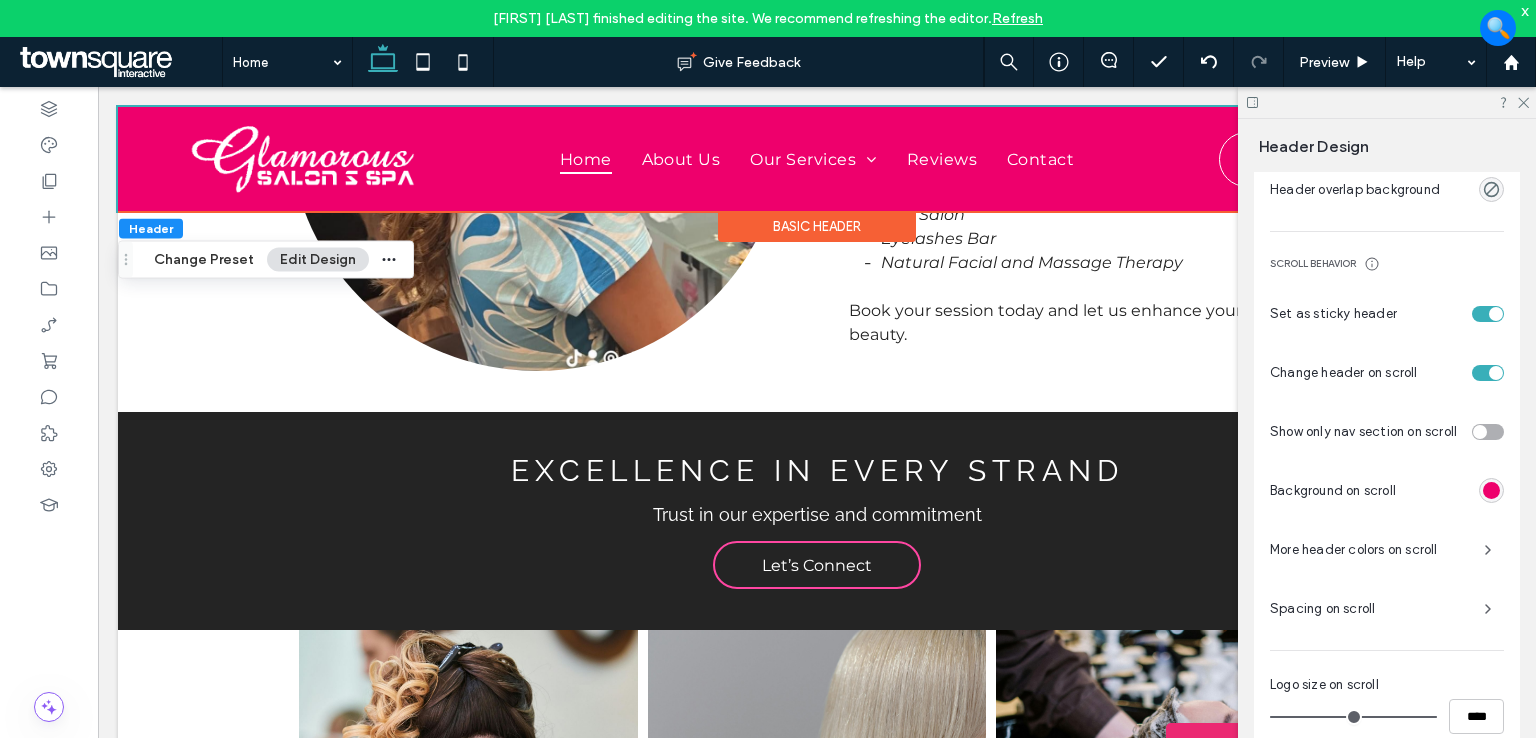 scroll, scrollTop: 946, scrollLeft: 0, axis: vertical 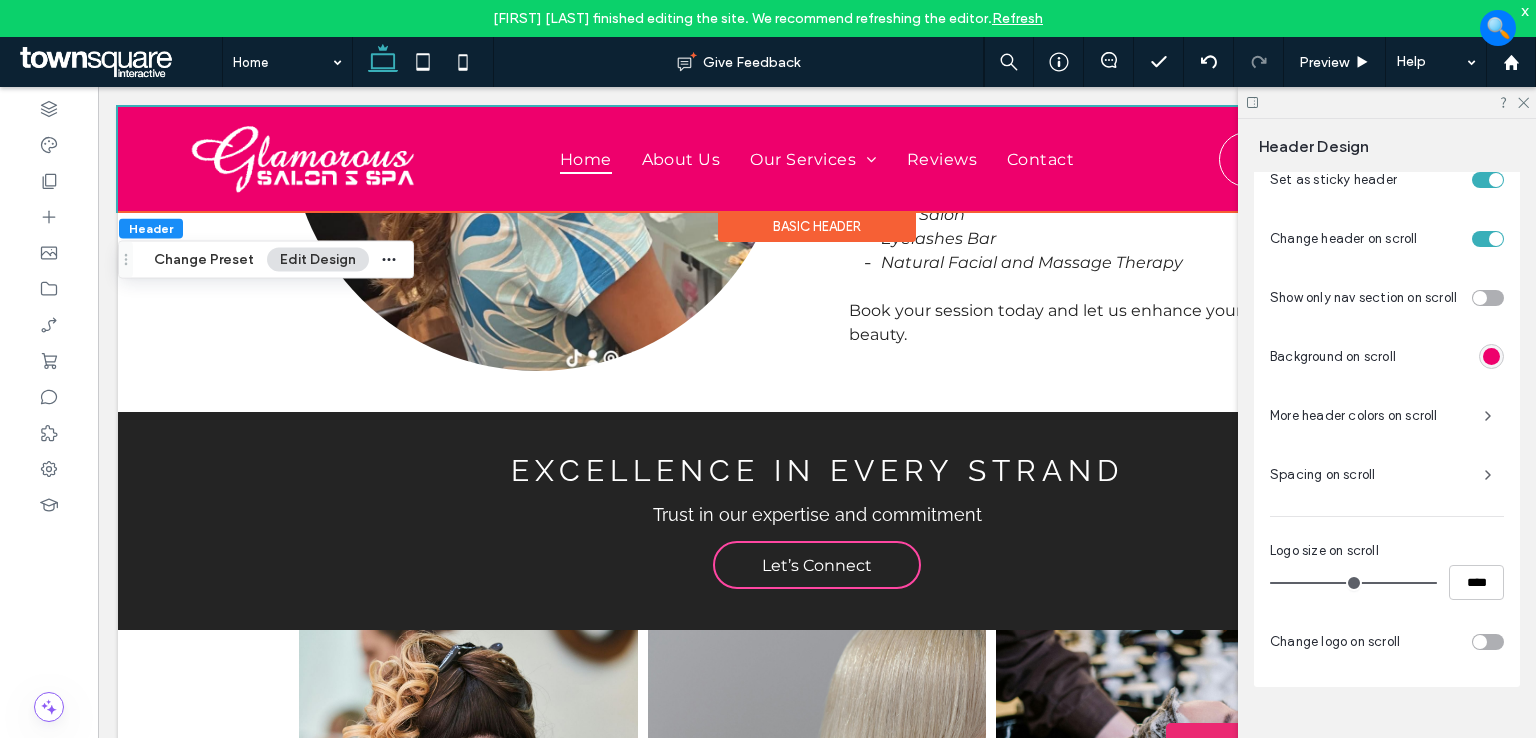 click at bounding box center [1491, 356] 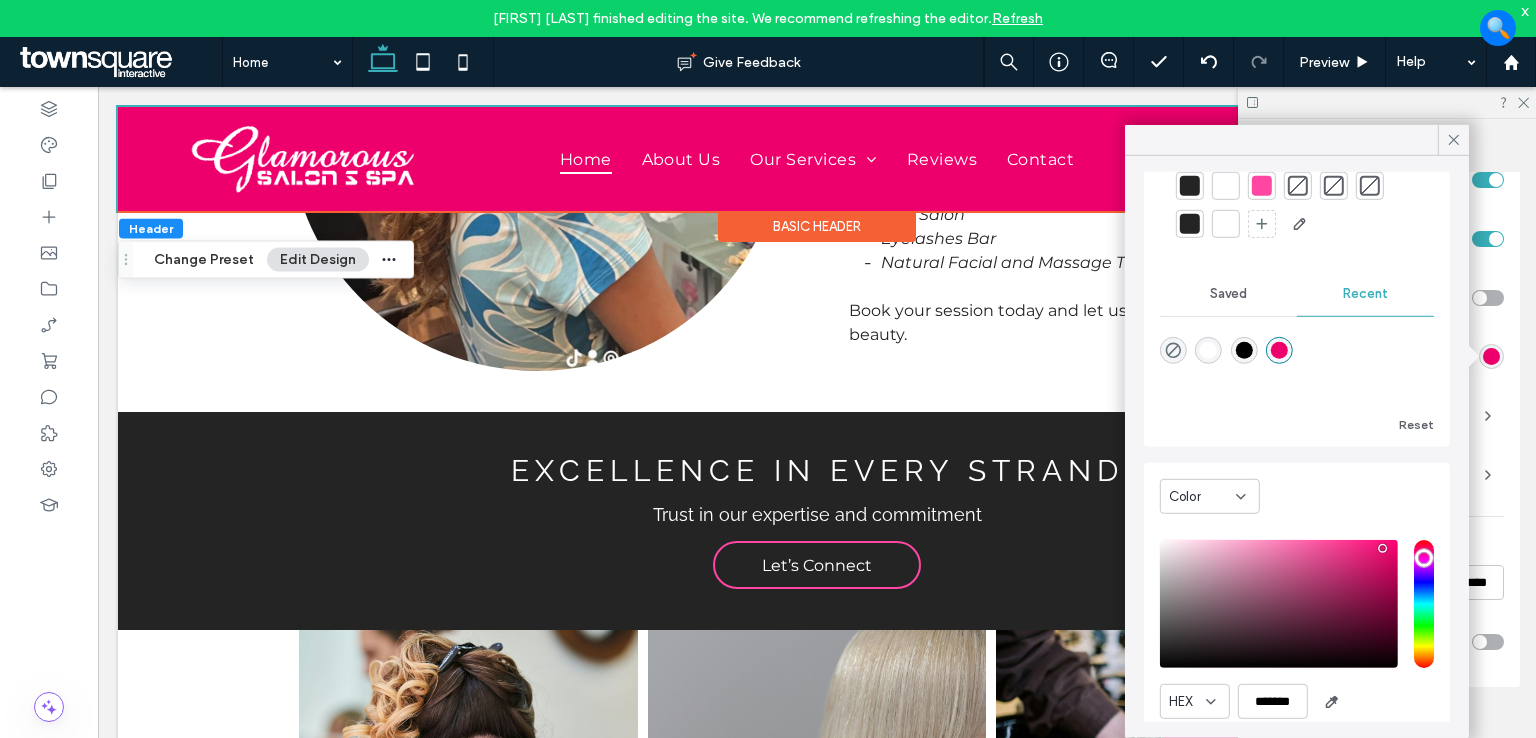 scroll, scrollTop: 152, scrollLeft: 0, axis: vertical 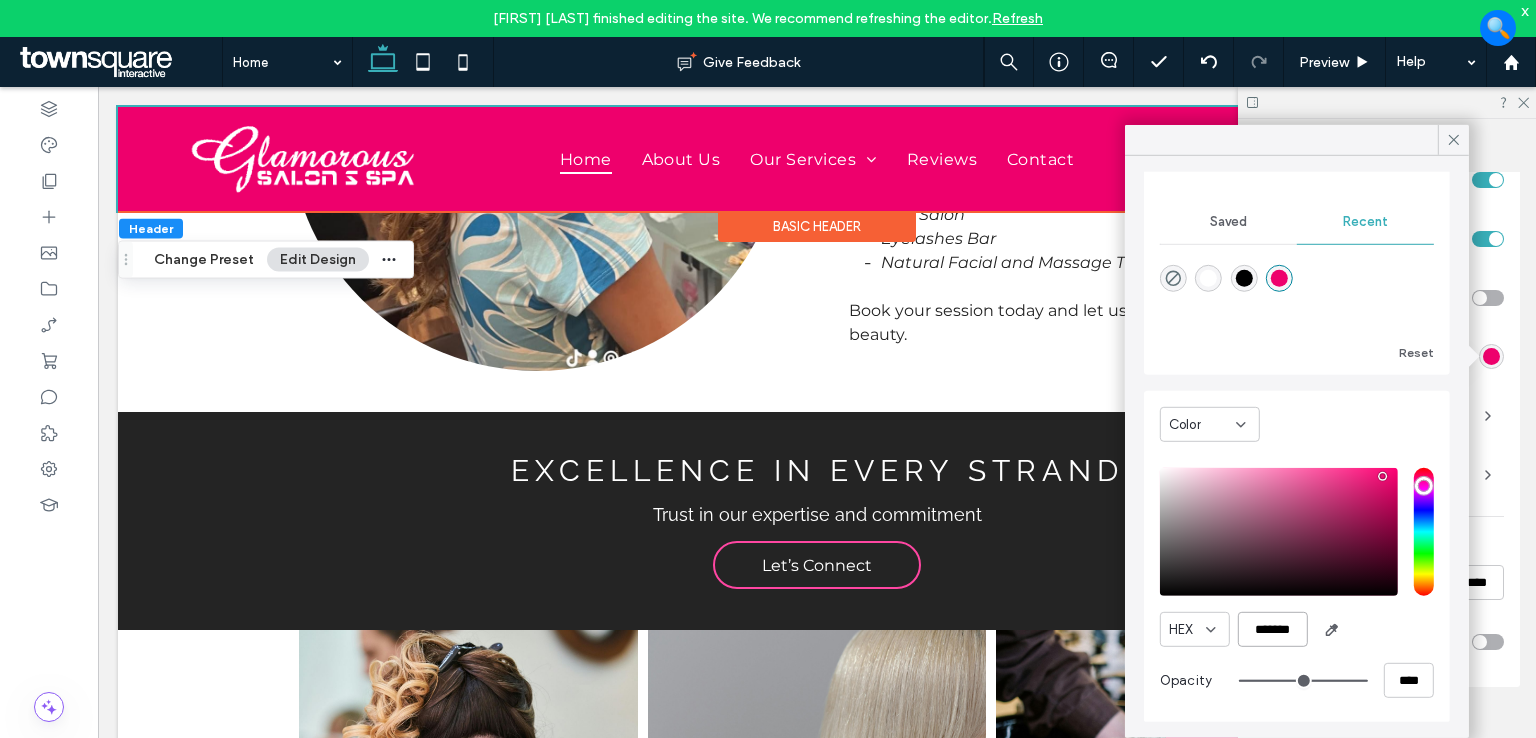 click on "*******" at bounding box center [1273, 629] 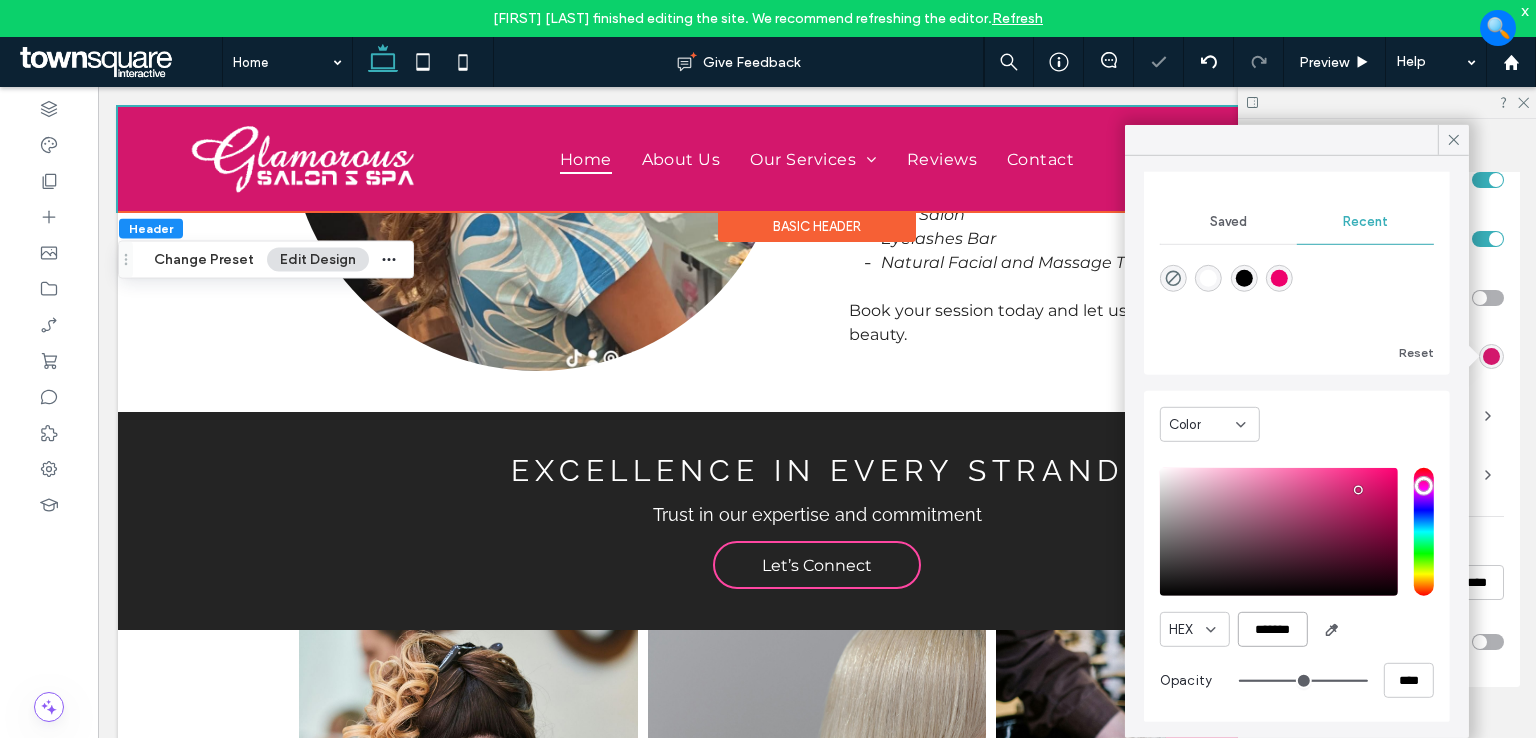 type on "*******" 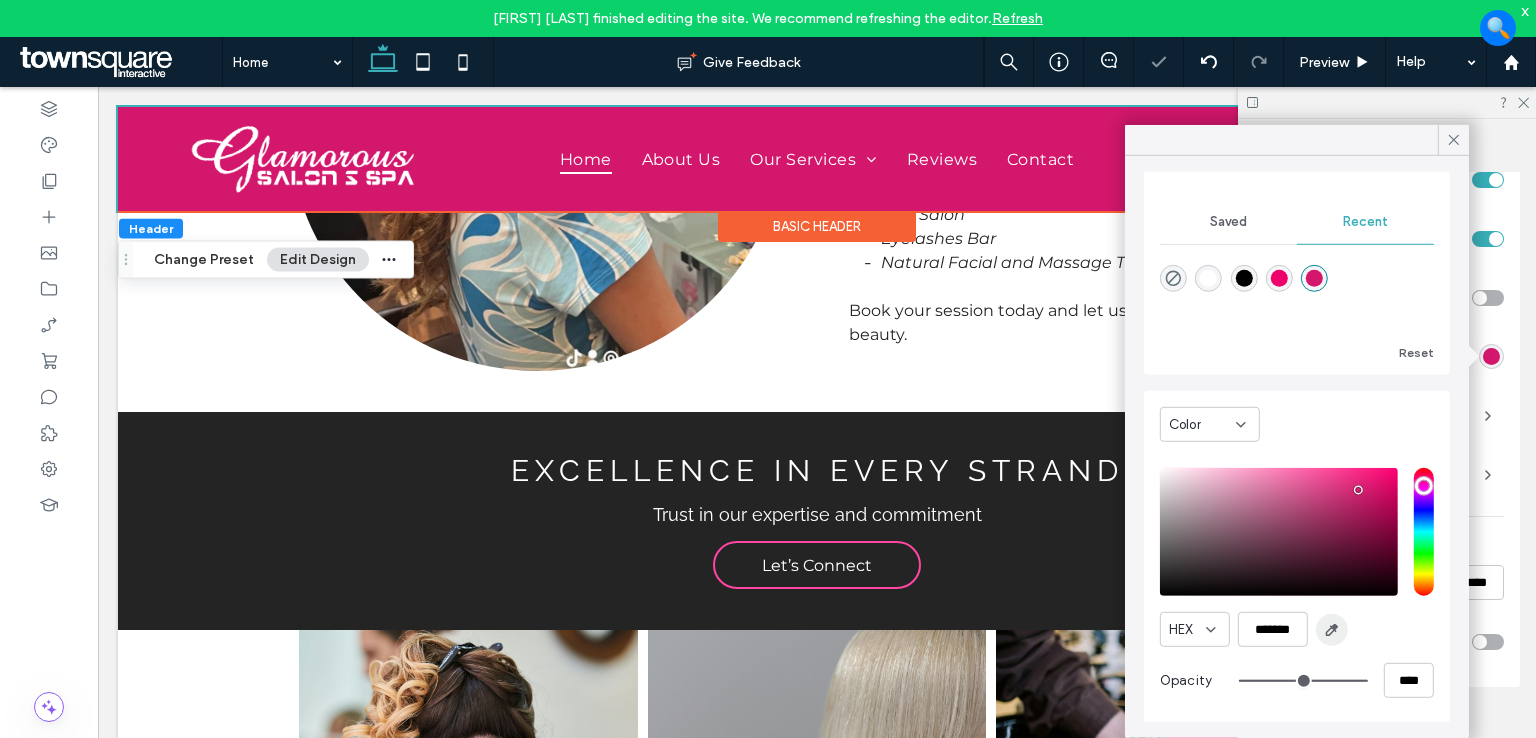 drag, startPoint x: 1374, startPoint y: 623, endPoint x: 1335, endPoint y: 631, distance: 39.812057 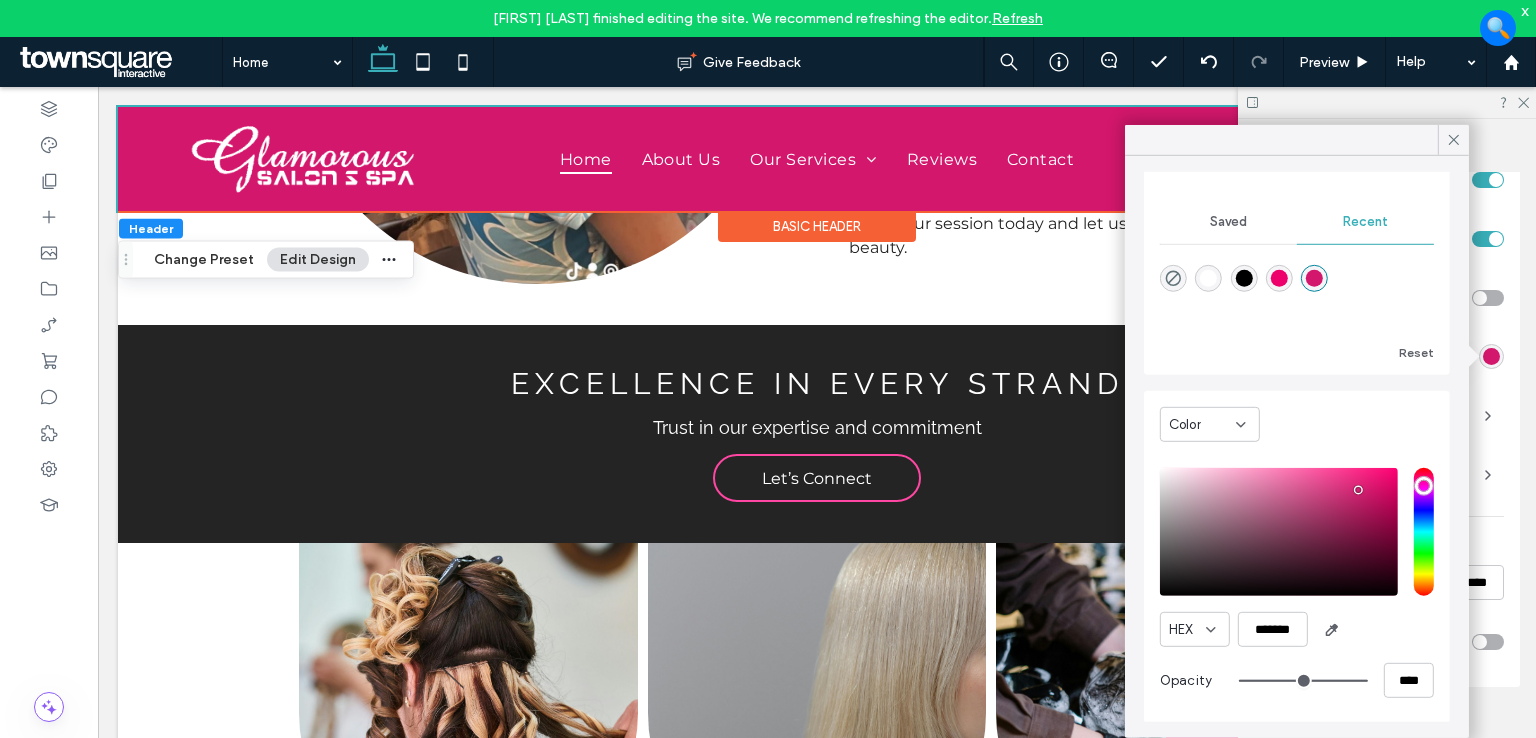 scroll, scrollTop: 2537, scrollLeft: 0, axis: vertical 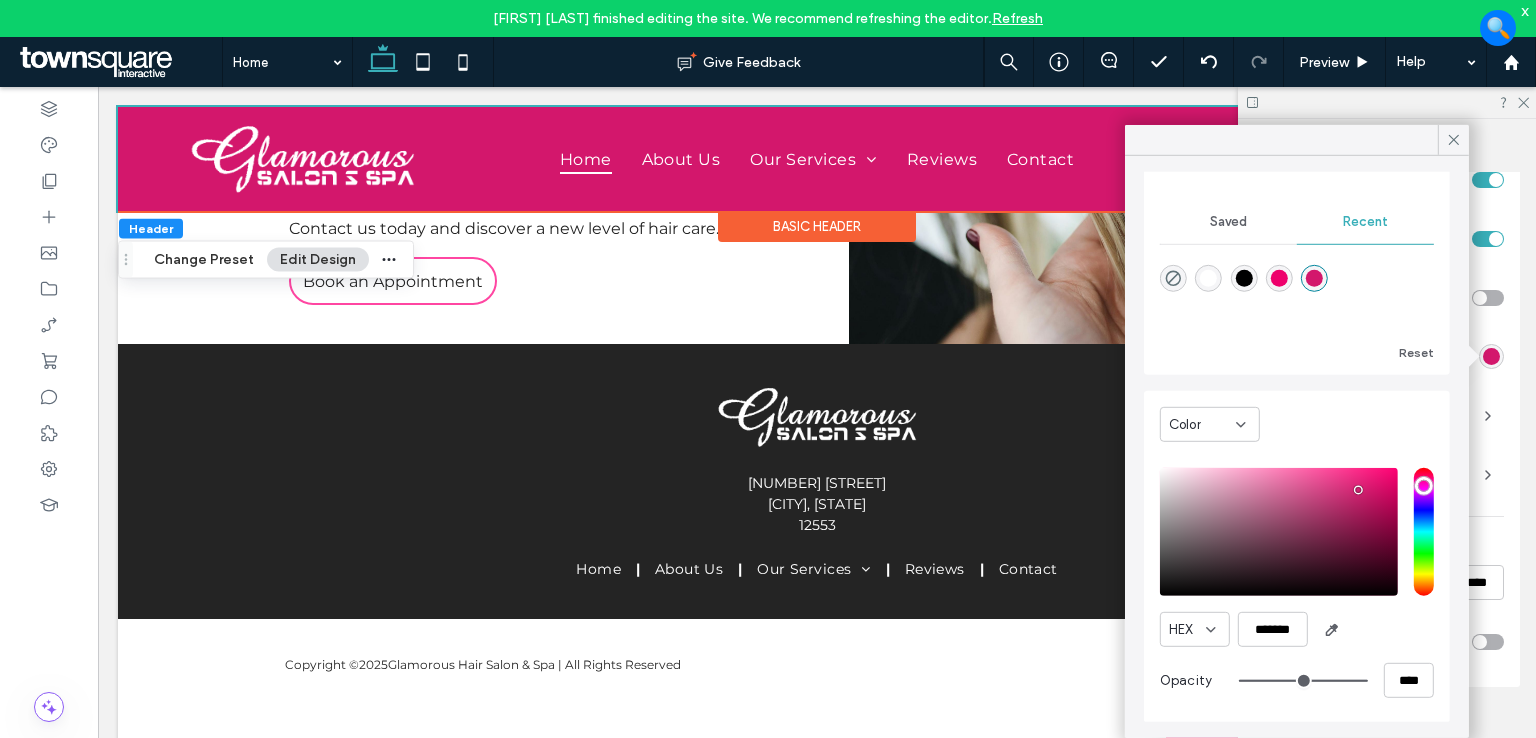 click 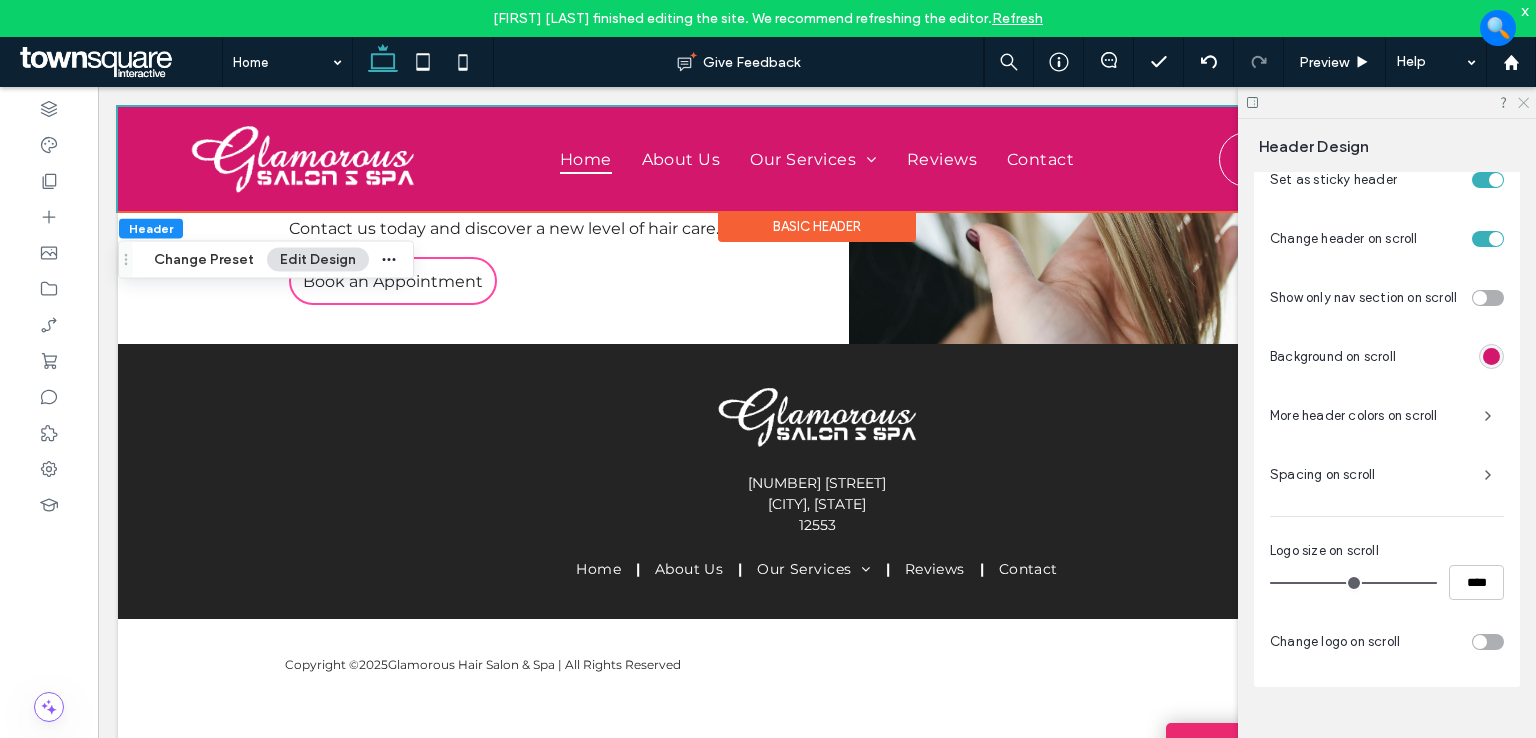 click 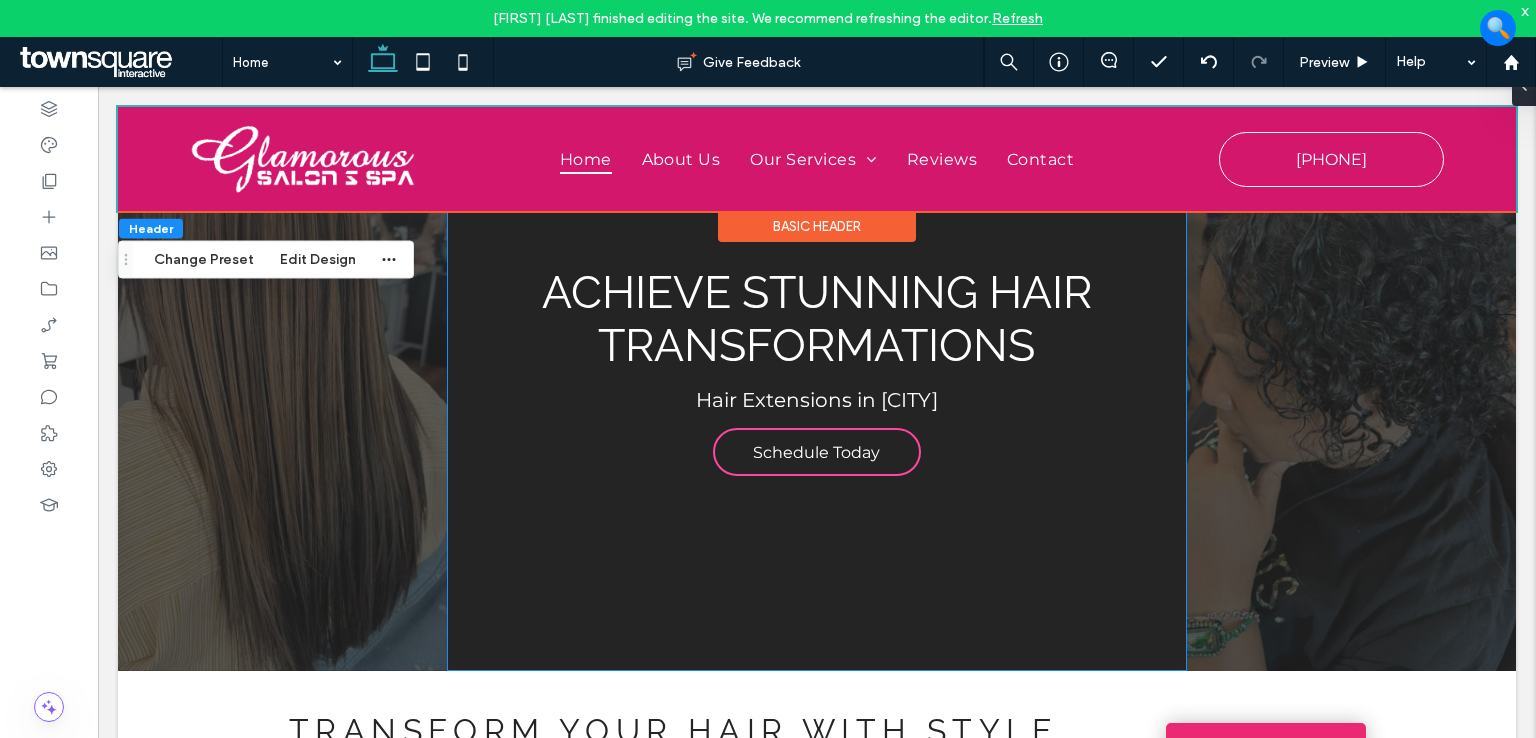 scroll, scrollTop: 0, scrollLeft: 0, axis: both 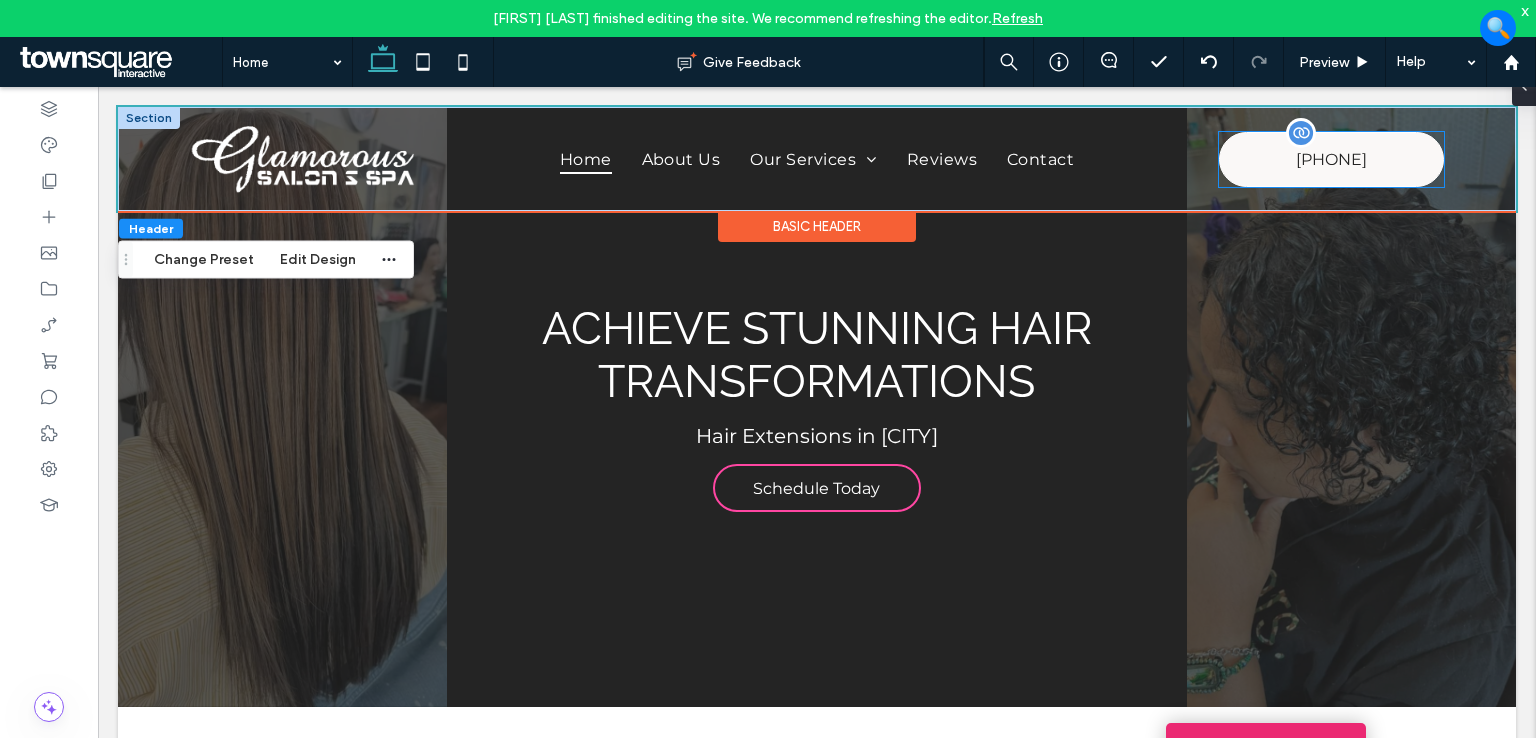 click on "([AREACODE]) [PHONE]" at bounding box center [1331, 159] 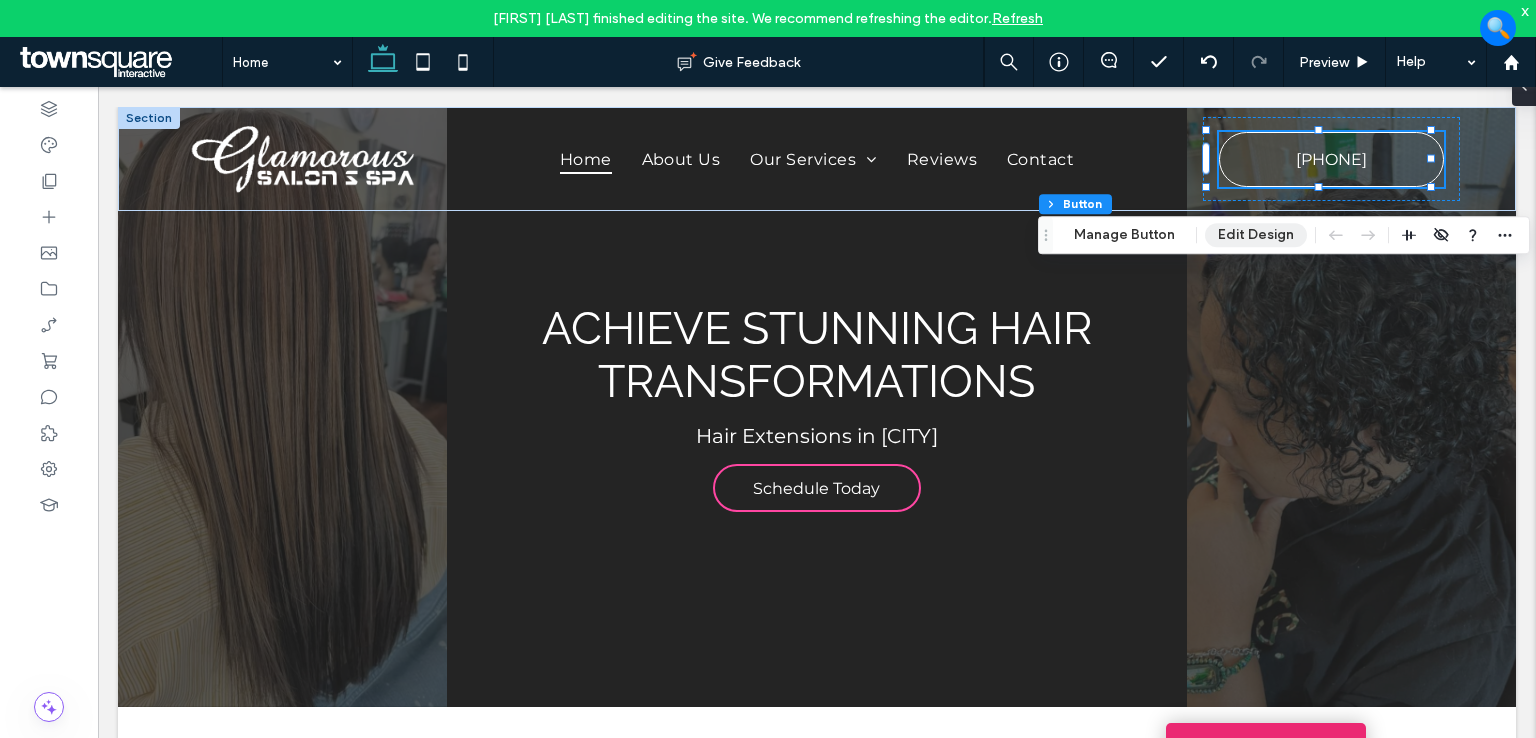 click on "Edit Design" at bounding box center [1256, 235] 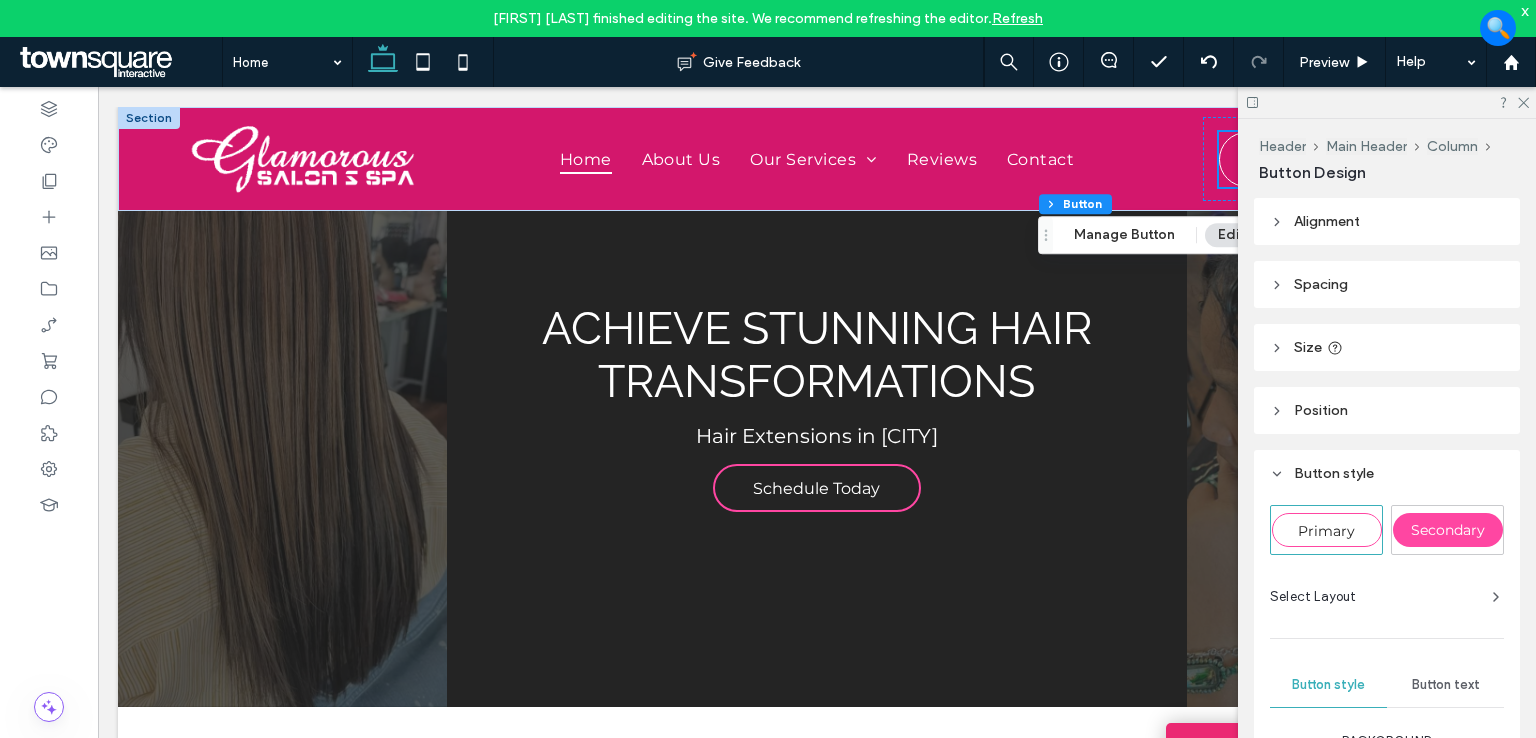 scroll, scrollTop: 300, scrollLeft: 0, axis: vertical 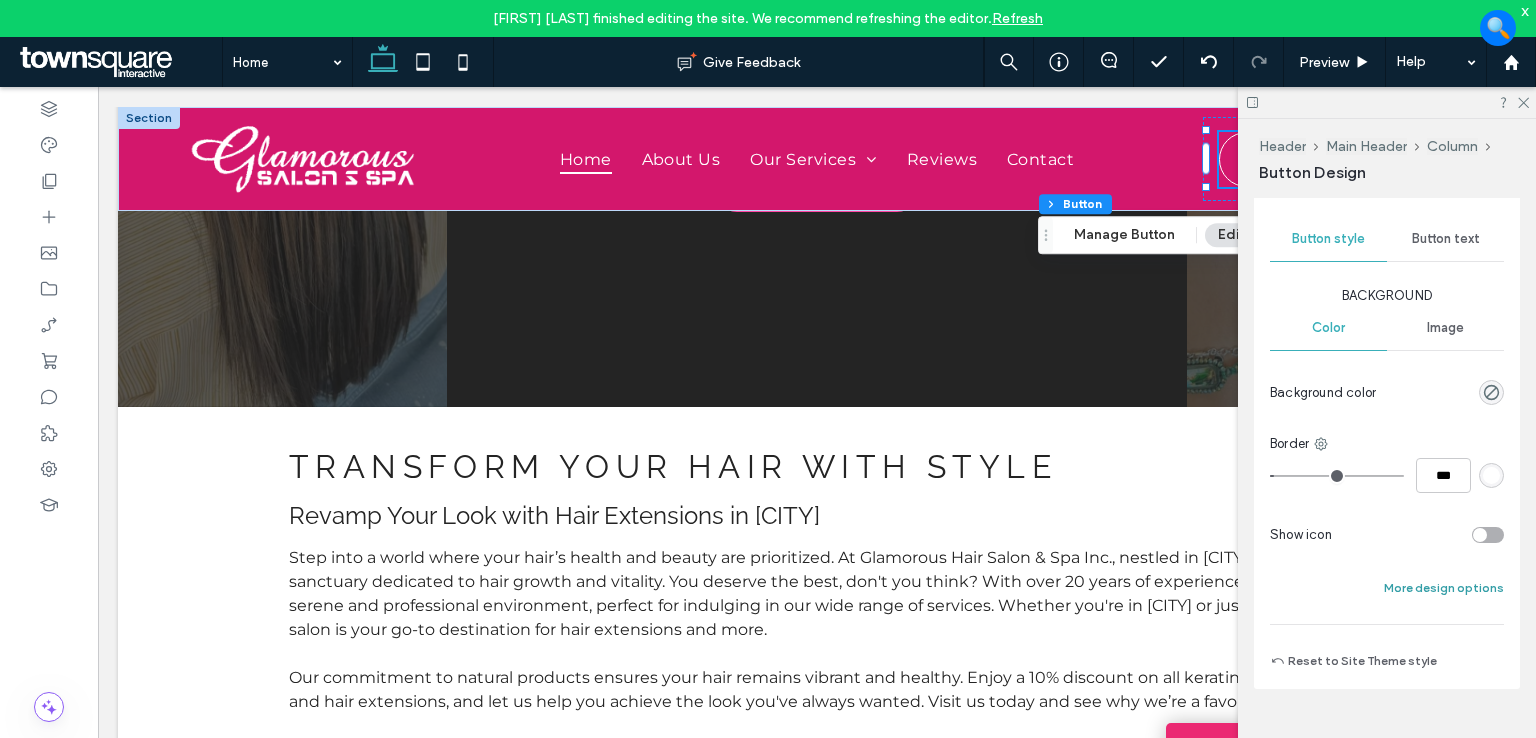 click on "More design options" at bounding box center [1444, 588] 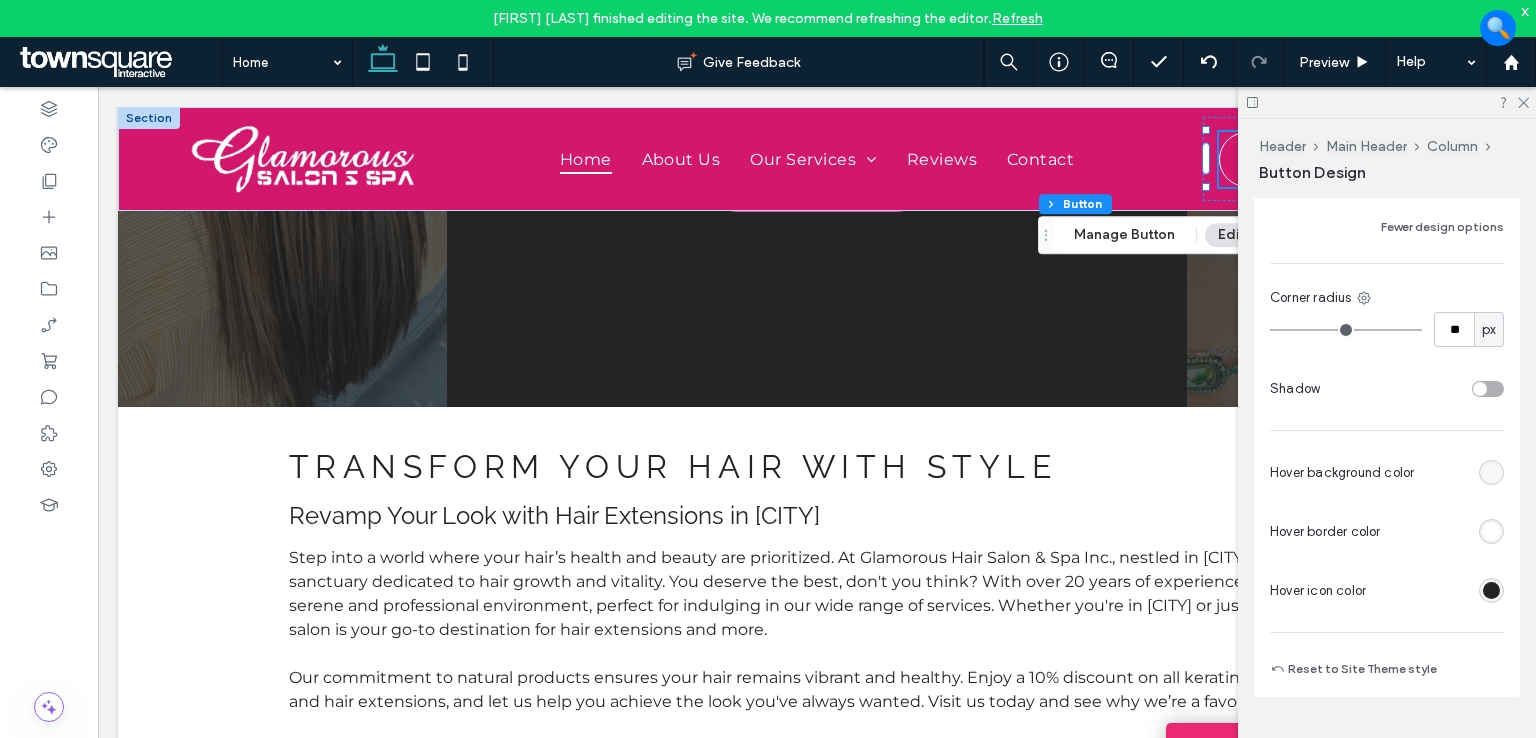 scroll, scrollTop: 815, scrollLeft: 0, axis: vertical 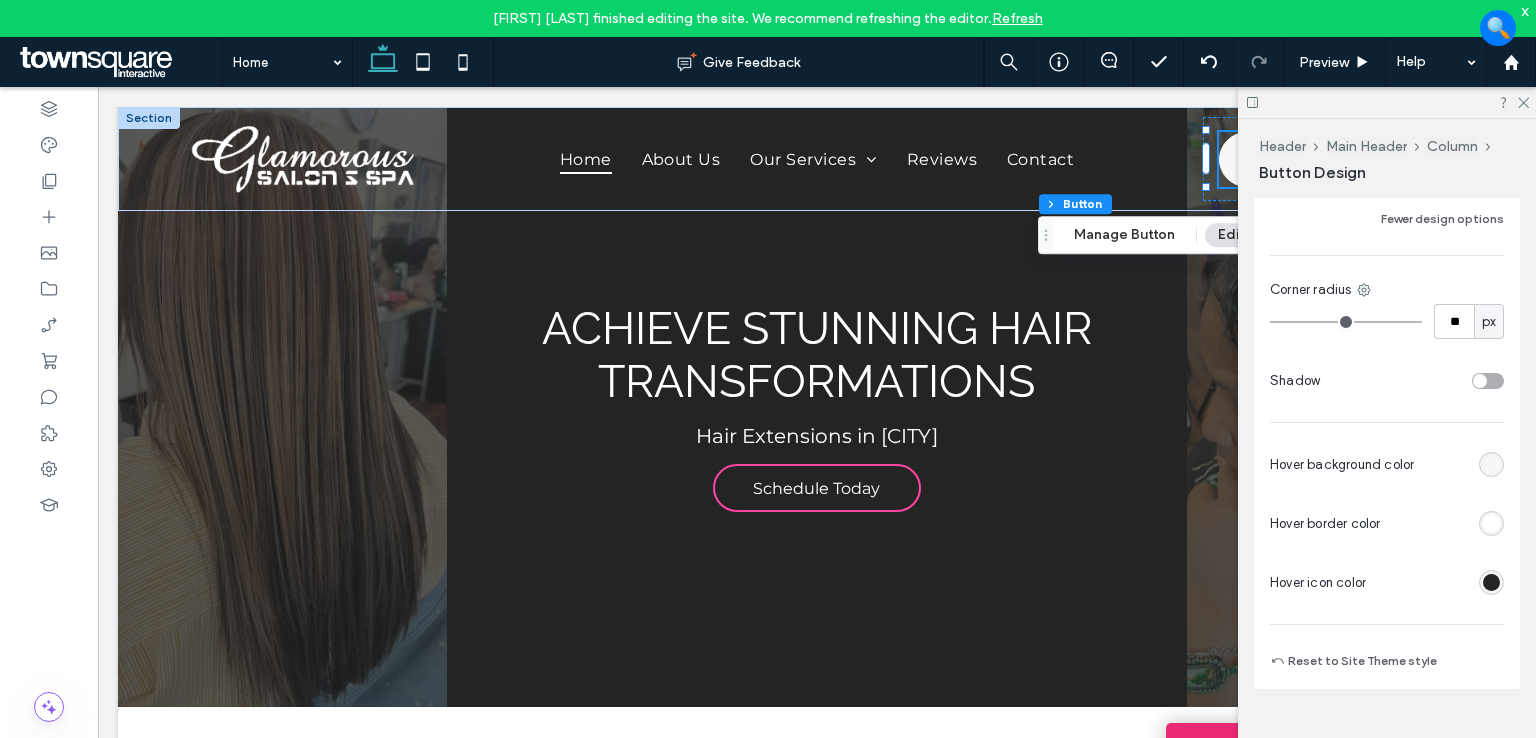 click at bounding box center (1491, 464) 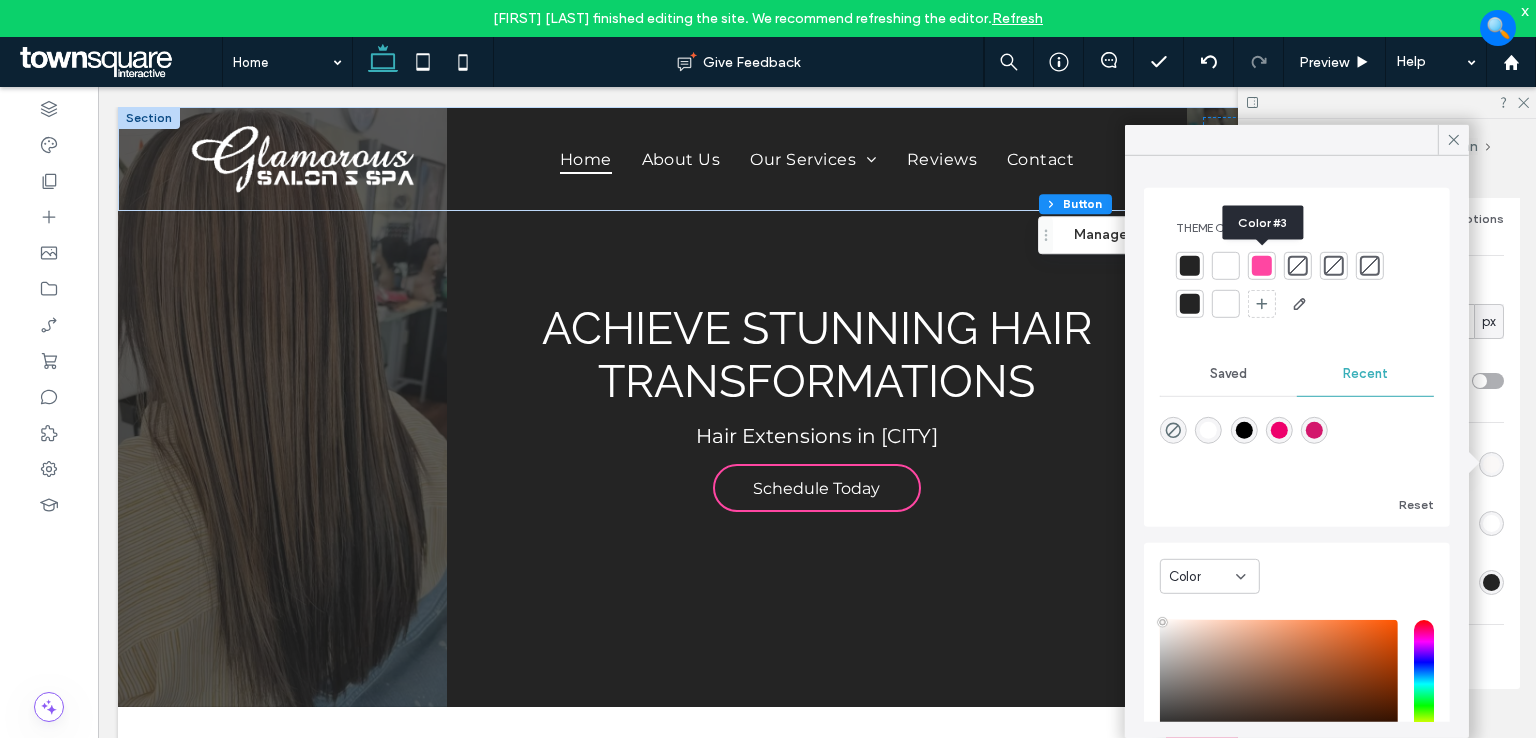 click at bounding box center [1262, 266] 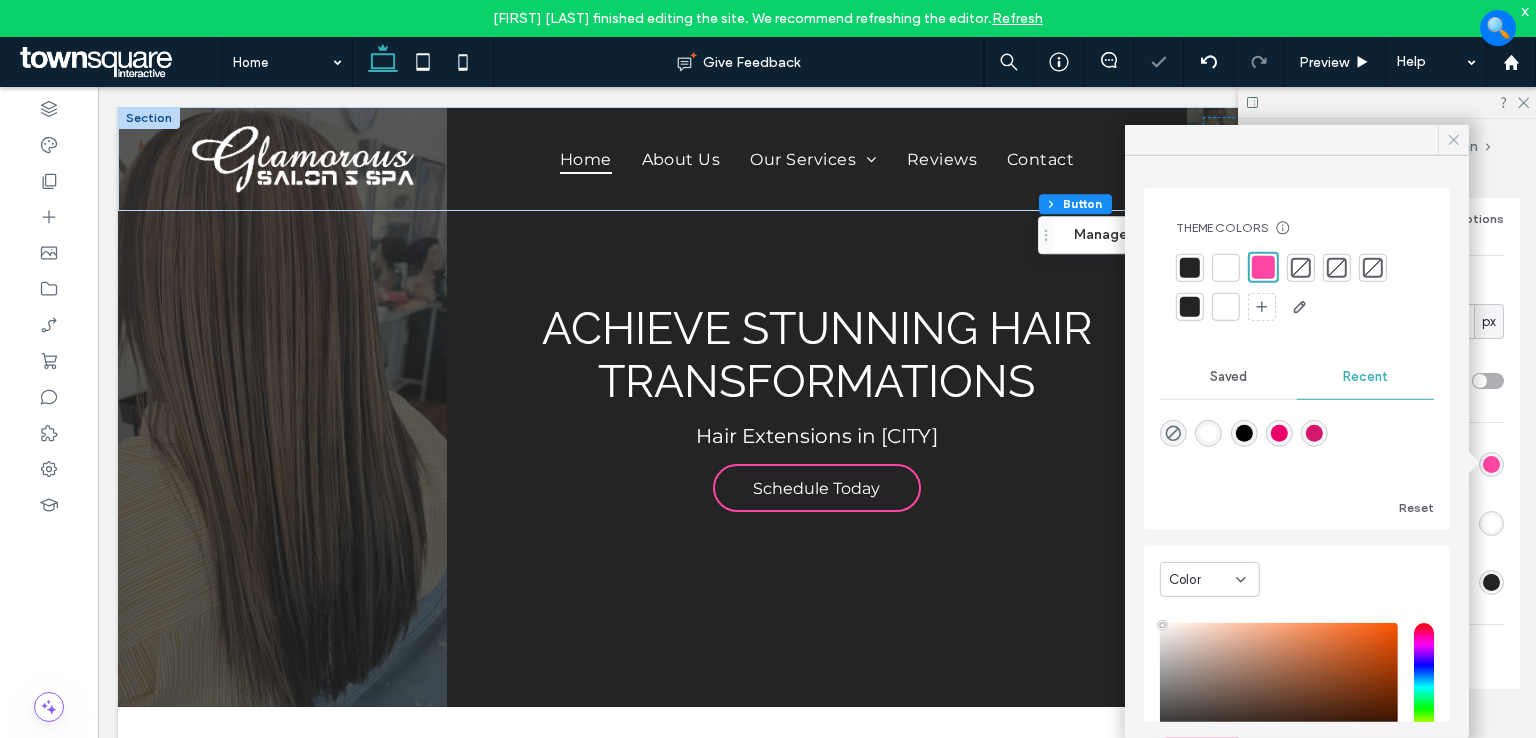 type on "*" 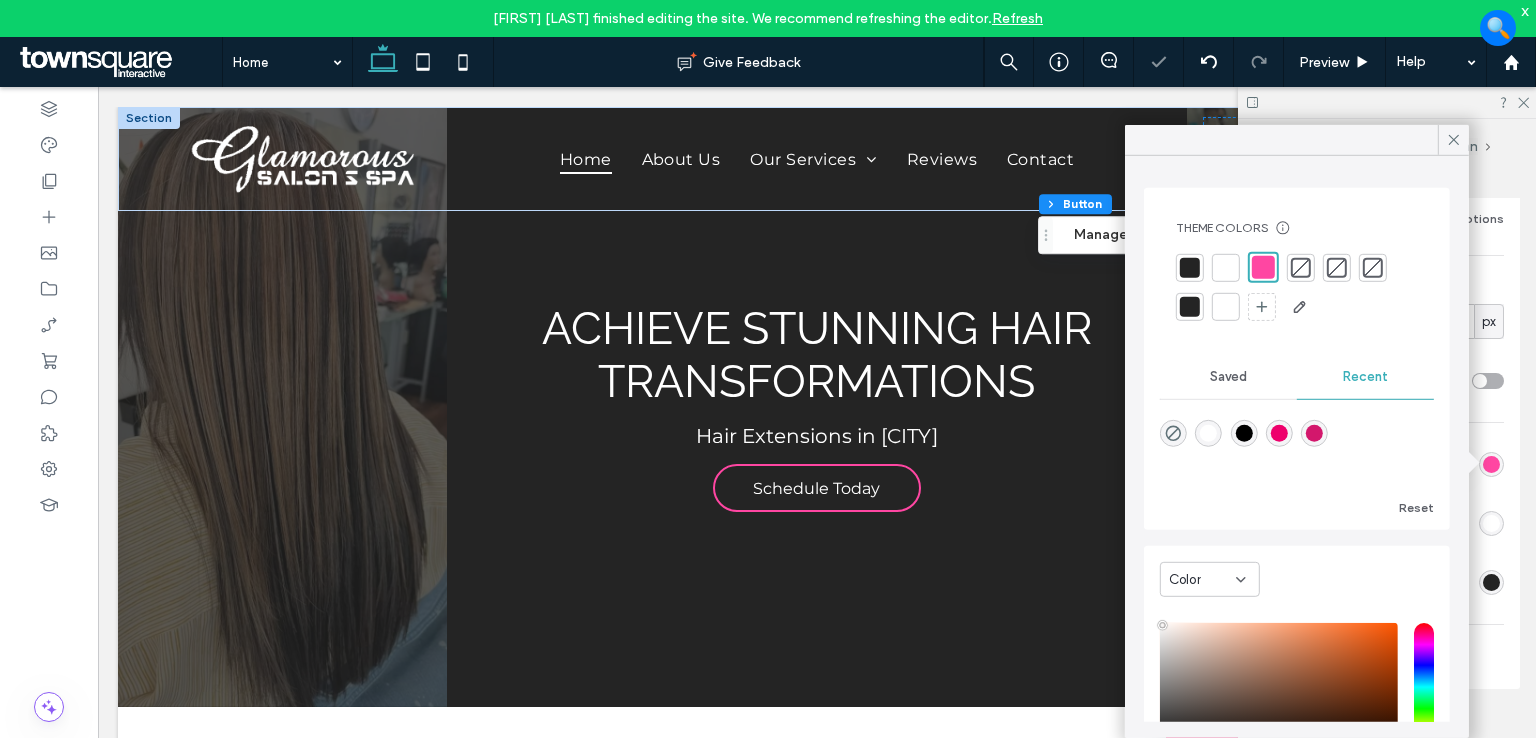 click 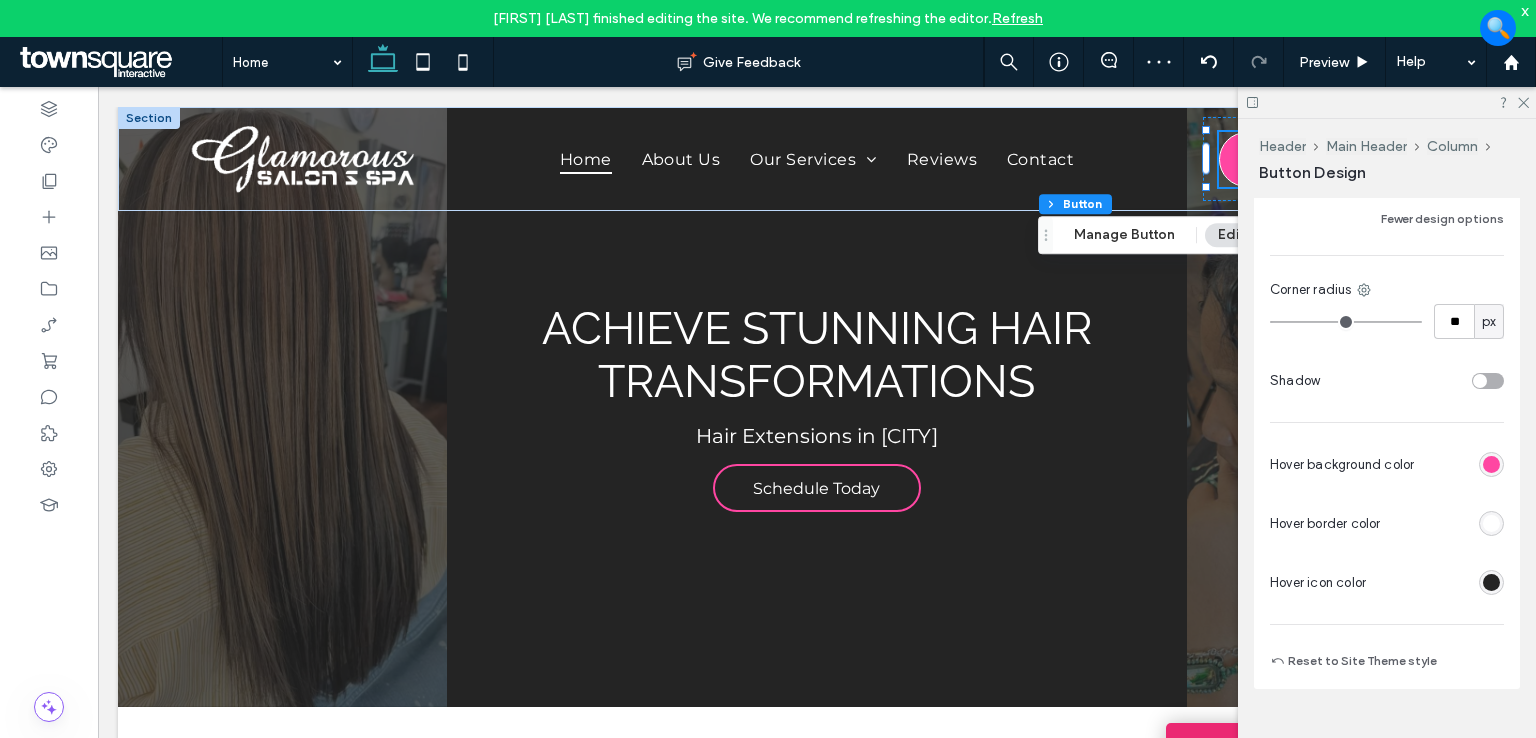 click at bounding box center [1491, 523] 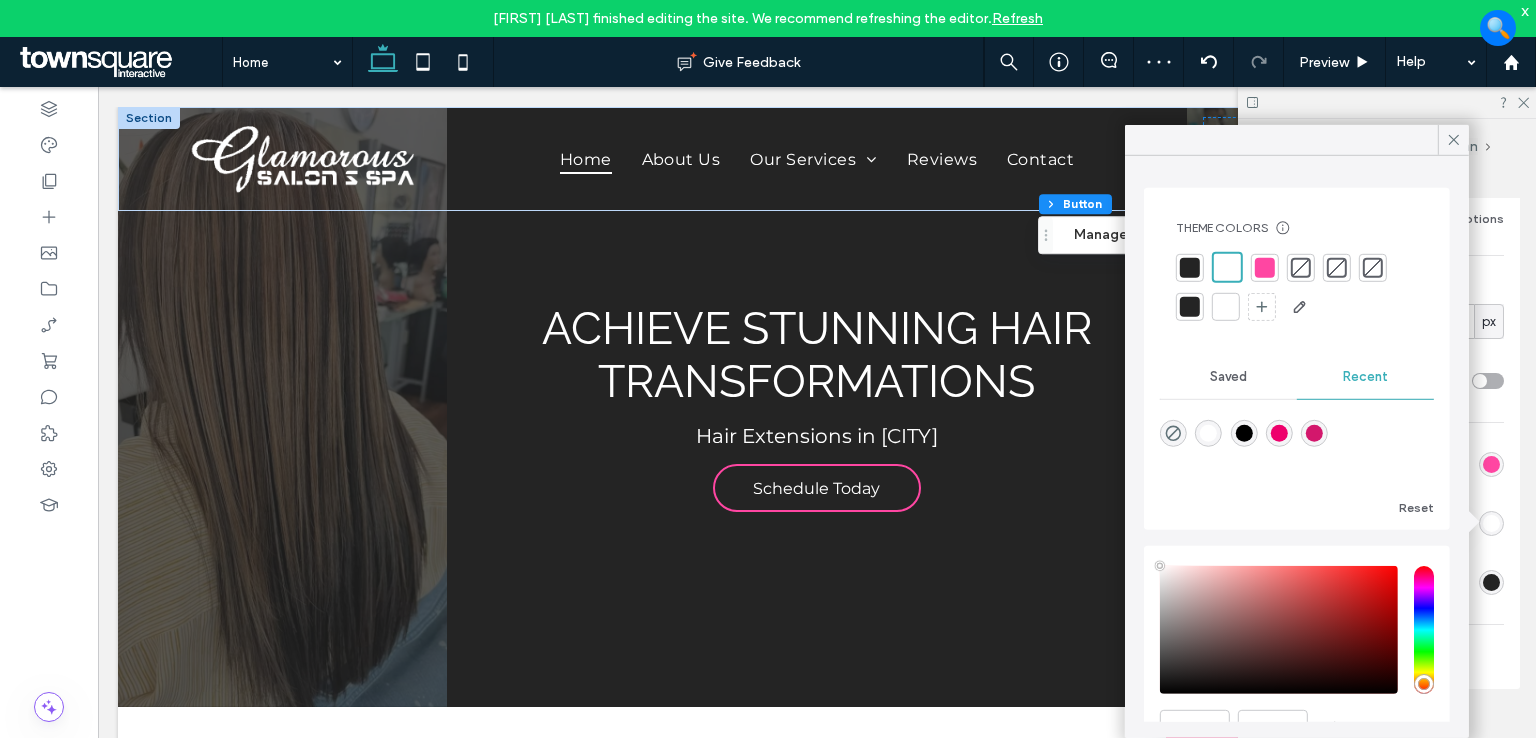 type on "****" 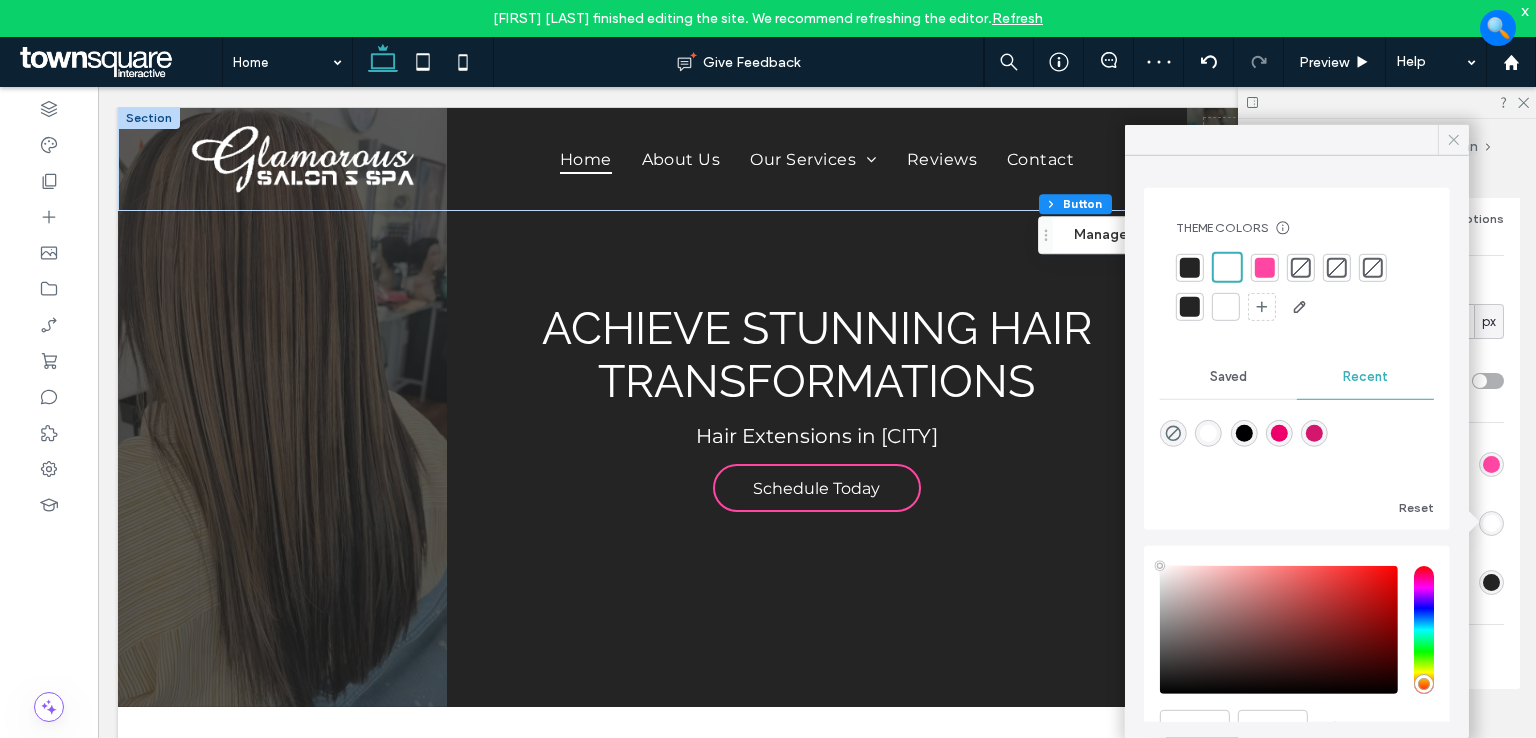 click 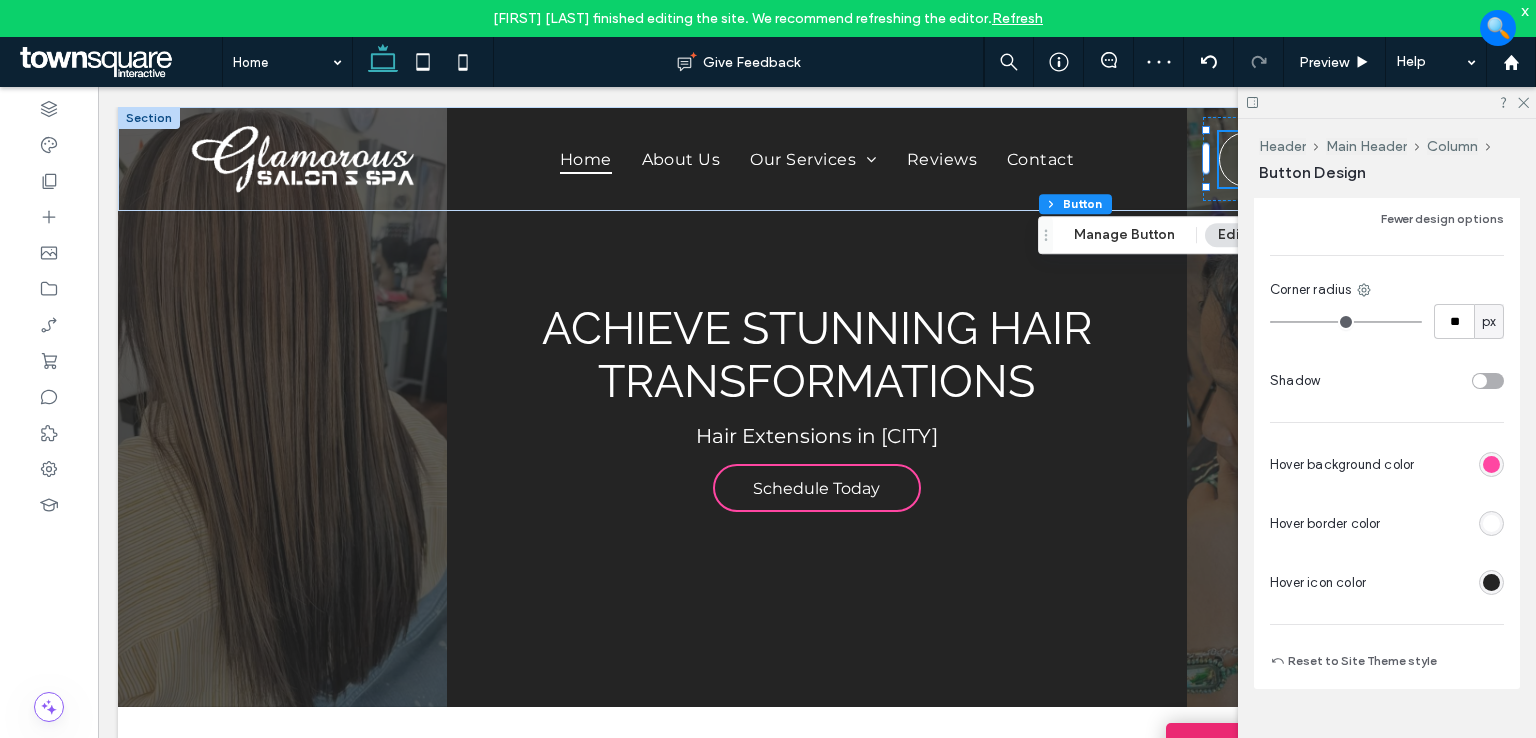click at bounding box center (1387, 102) 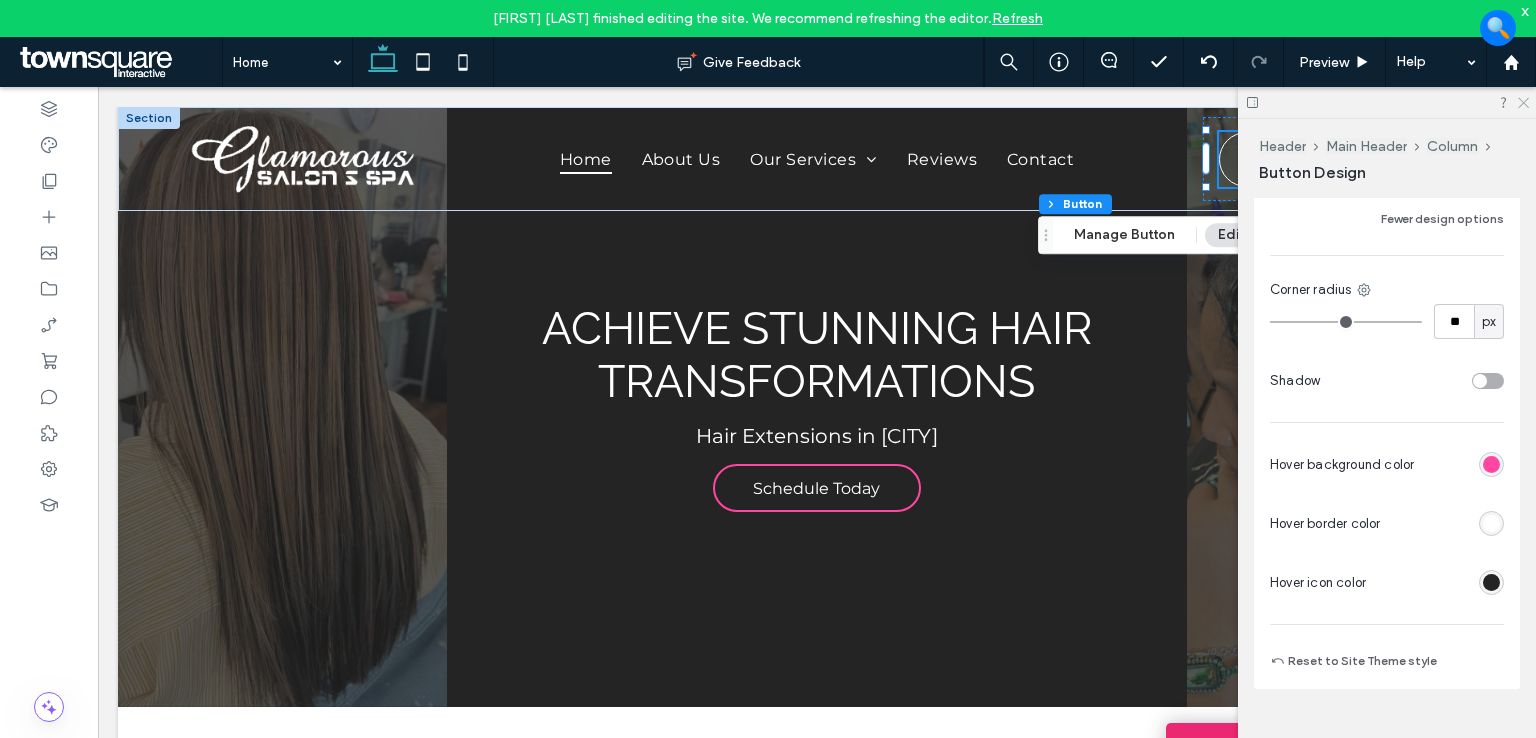drag, startPoint x: 1522, startPoint y: 102, endPoint x: 1326, endPoint y: 111, distance: 196.20653 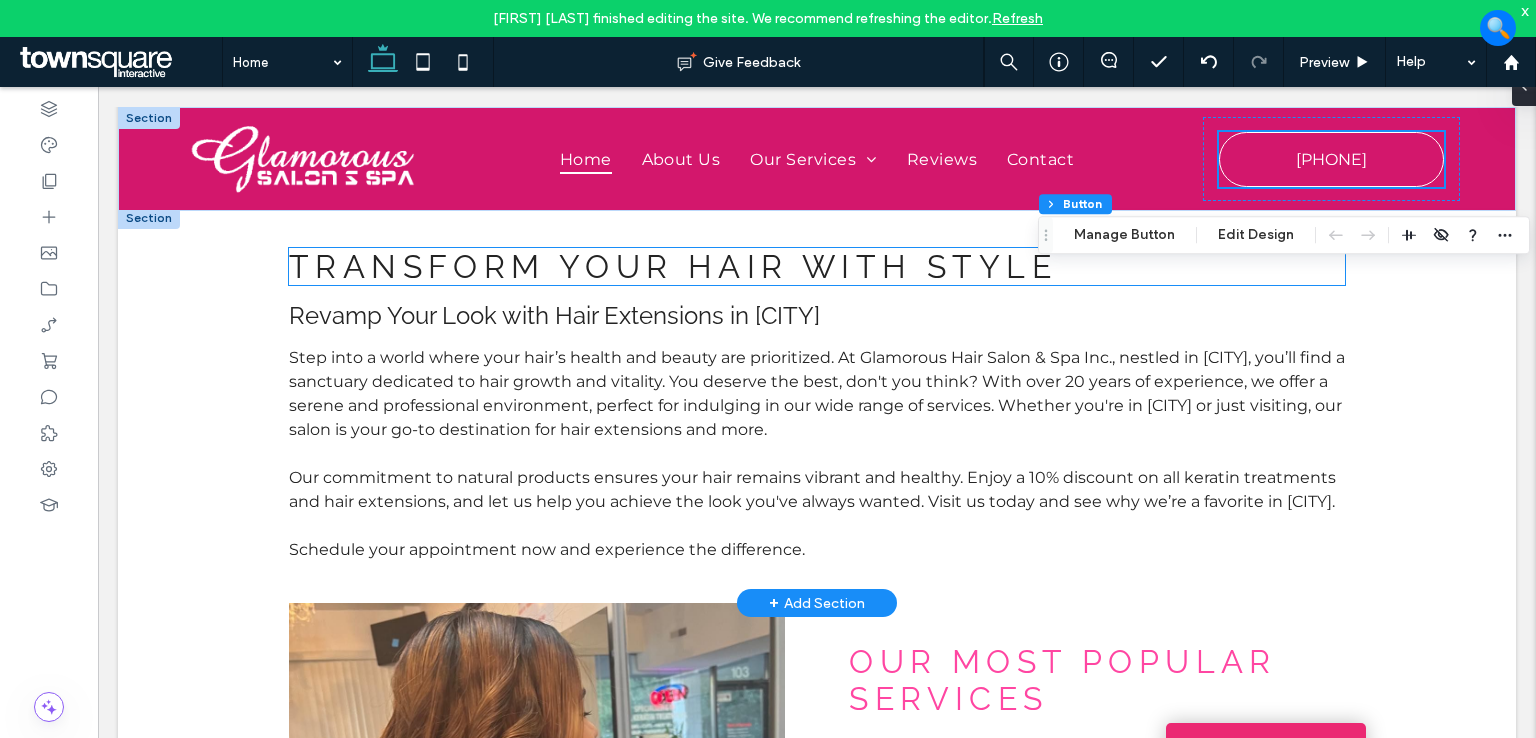 scroll, scrollTop: 0, scrollLeft: 0, axis: both 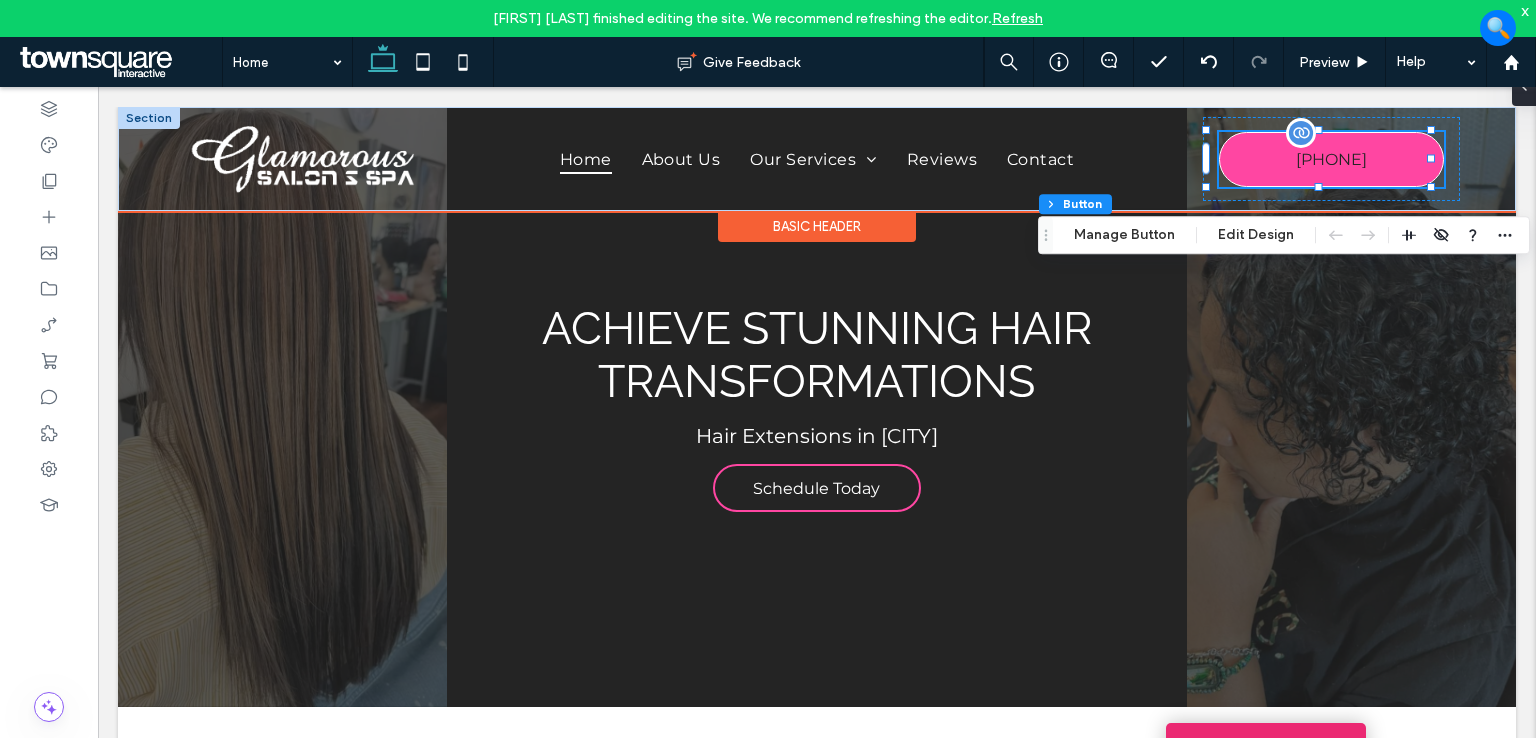 click on "([AREACODE]) [PHONE]" at bounding box center [1331, 159] 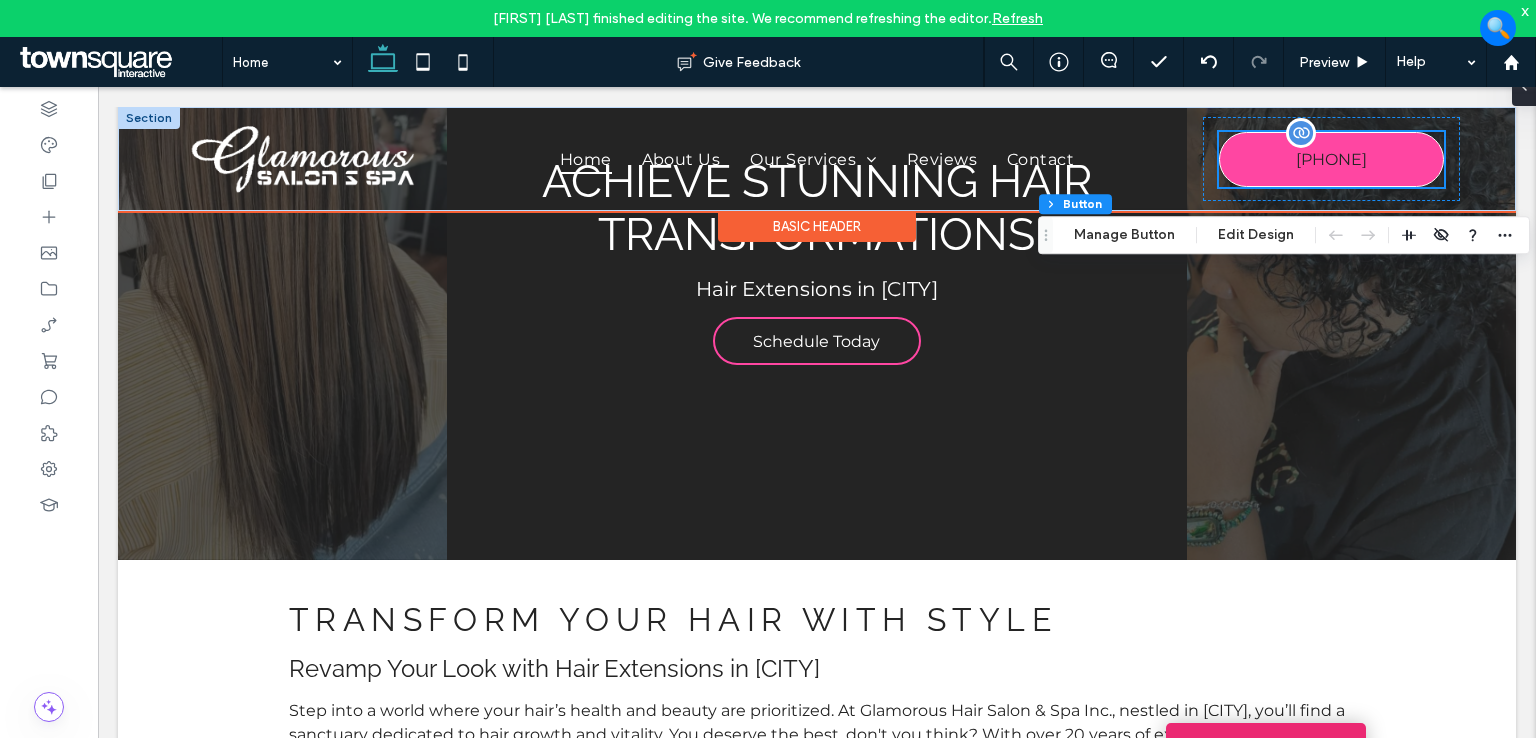 scroll, scrollTop: 0, scrollLeft: 0, axis: both 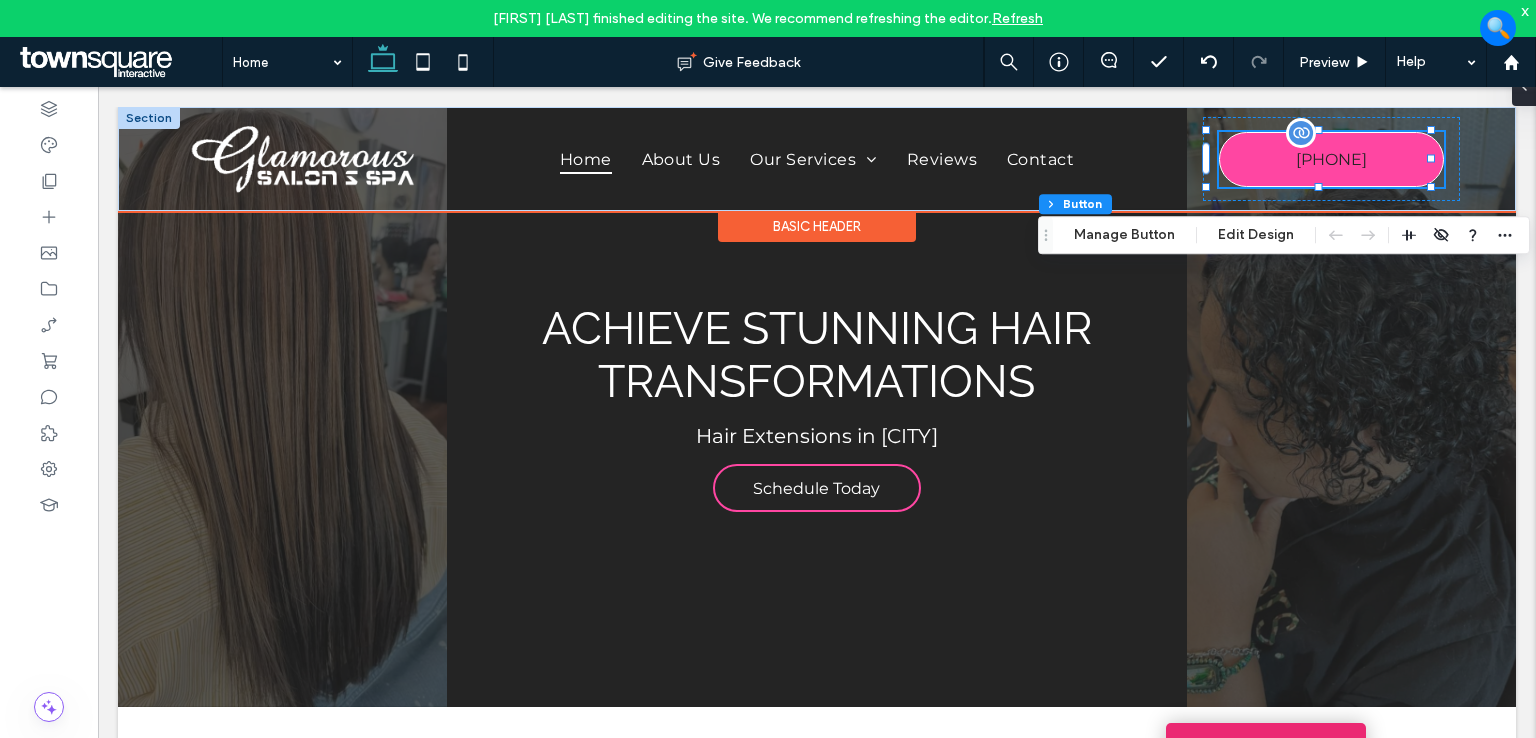 click on "([AREACODE]) [PHONE]" at bounding box center [1331, 159] 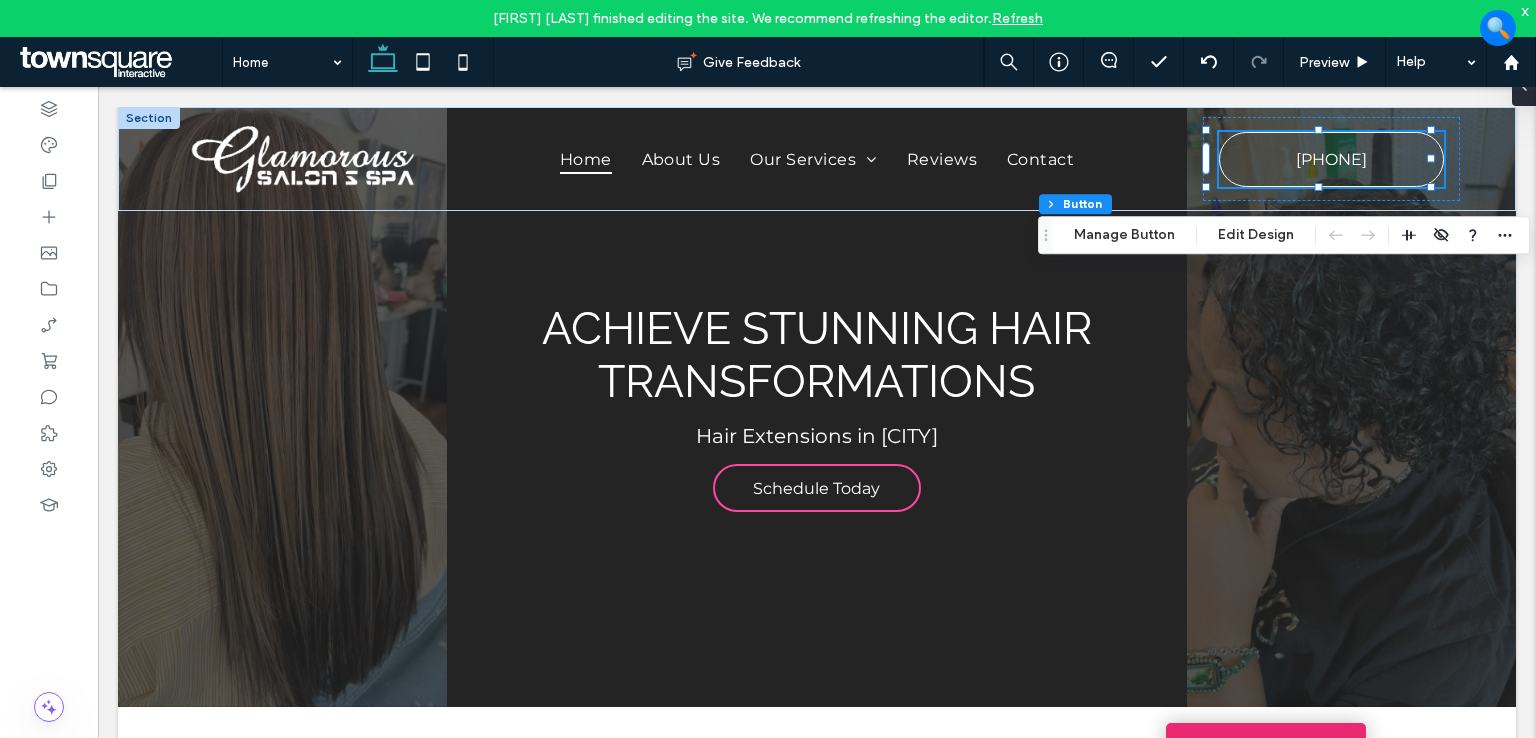 drag, startPoint x: 1232, startPoint y: 234, endPoint x: 1241, endPoint y: 241, distance: 11.401754 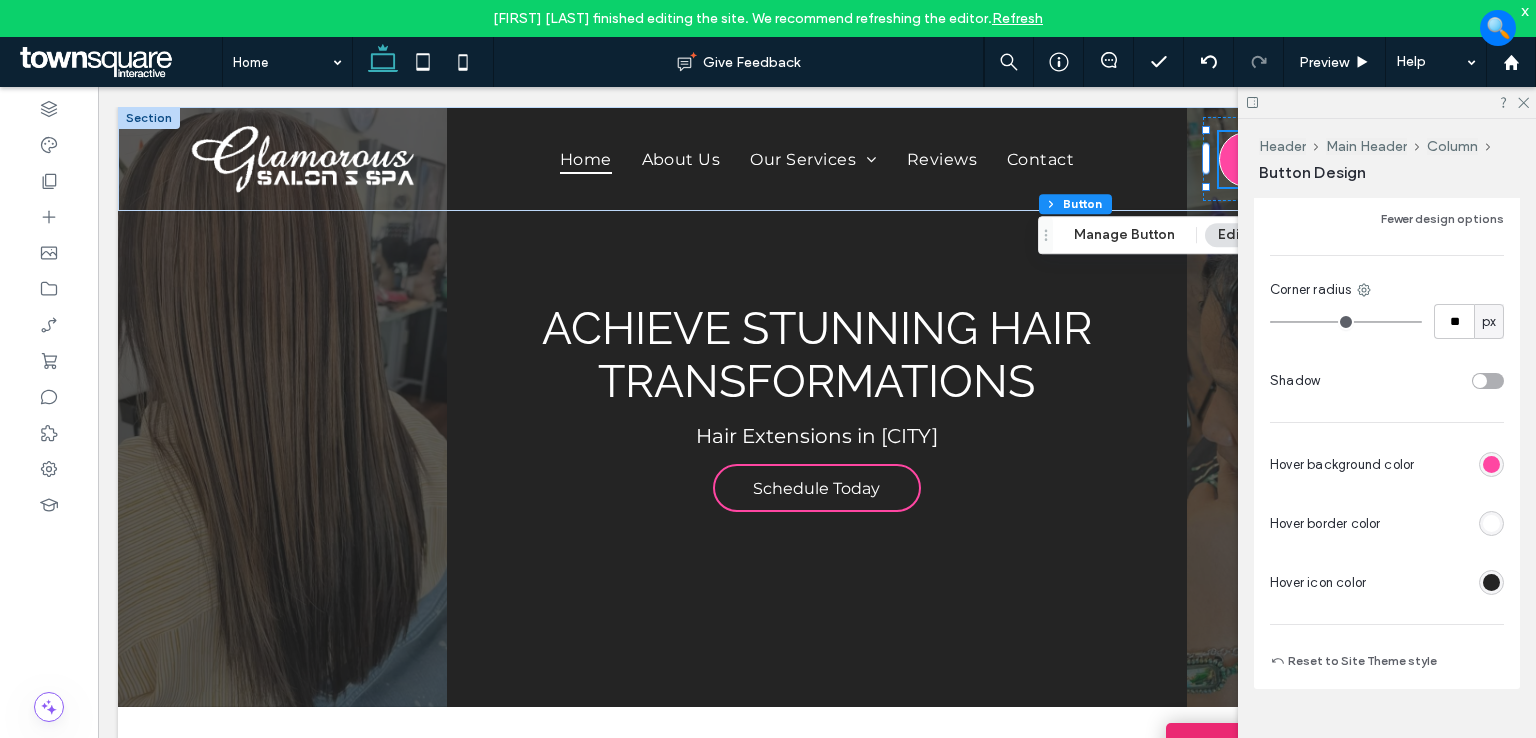 click at bounding box center (1491, 582) 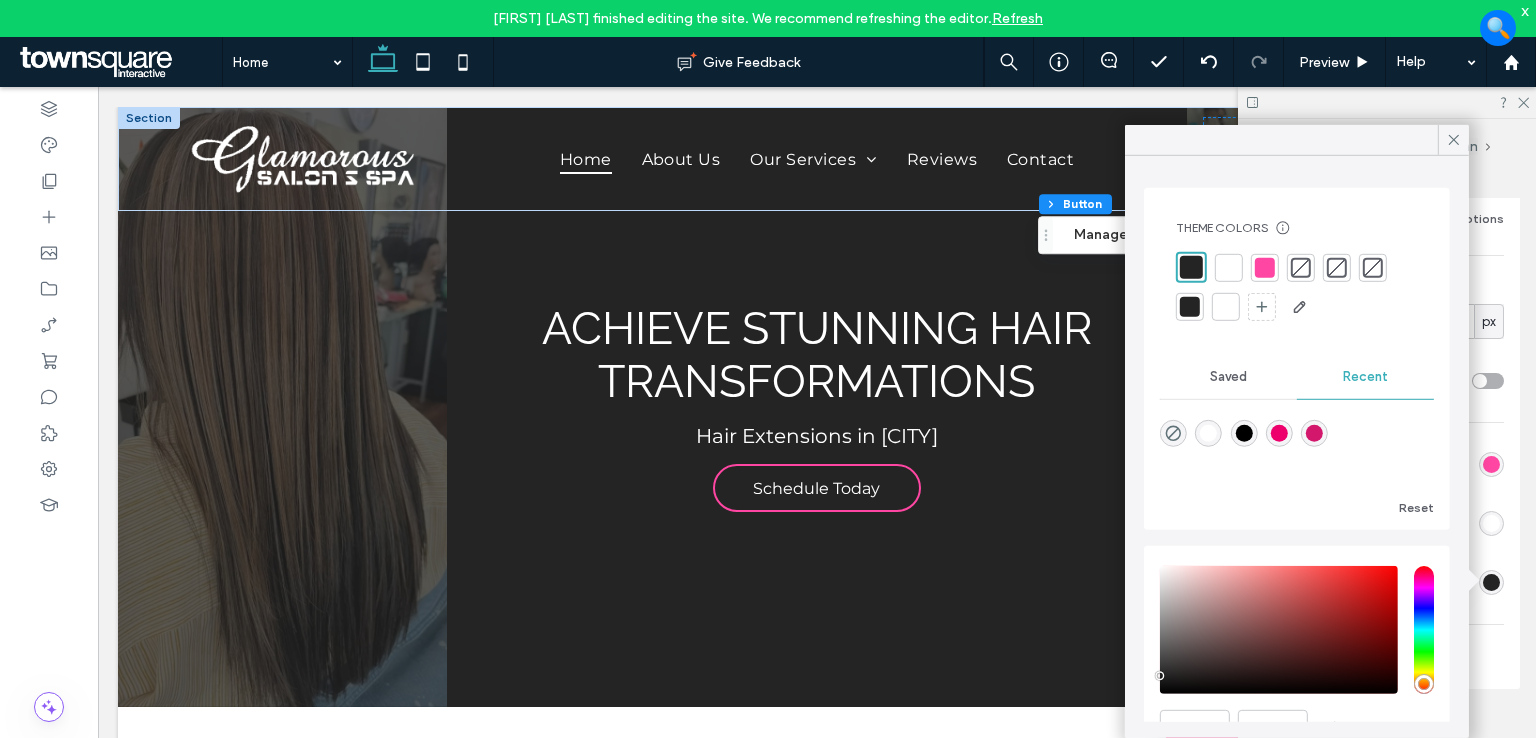 click at bounding box center [1229, 267] 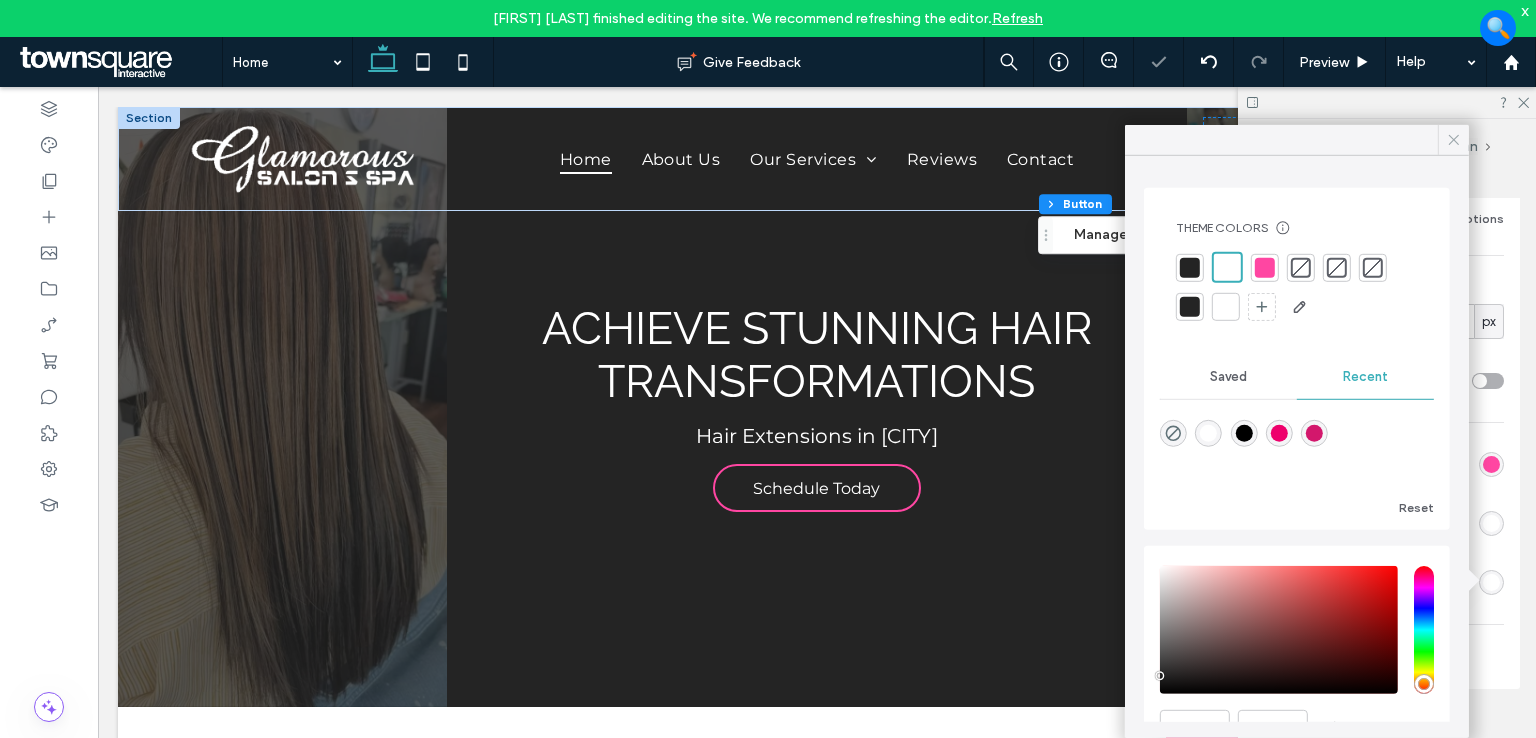 click 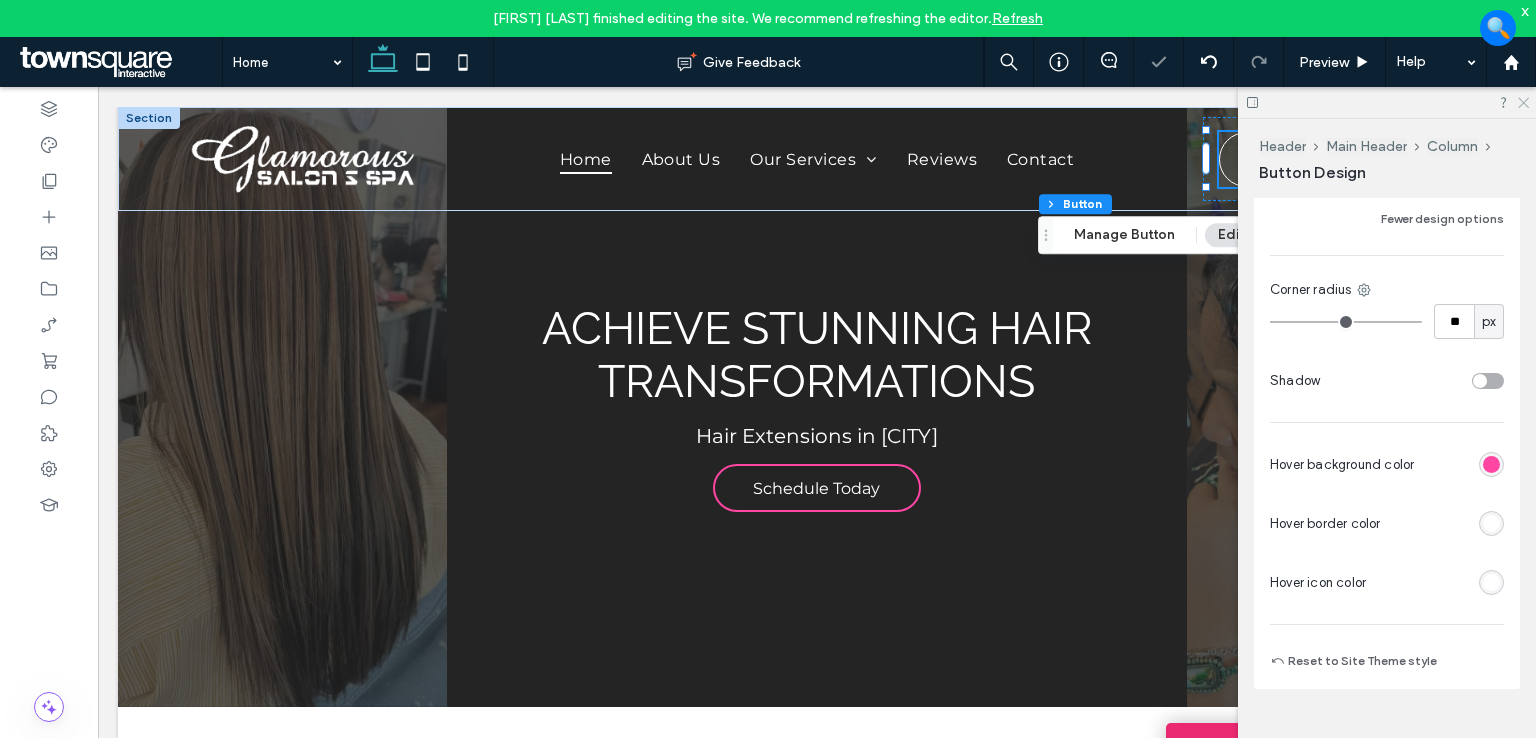 click 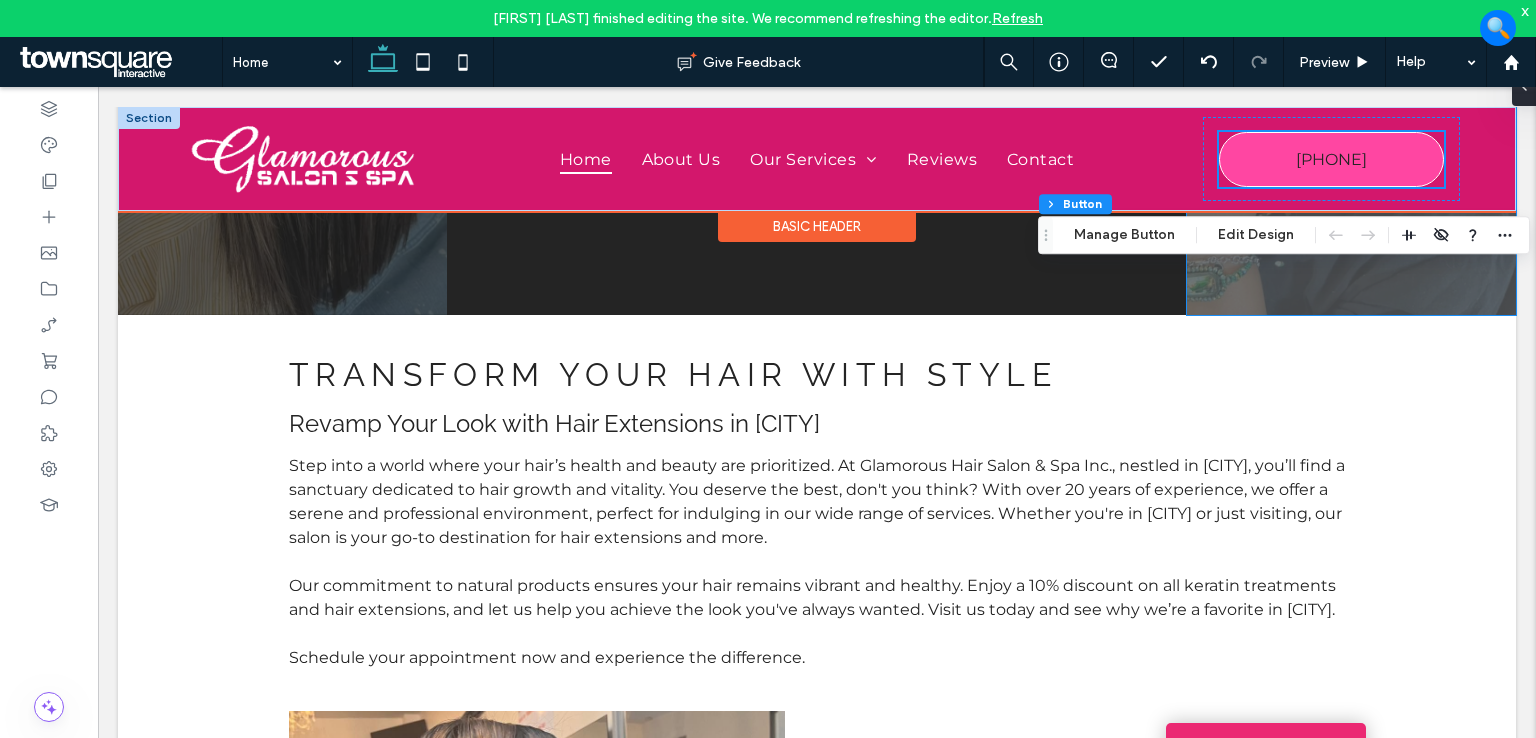 scroll, scrollTop: 500, scrollLeft: 0, axis: vertical 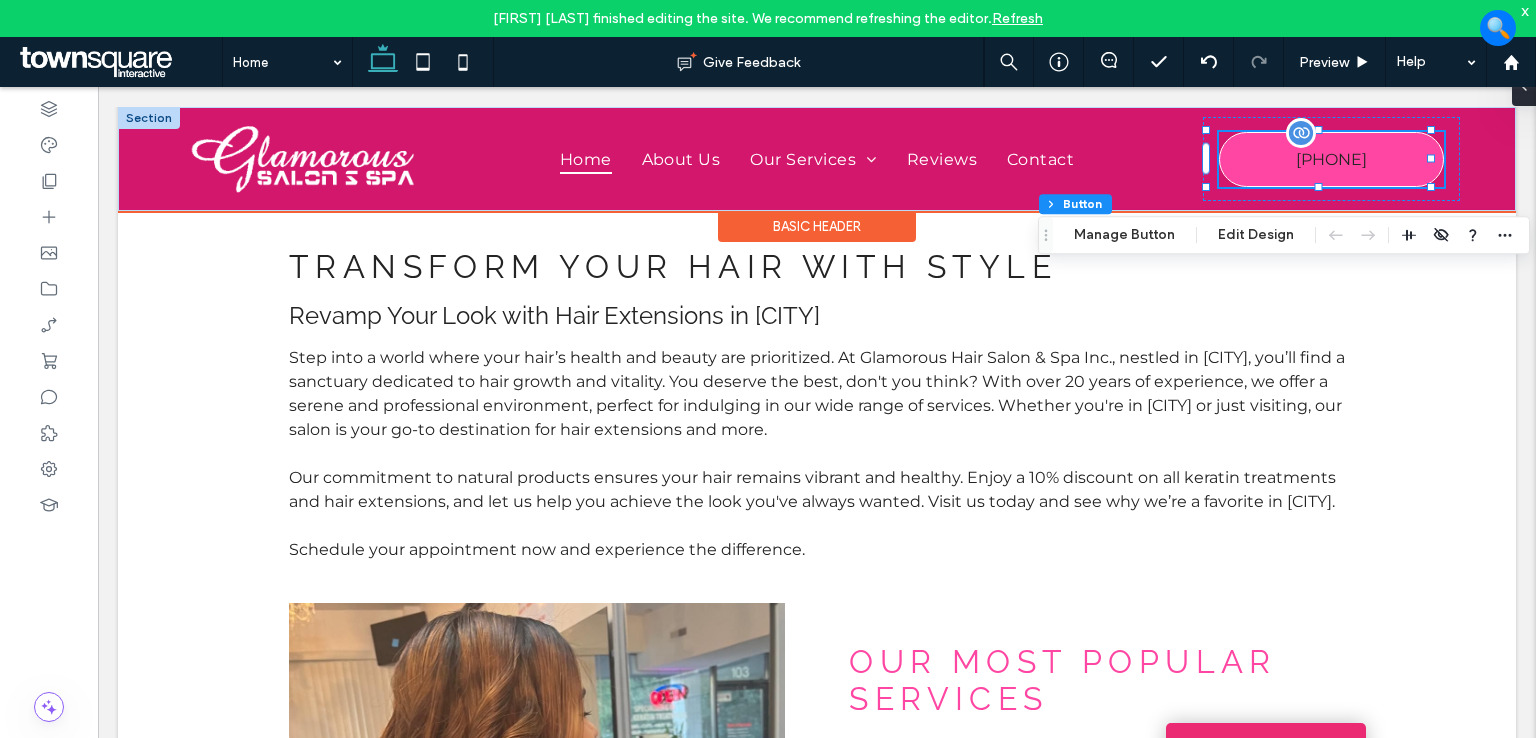 click on "([AREACODE]) [PHONE]" at bounding box center (1331, 159) 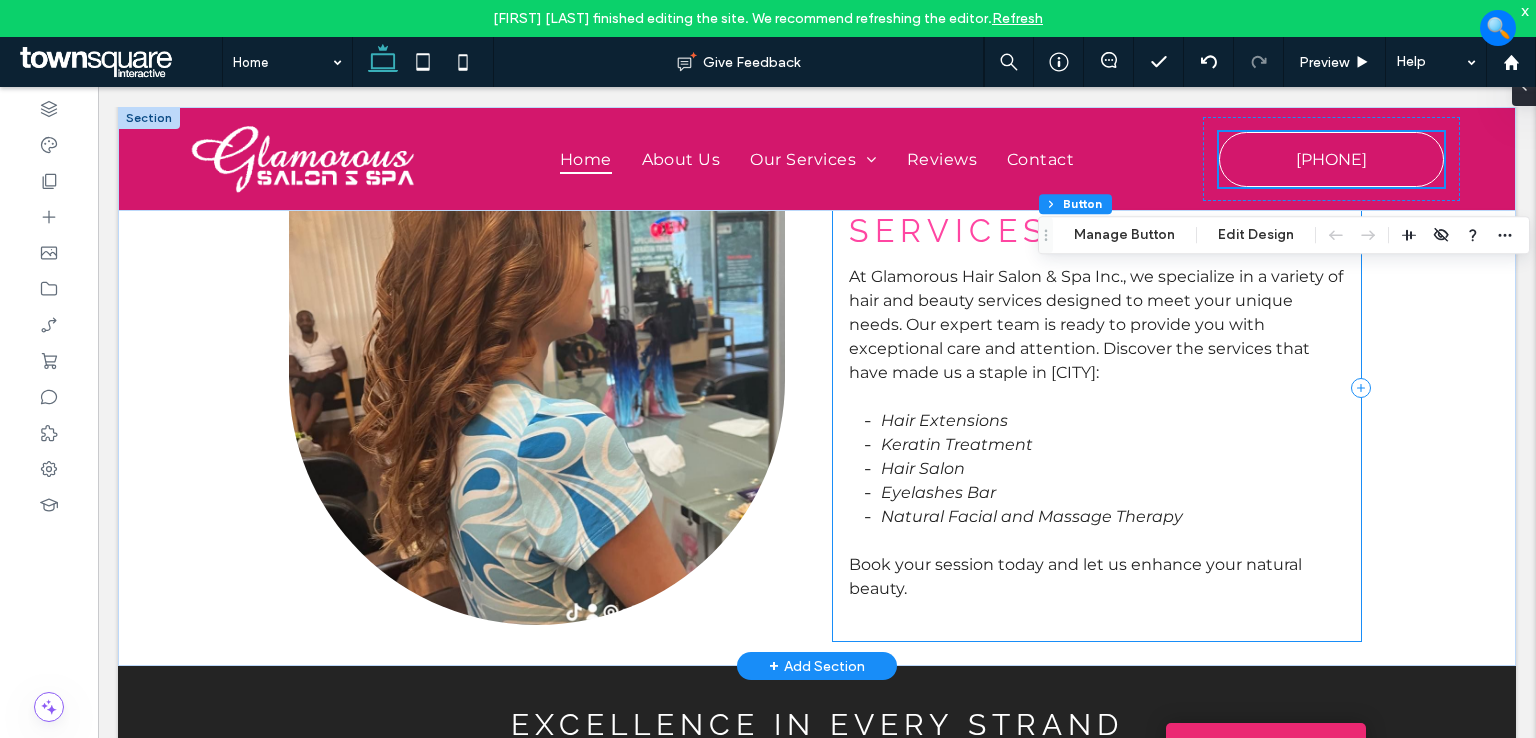 scroll, scrollTop: 1000, scrollLeft: 0, axis: vertical 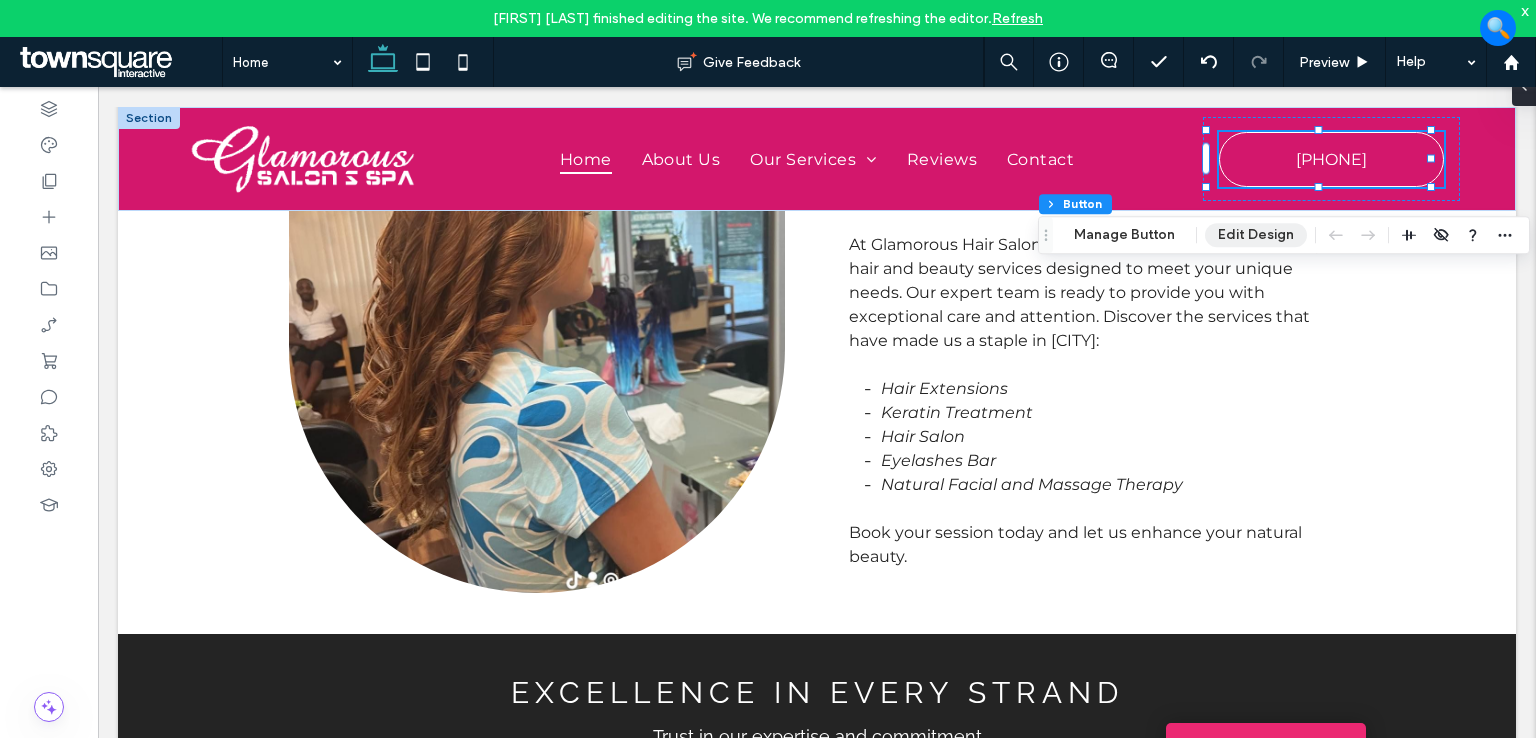 click on "Edit Design" at bounding box center (1256, 235) 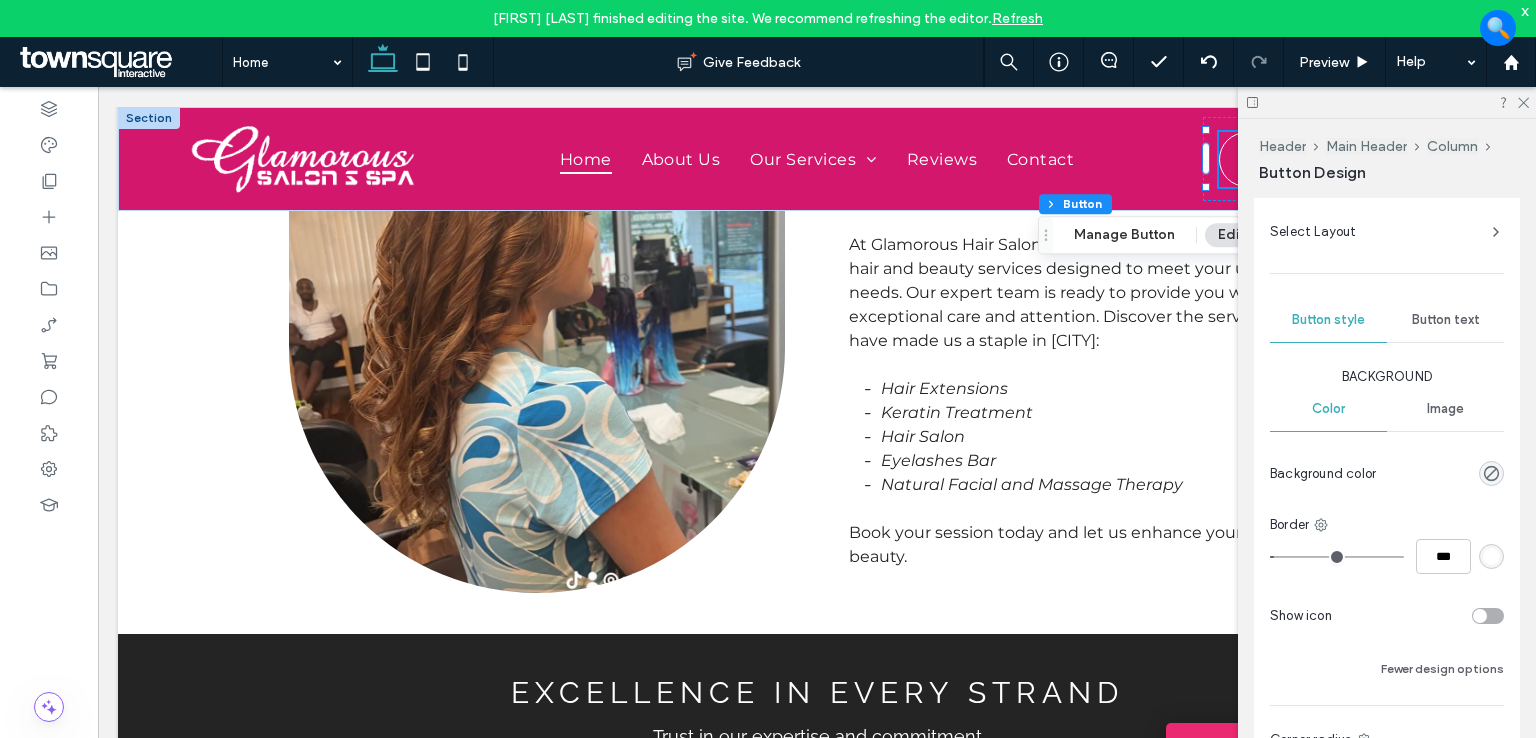 scroll, scrollTop: 215, scrollLeft: 0, axis: vertical 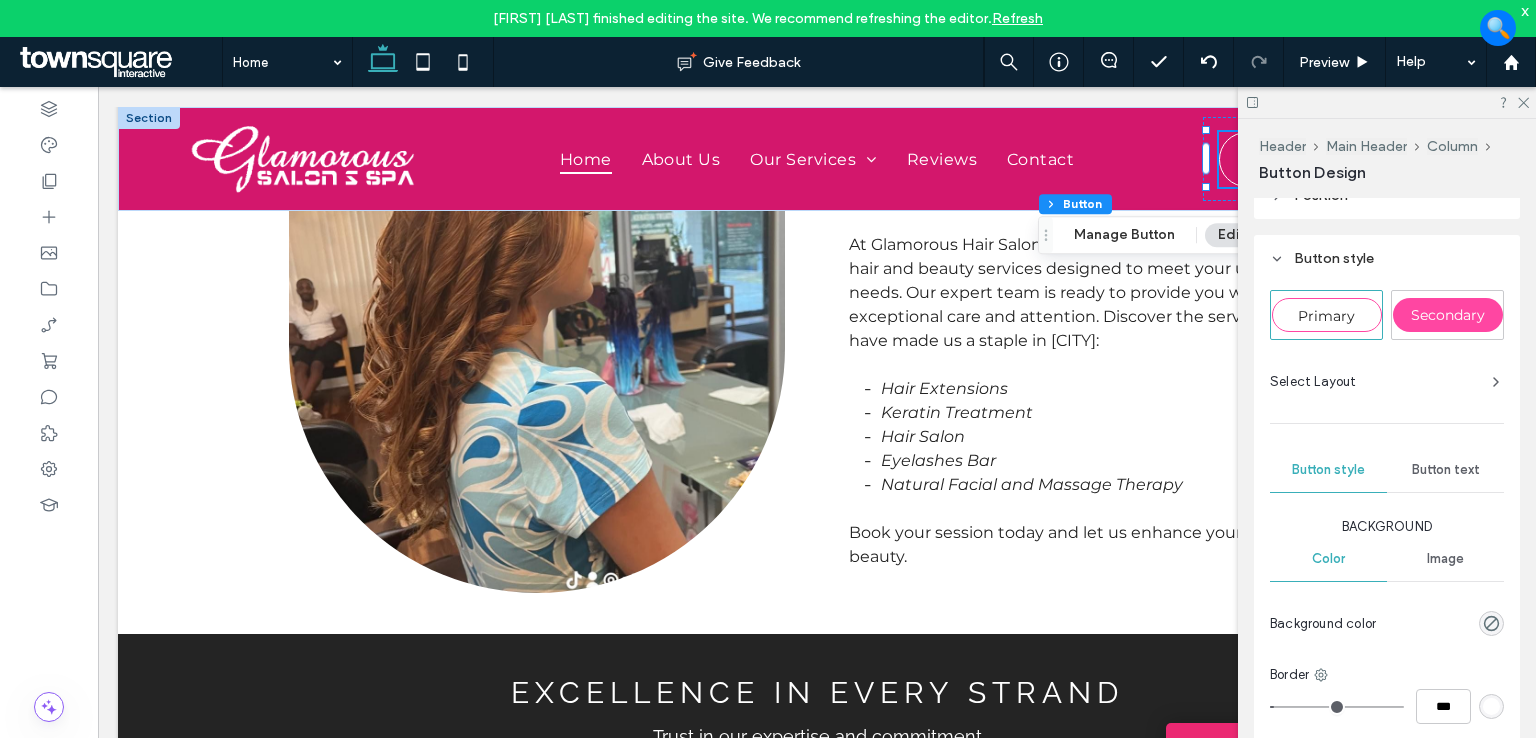 click on "Button text" at bounding box center [1446, 470] 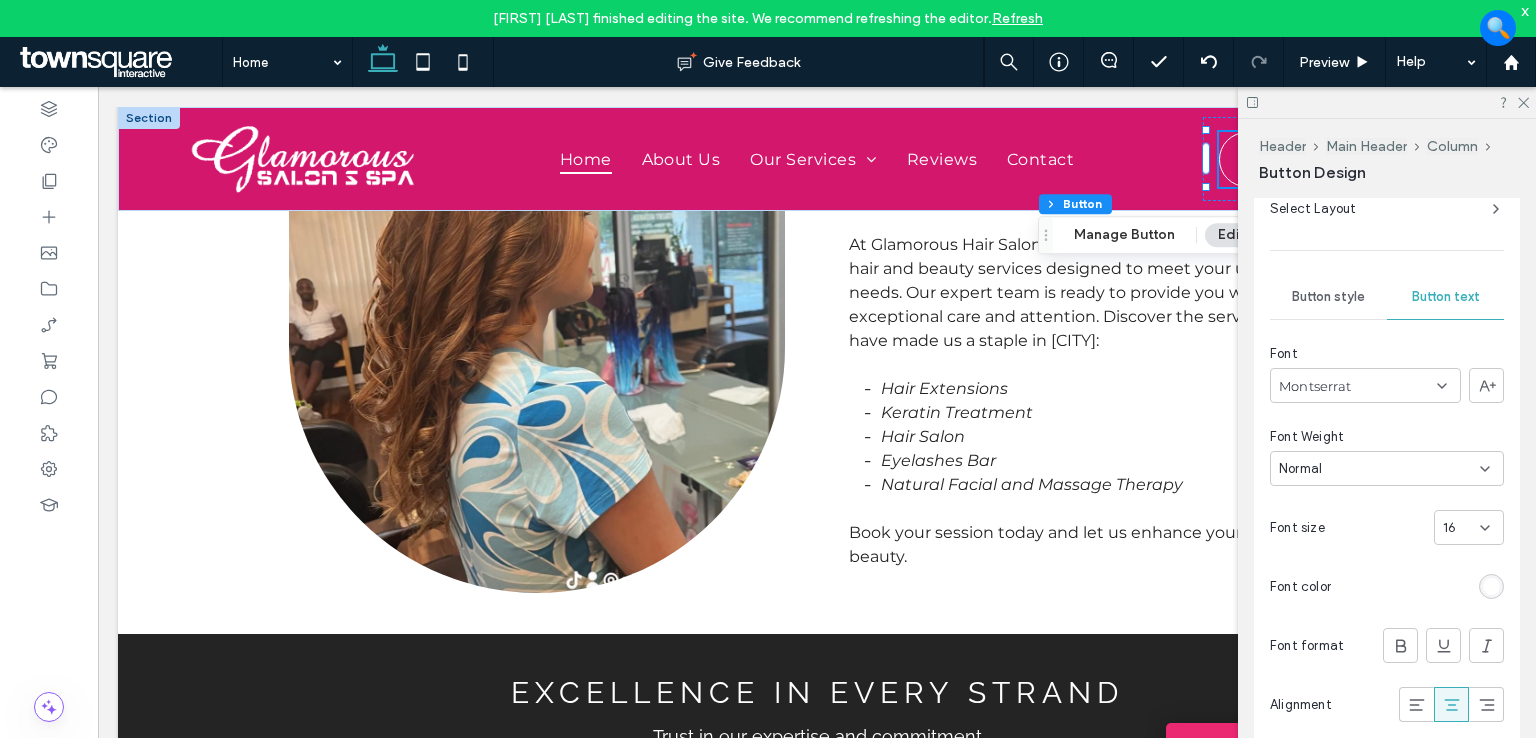 scroll, scrollTop: 615, scrollLeft: 0, axis: vertical 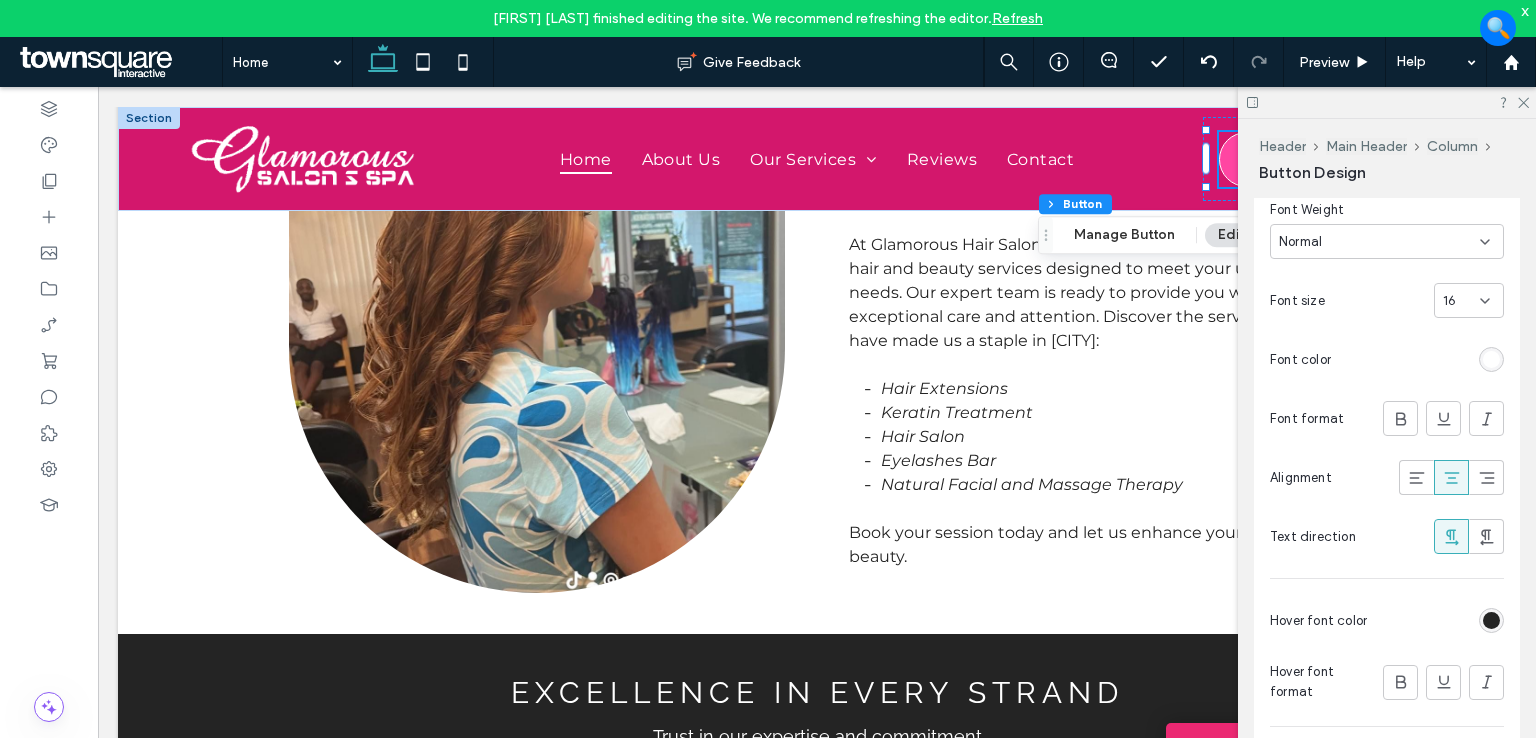 click at bounding box center (1491, 620) 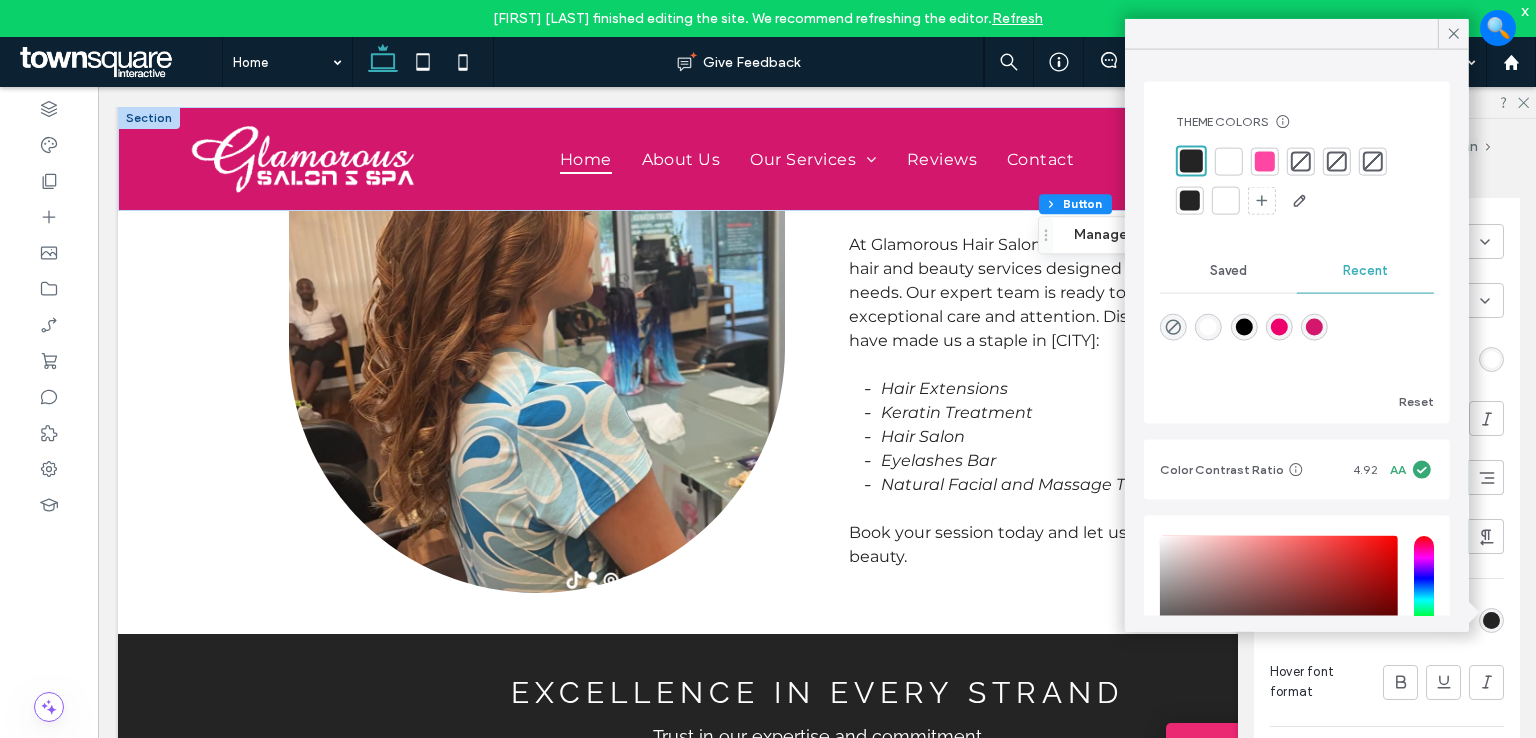 click at bounding box center (1229, 161) 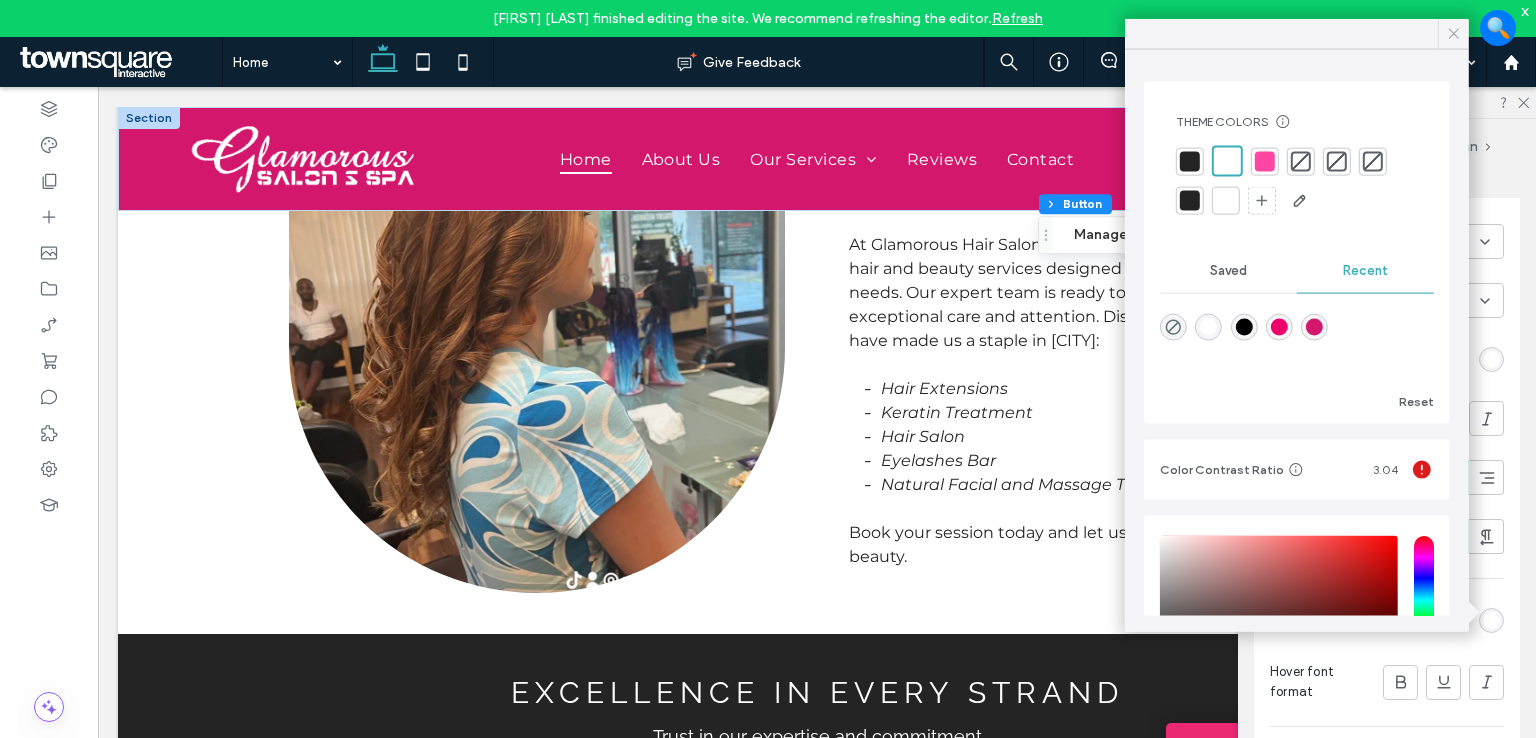 click 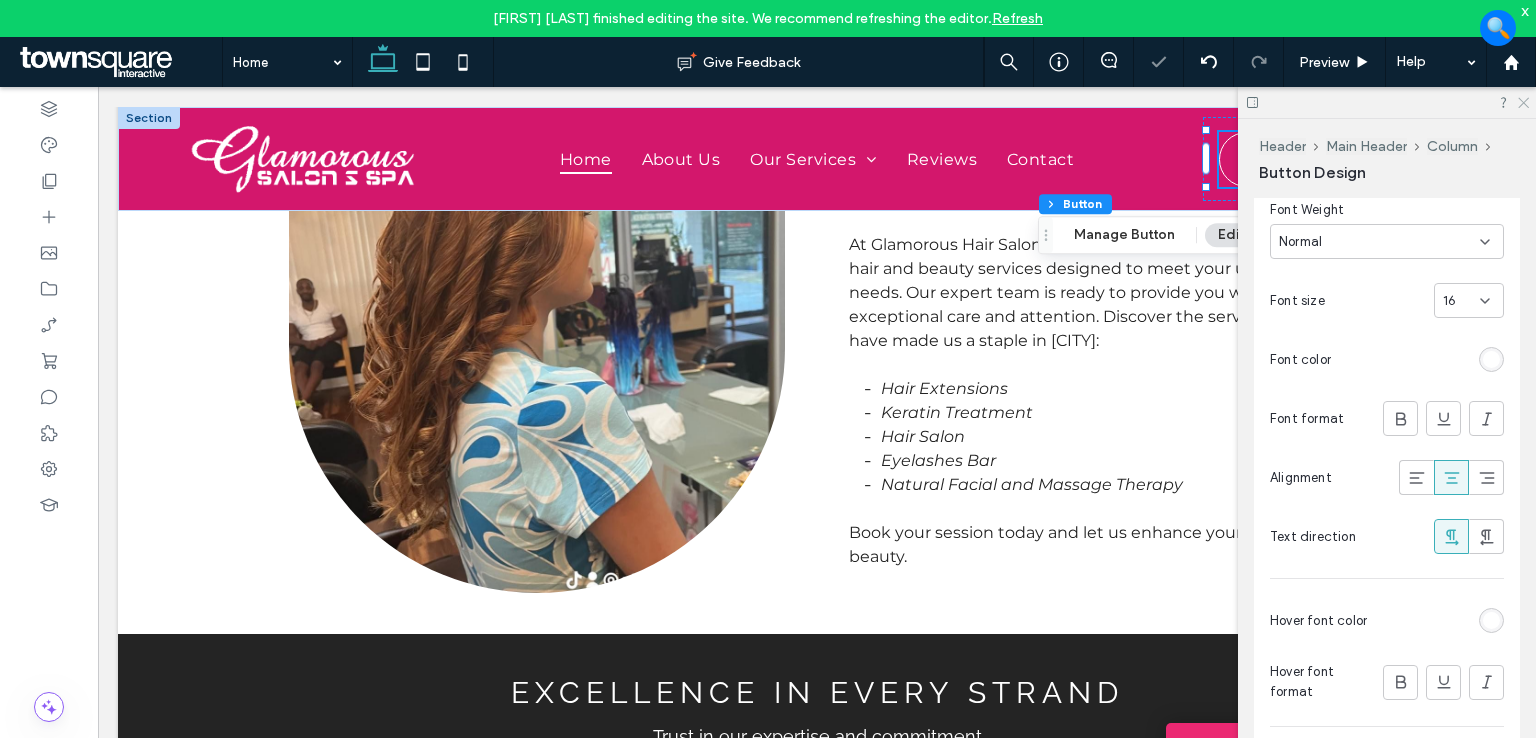 click 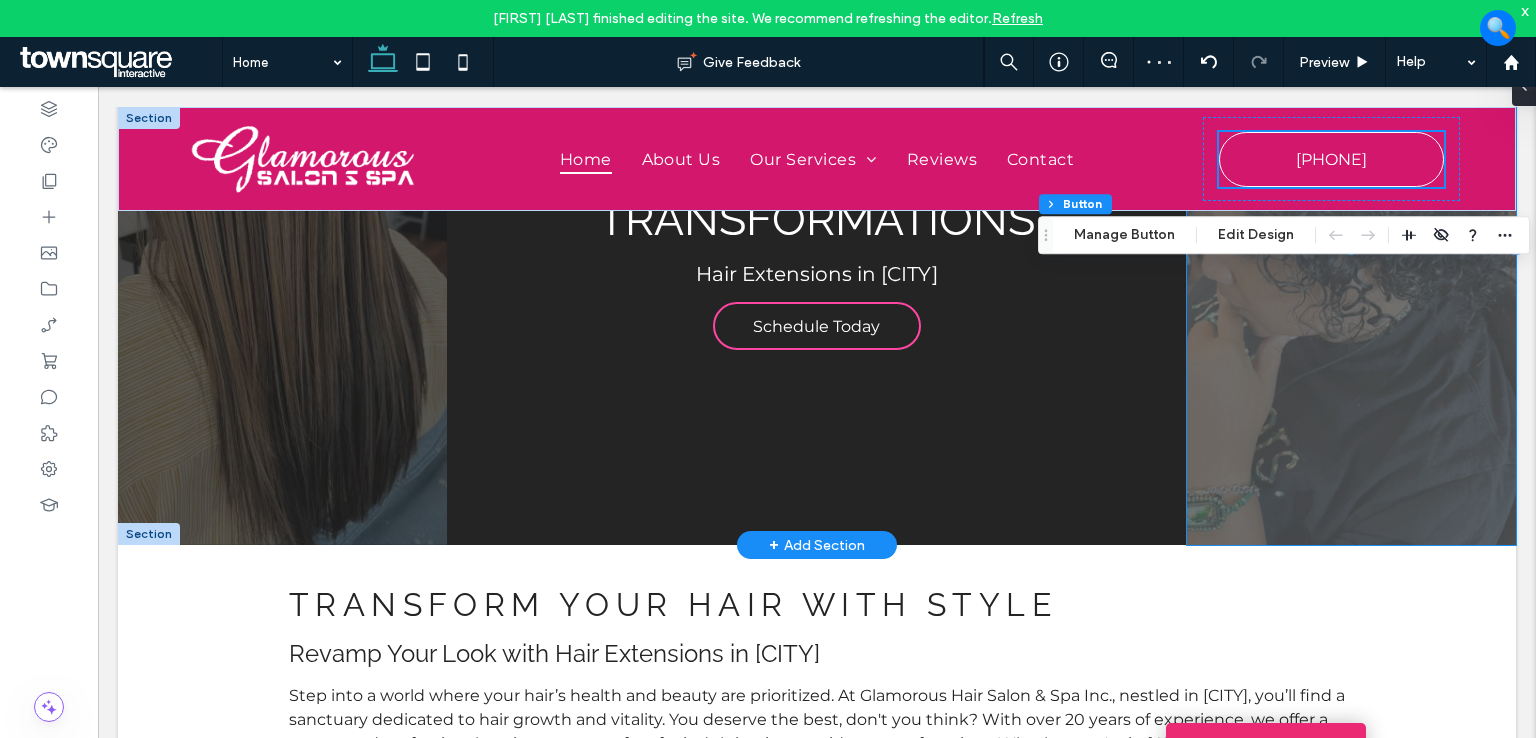 scroll, scrollTop: 0, scrollLeft: 0, axis: both 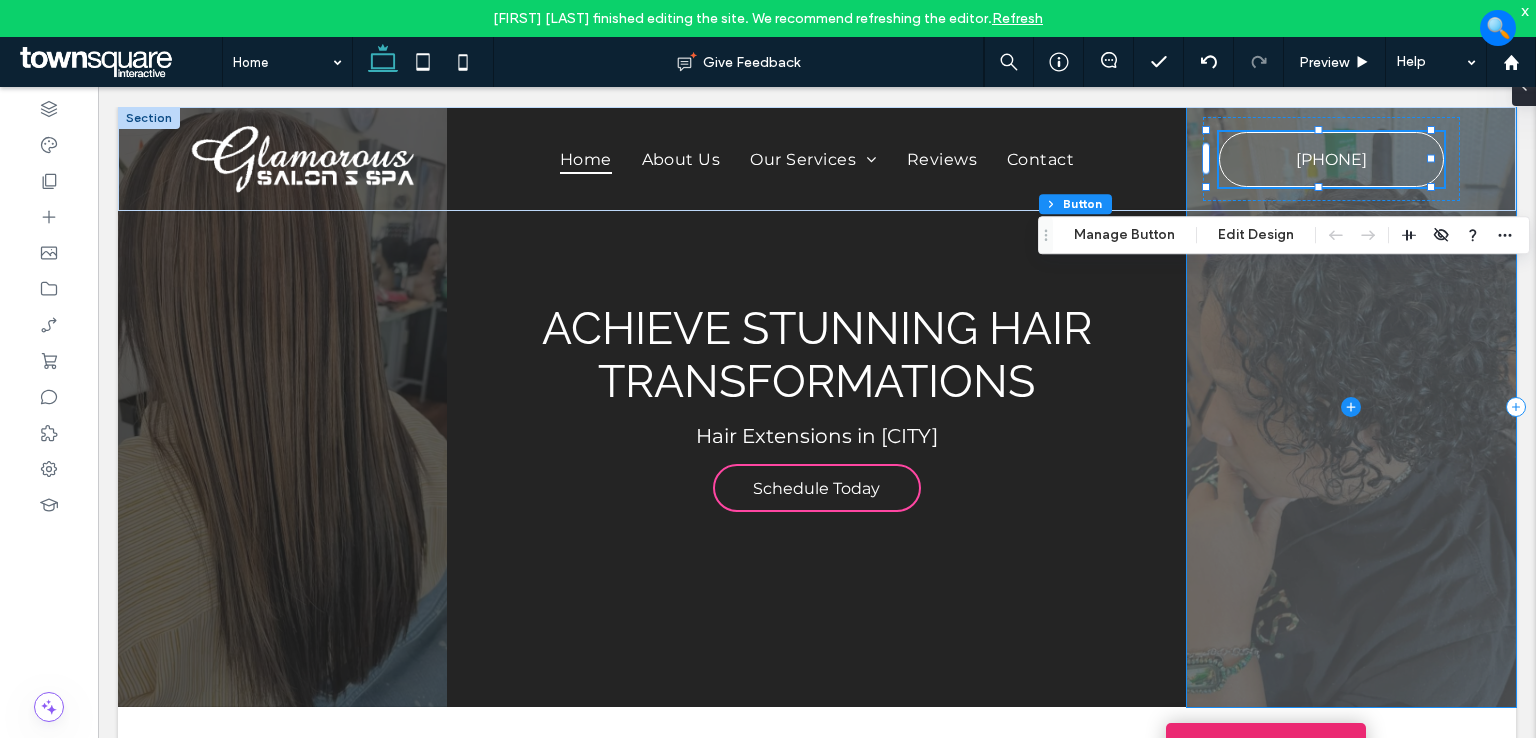 click on "**********" at bounding box center (817, 1675) 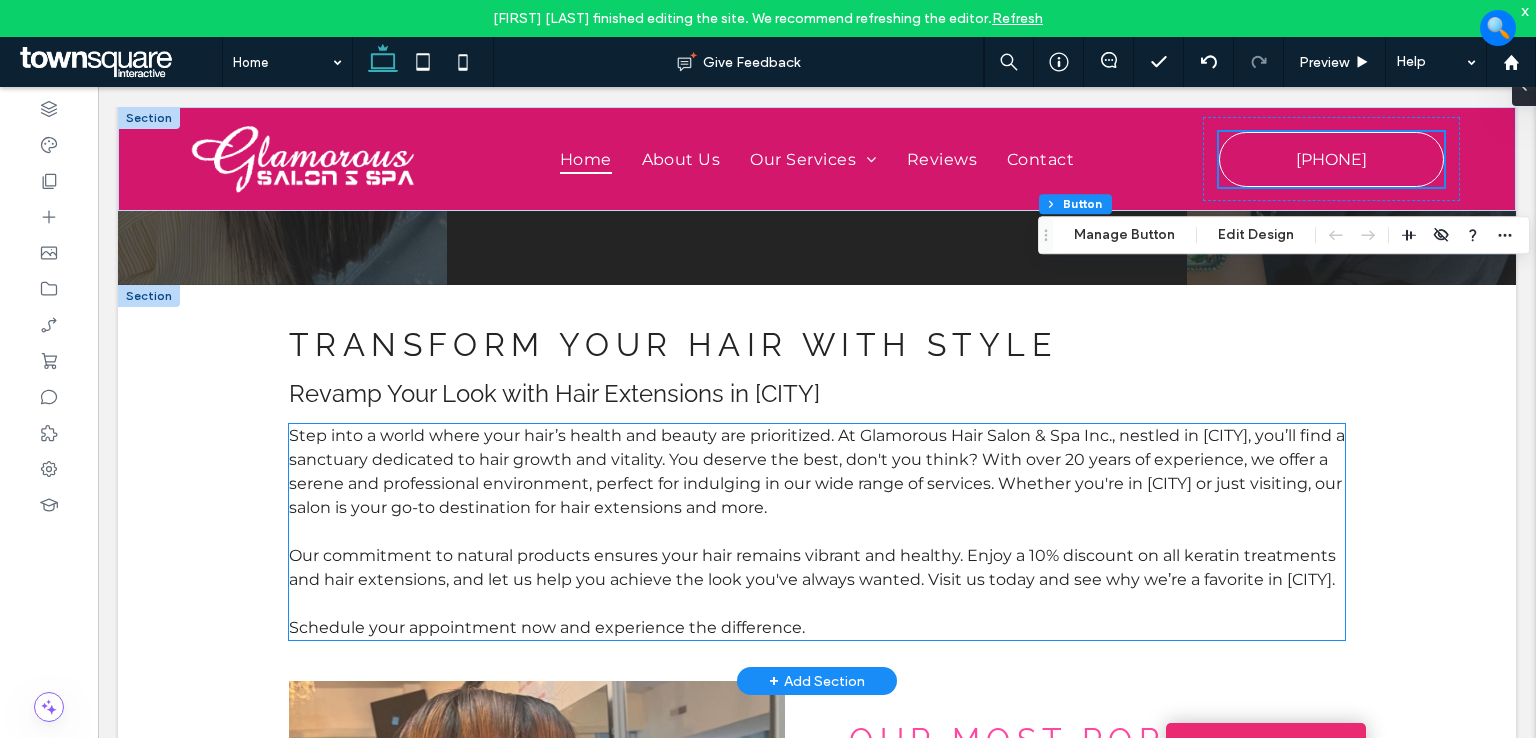 scroll, scrollTop: 0, scrollLeft: 0, axis: both 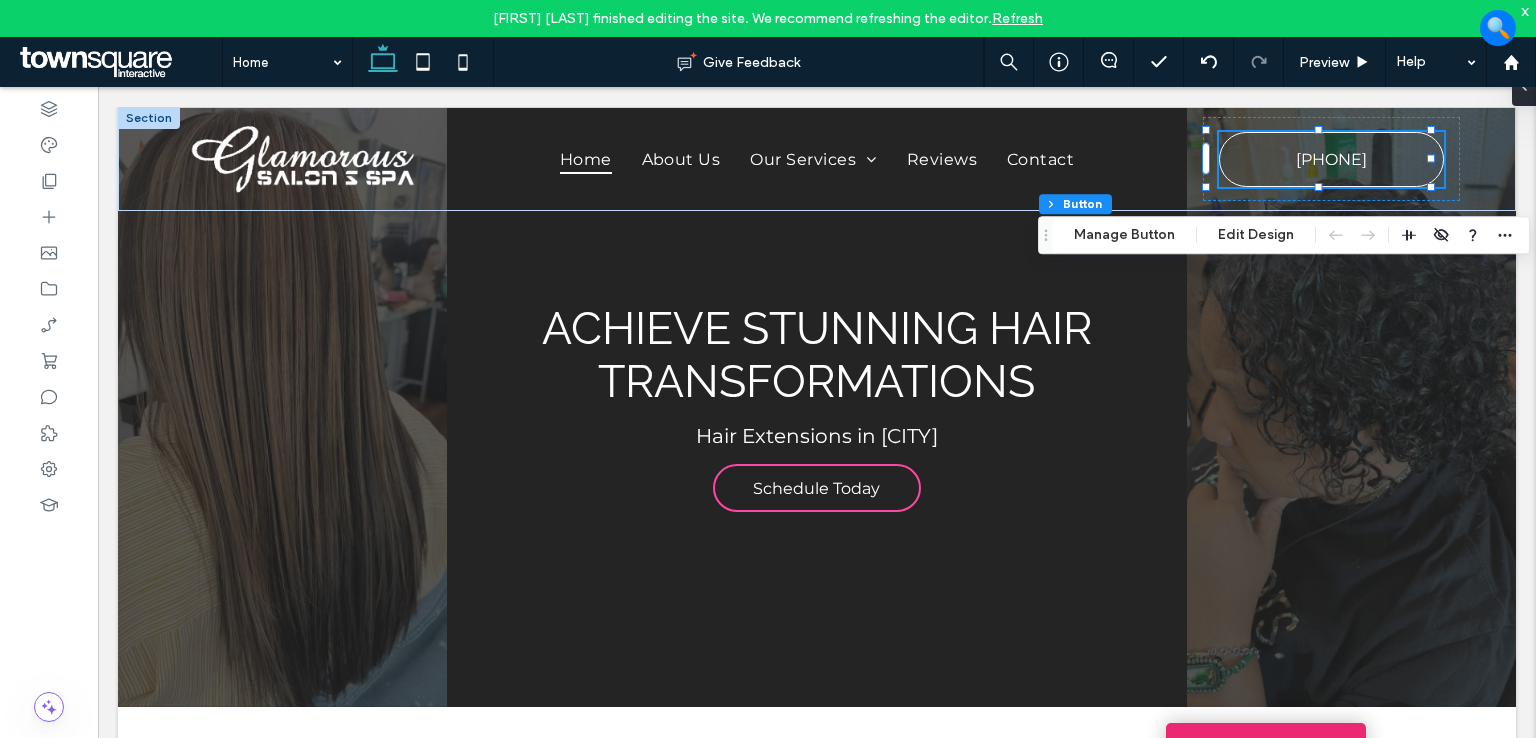 click on "**********" at bounding box center [817, 1675] 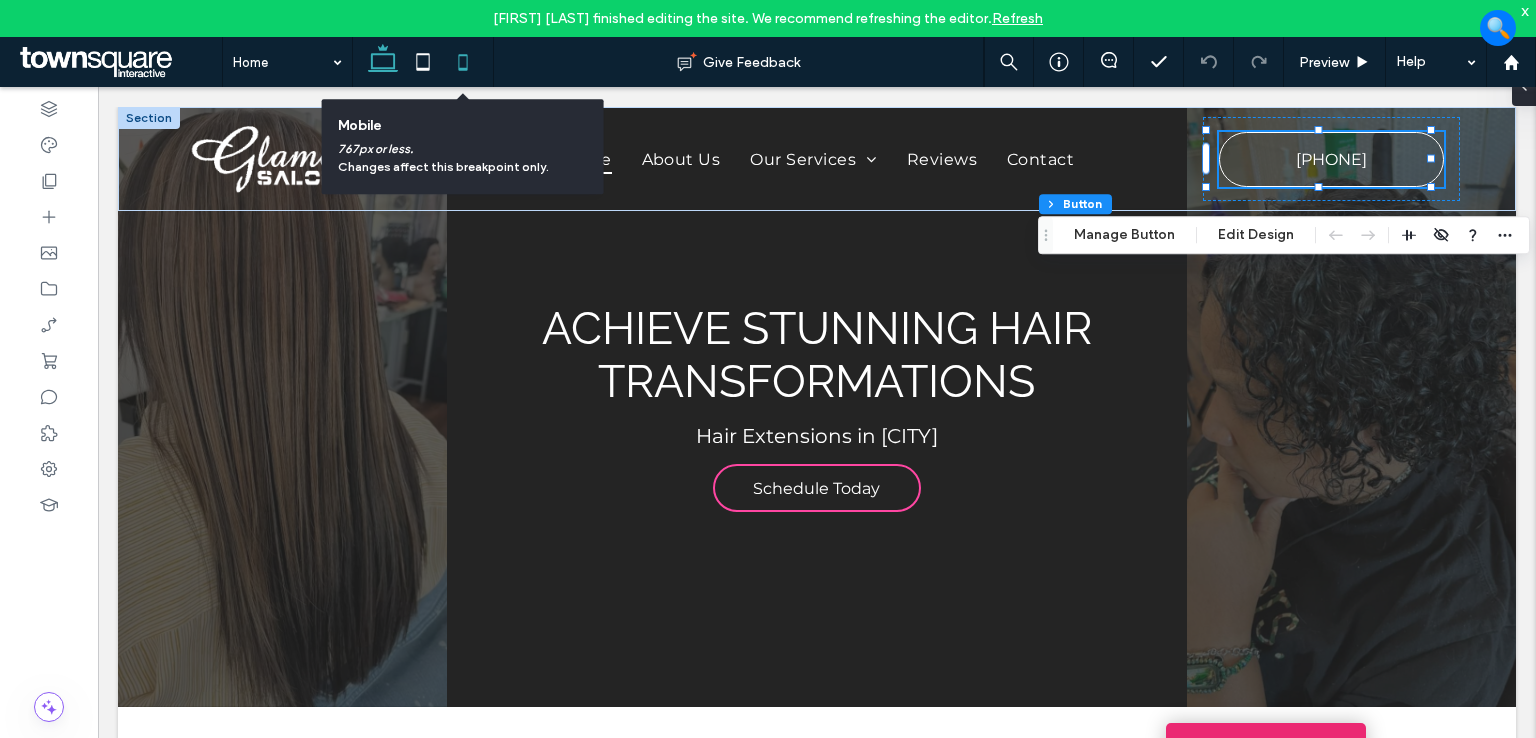click 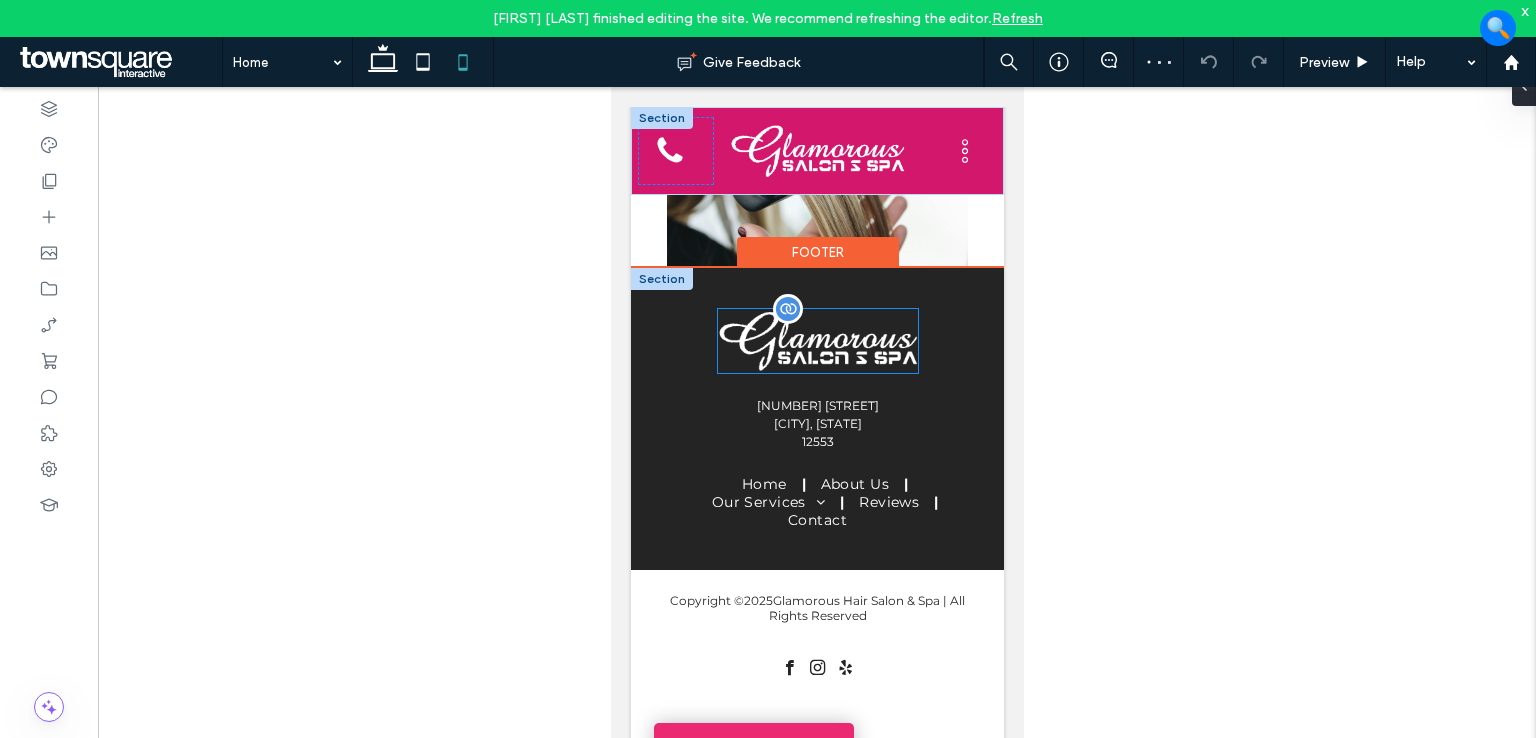 scroll, scrollTop: 4607, scrollLeft: 0, axis: vertical 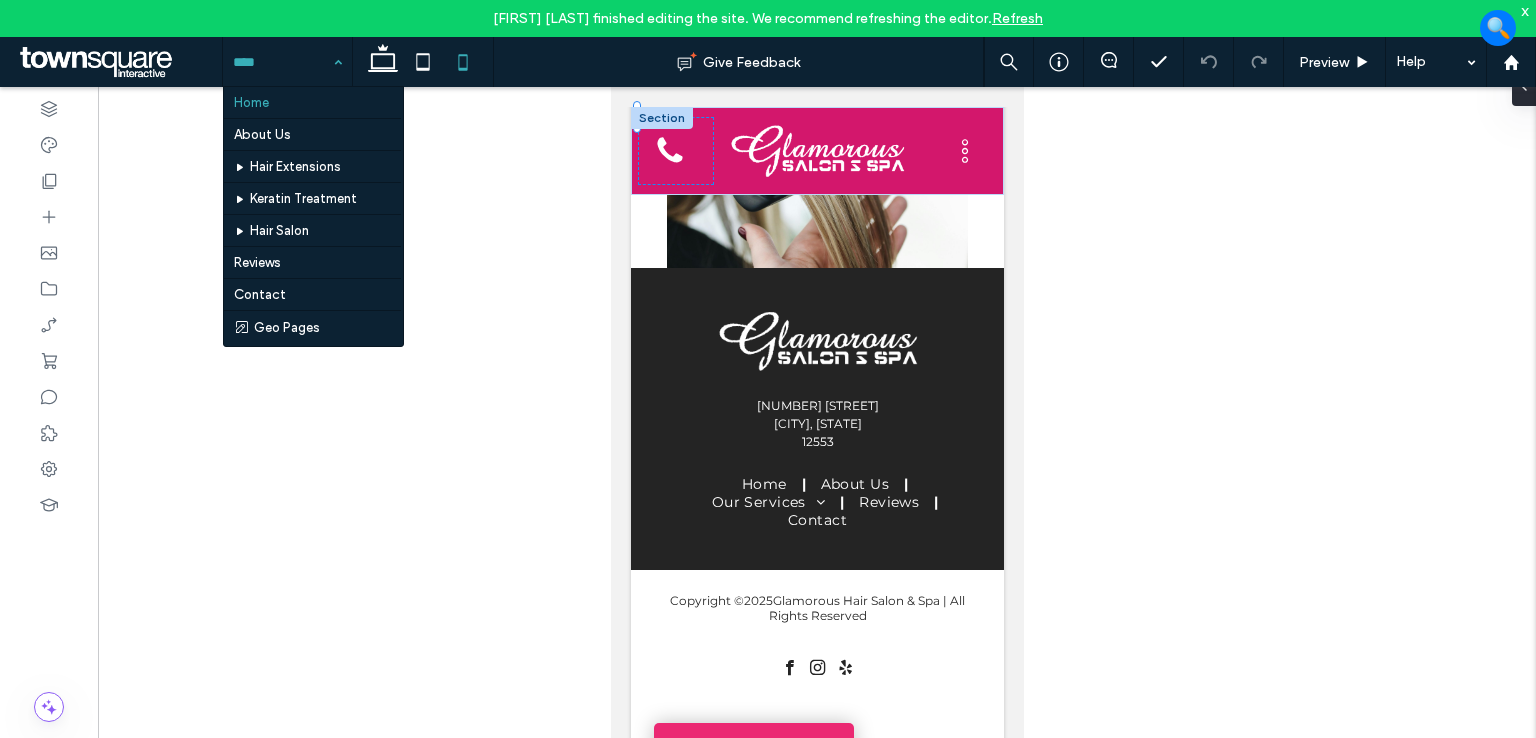 drag, startPoint x: 296, startPoint y: 52, endPoint x: 286, endPoint y: 65, distance: 16.40122 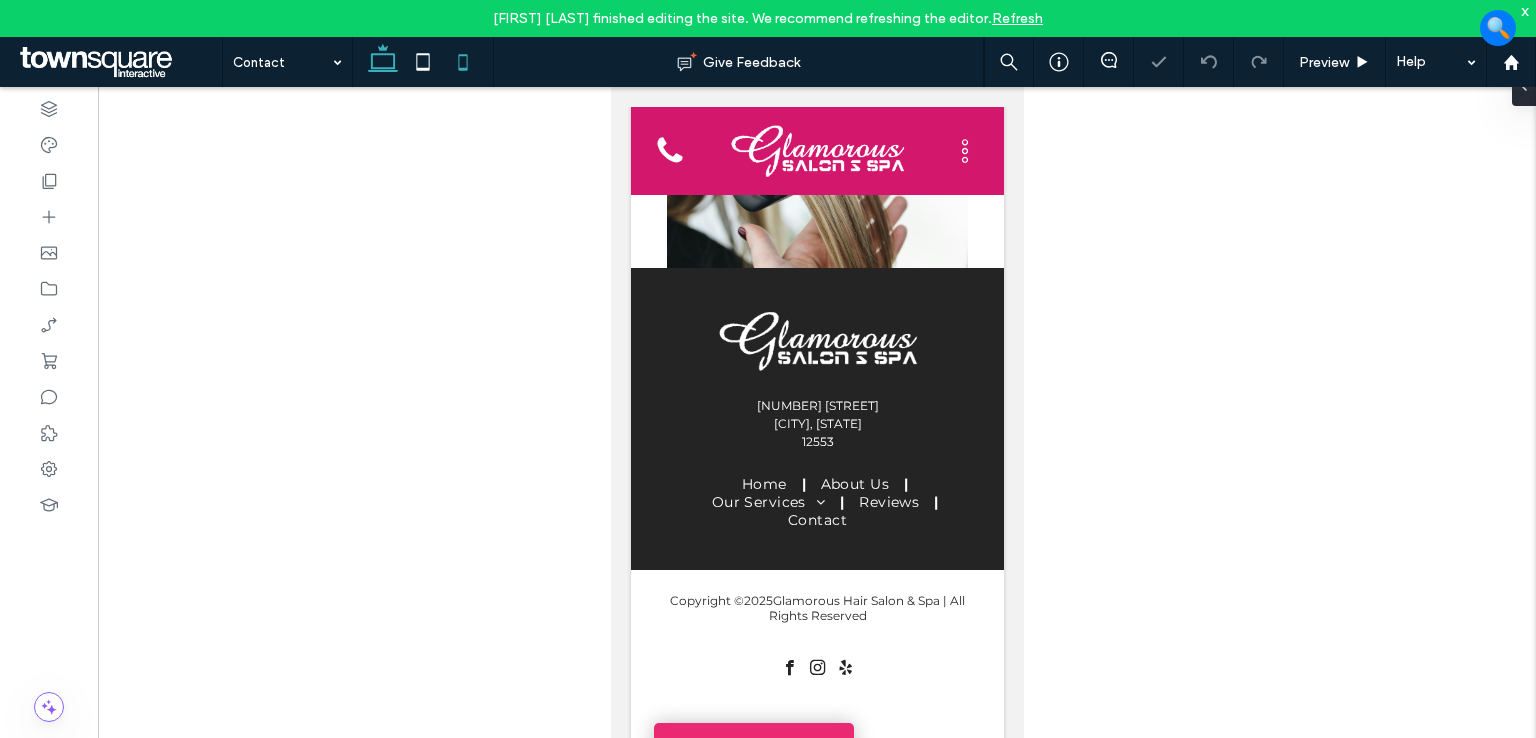 click 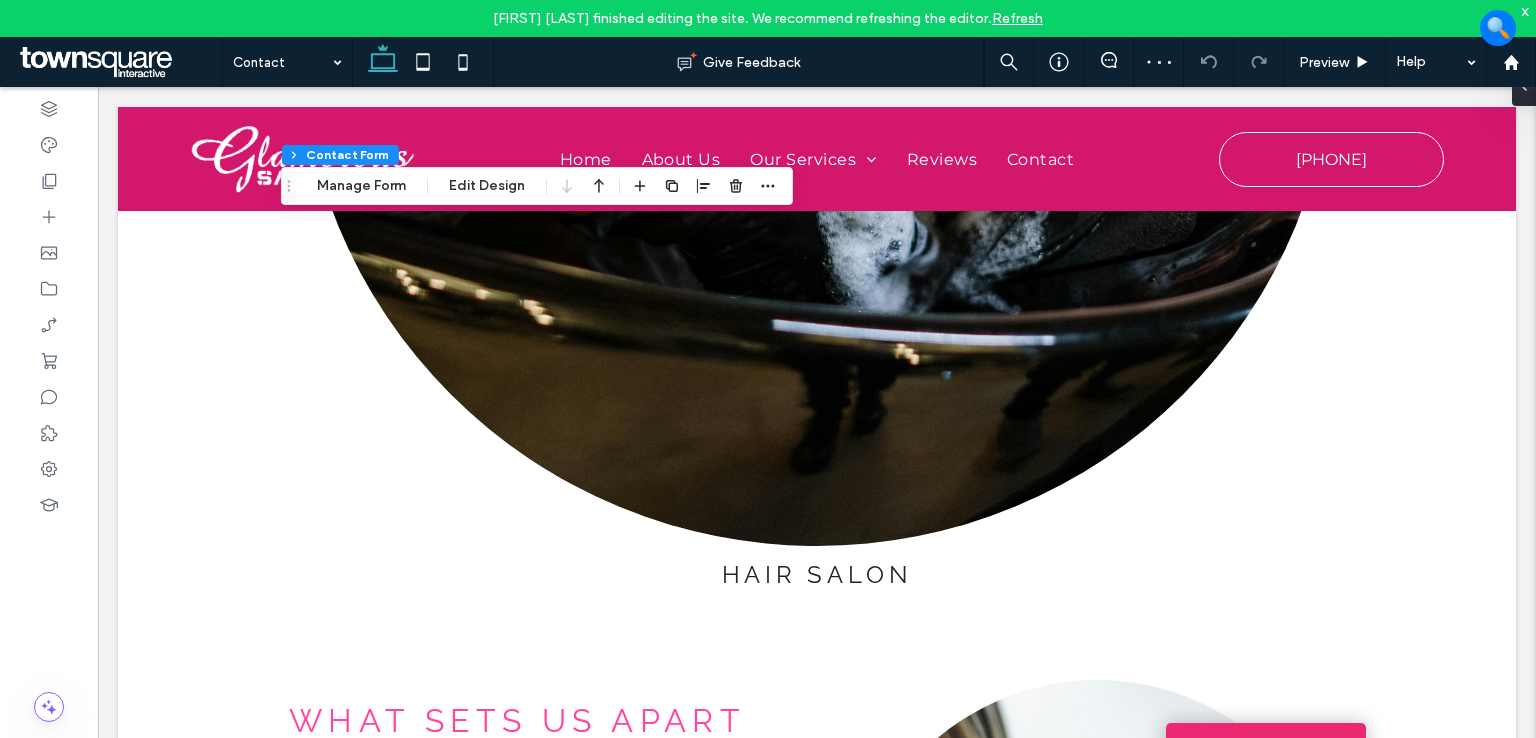 type on "*" 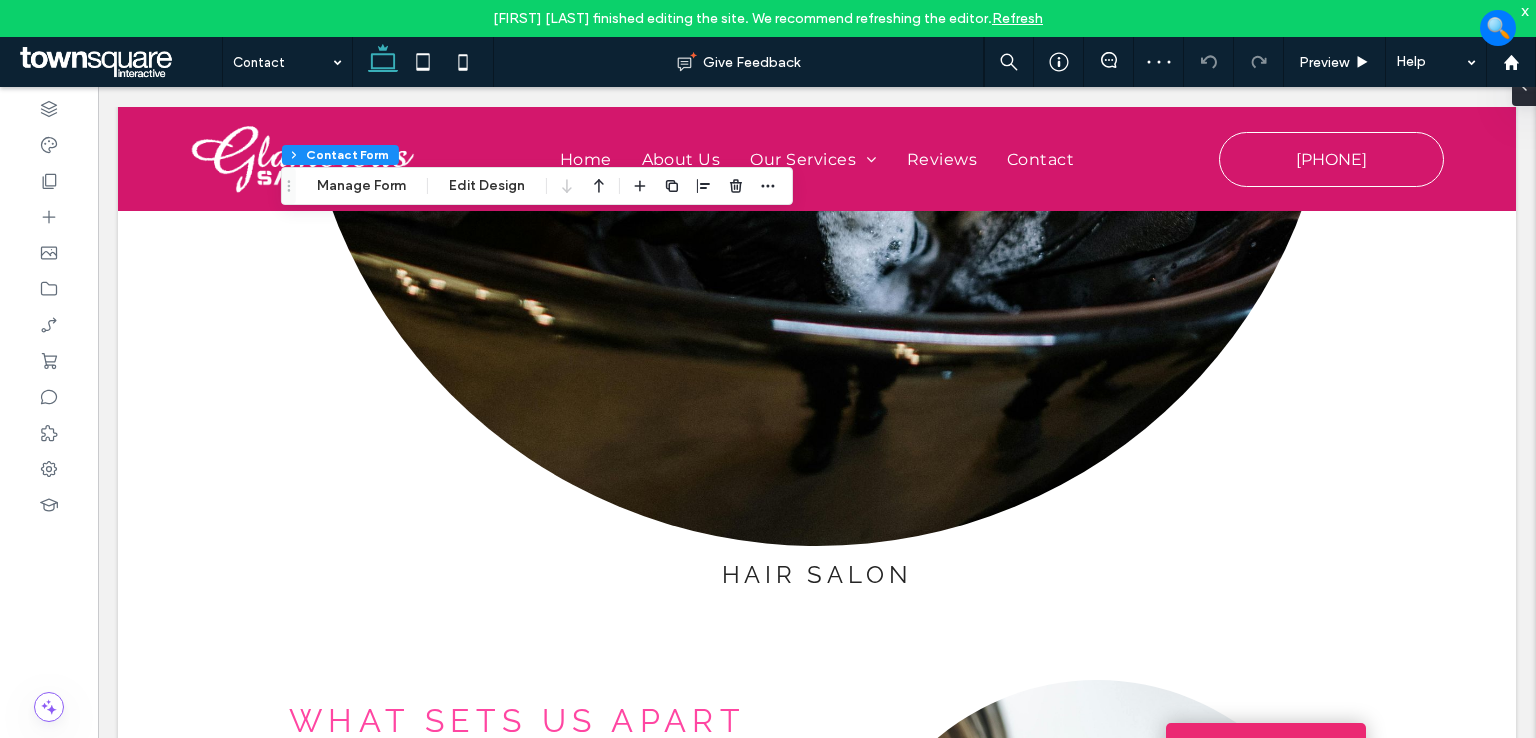 type on "***" 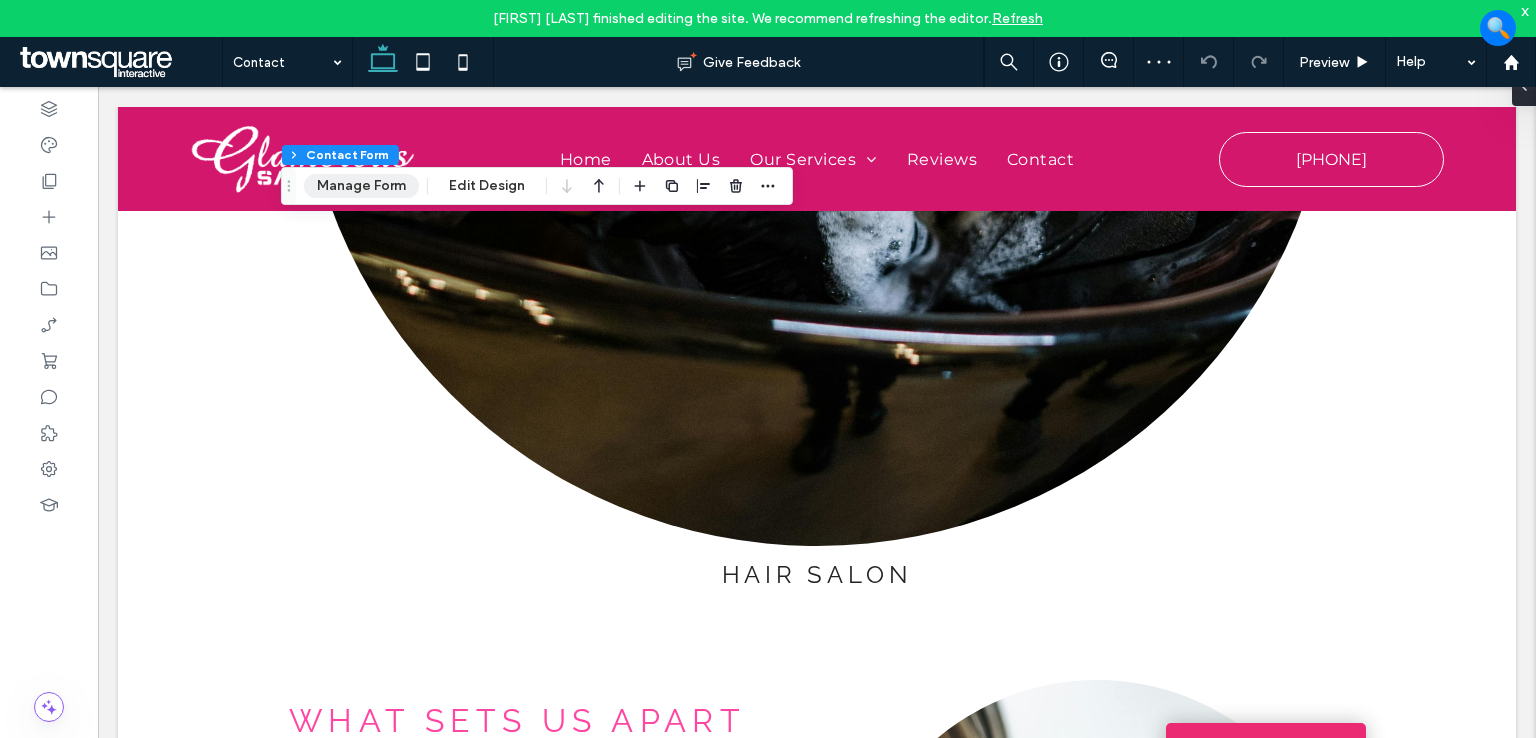 click on "Manage Form" at bounding box center [361, 186] 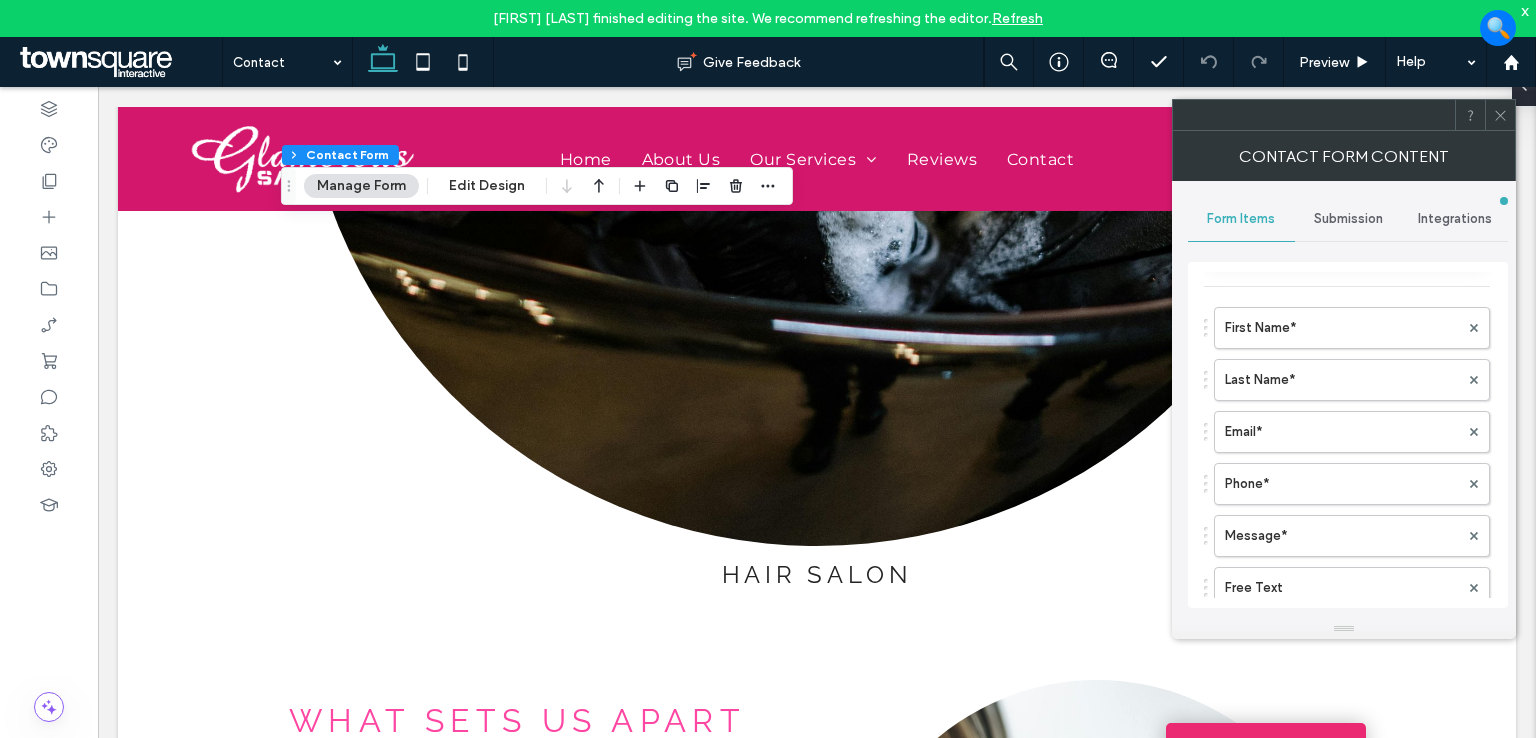 scroll, scrollTop: 32, scrollLeft: 0, axis: vertical 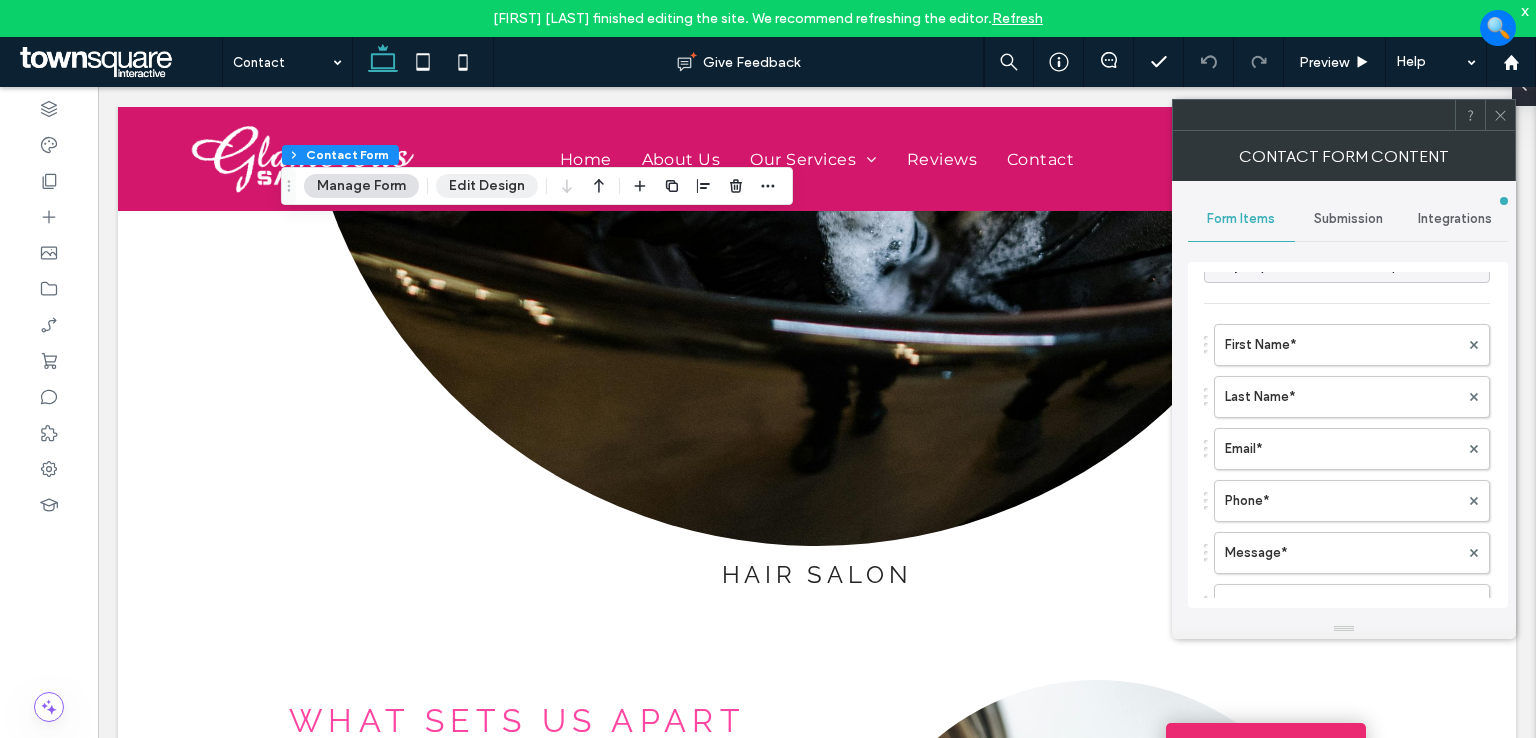 click on "Edit Design" at bounding box center [487, 186] 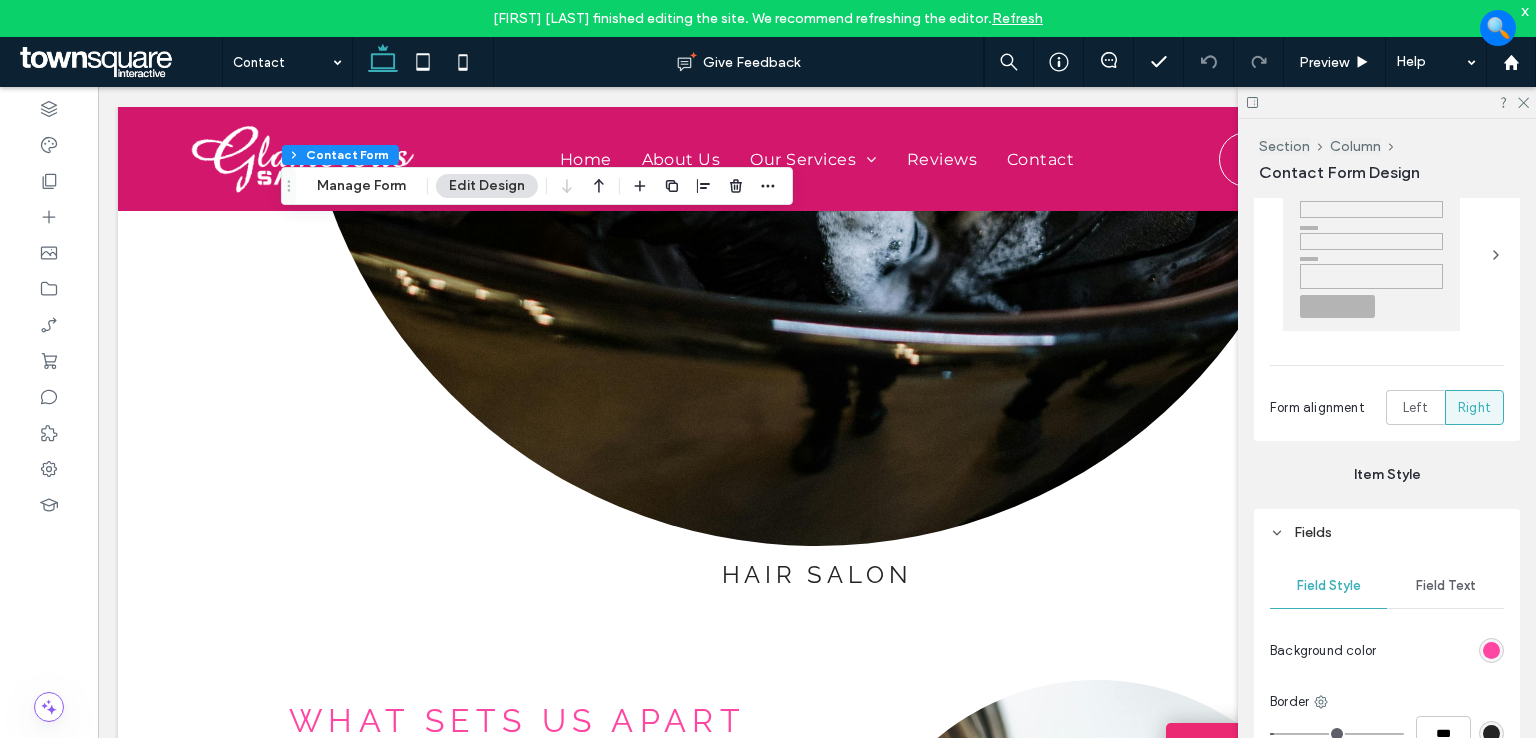scroll, scrollTop: 800, scrollLeft: 0, axis: vertical 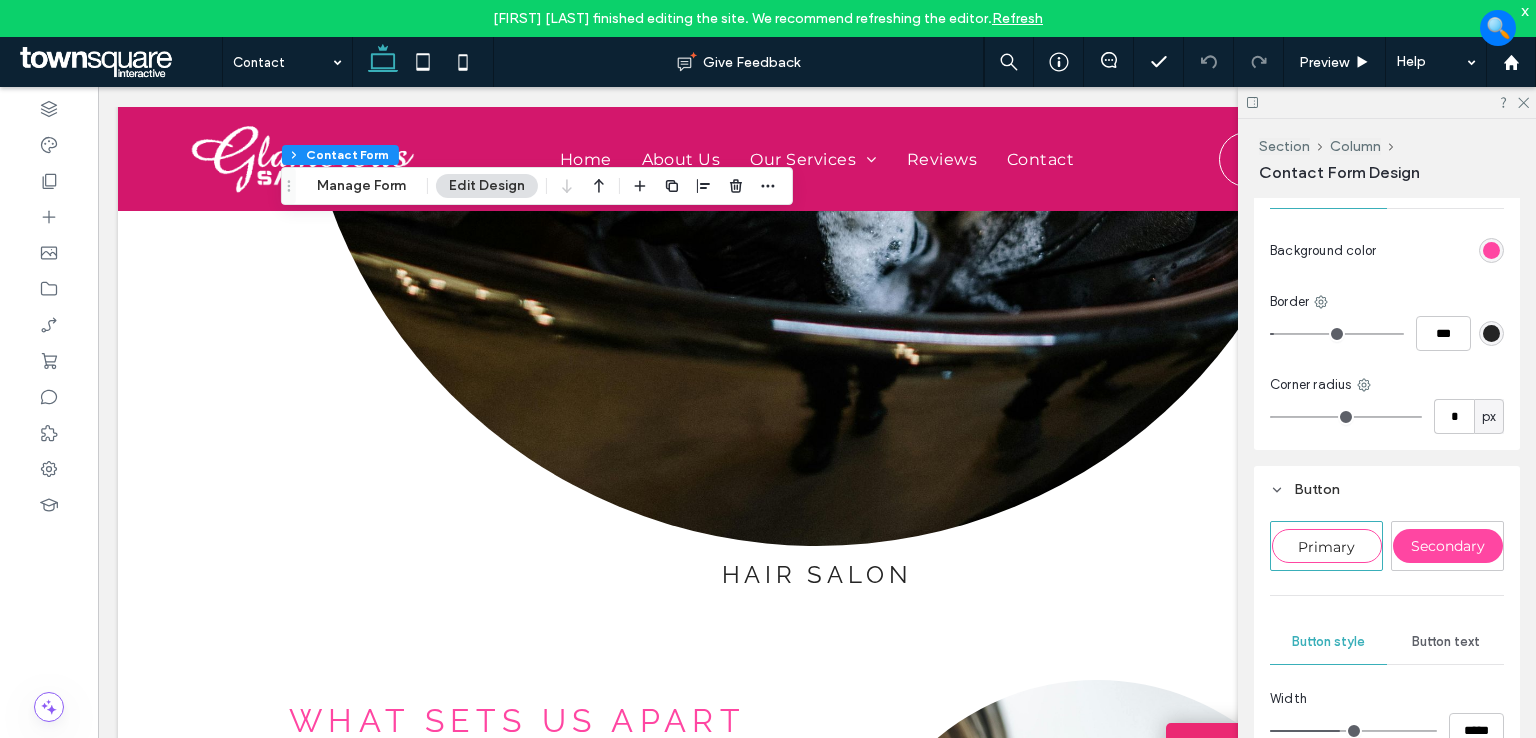 click at bounding box center [1491, 250] 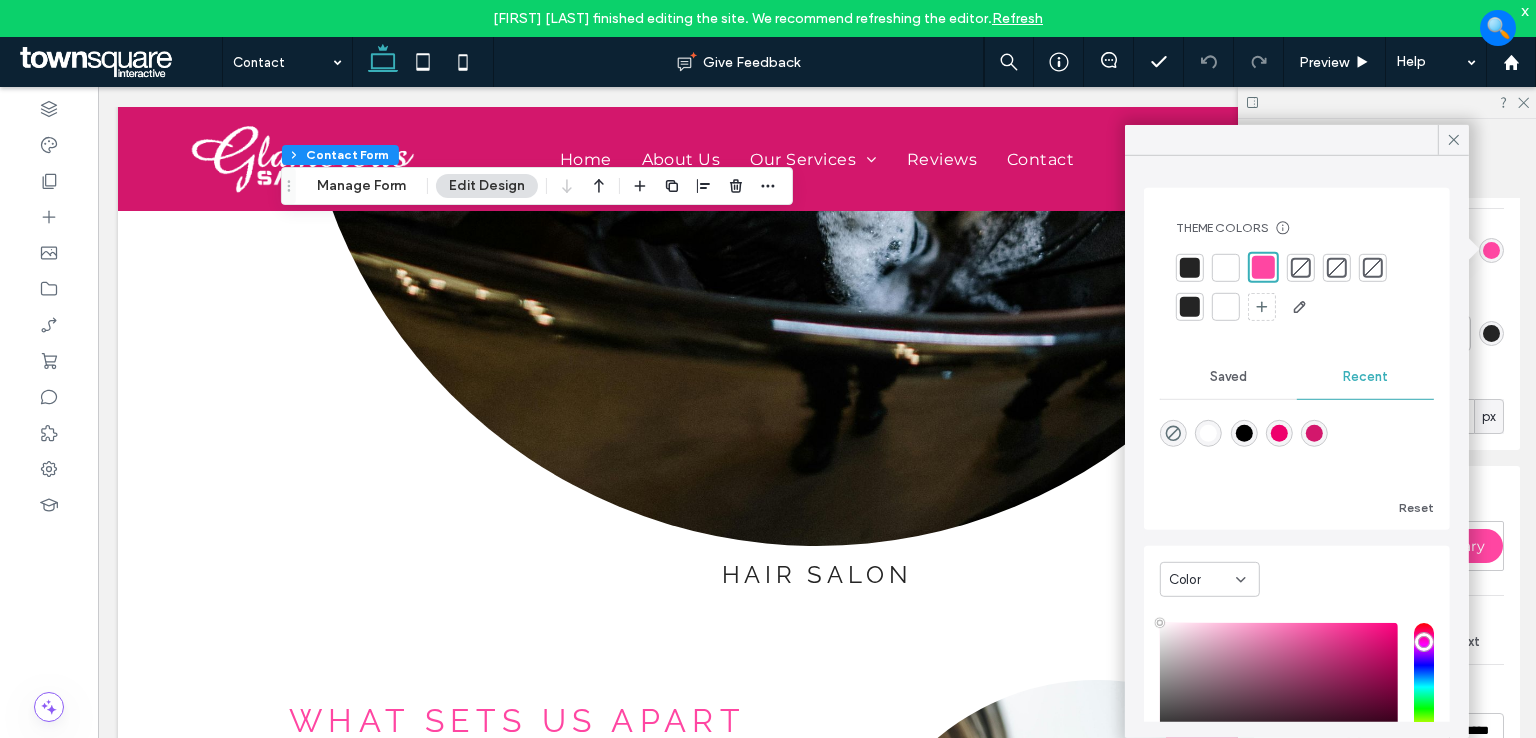 type on "****" 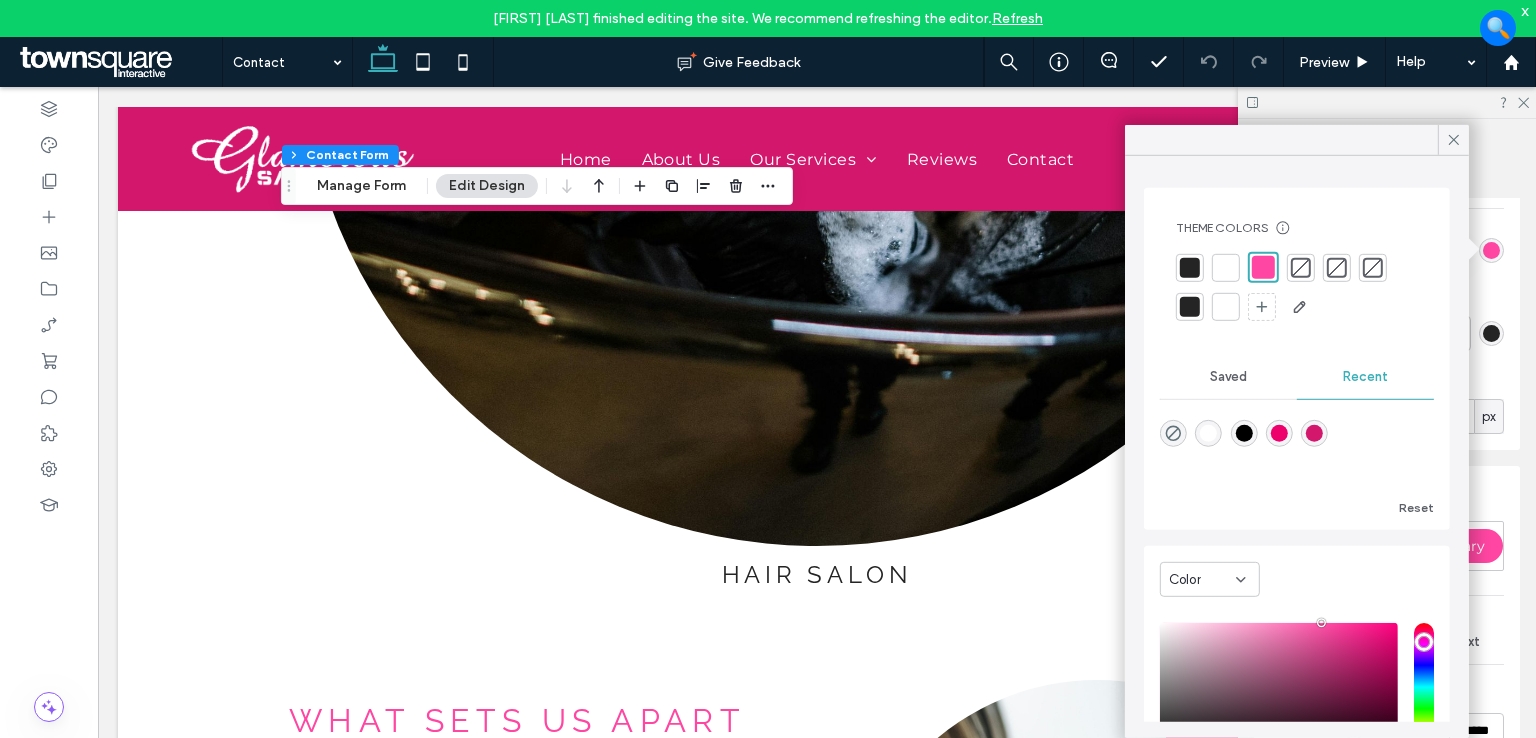 click 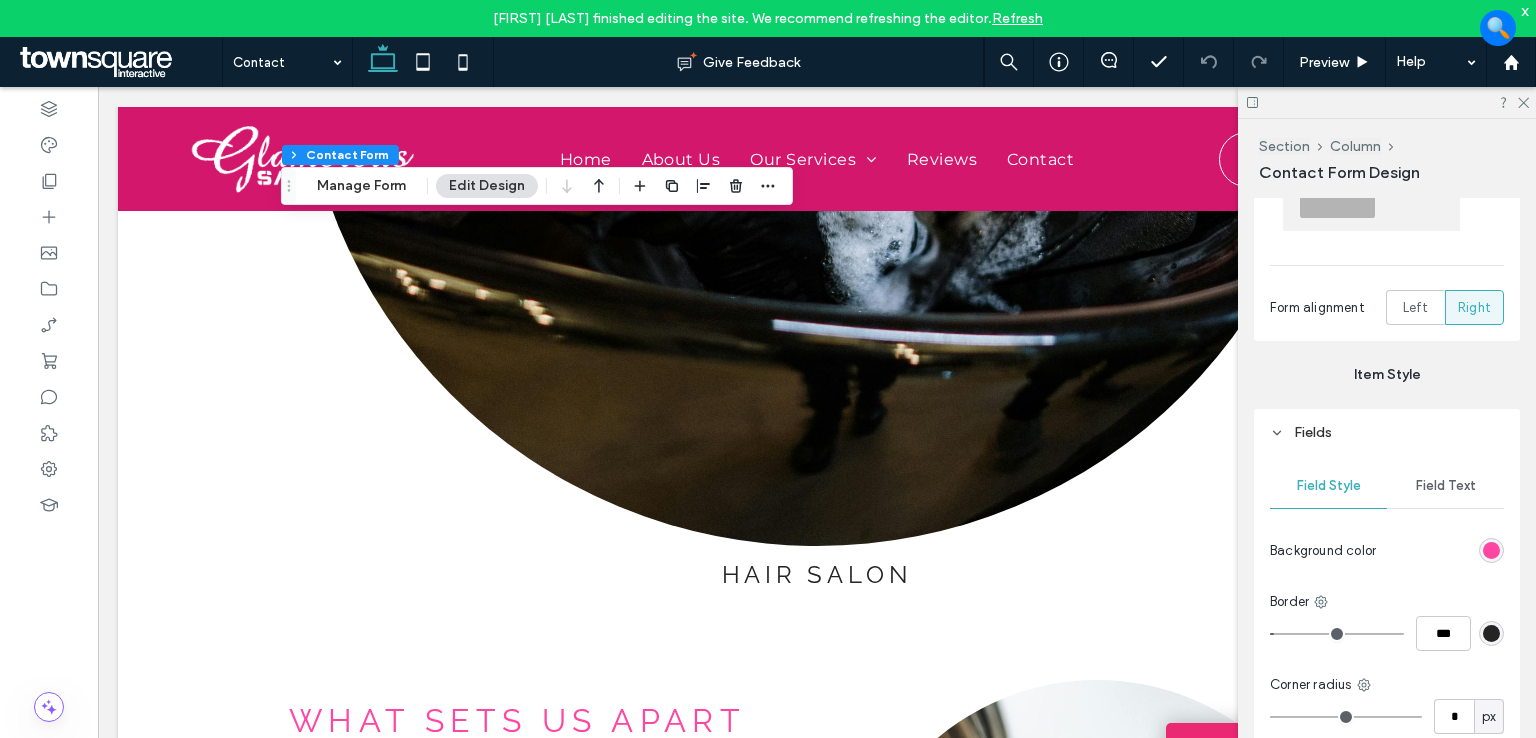 scroll, scrollTop: 600, scrollLeft: 0, axis: vertical 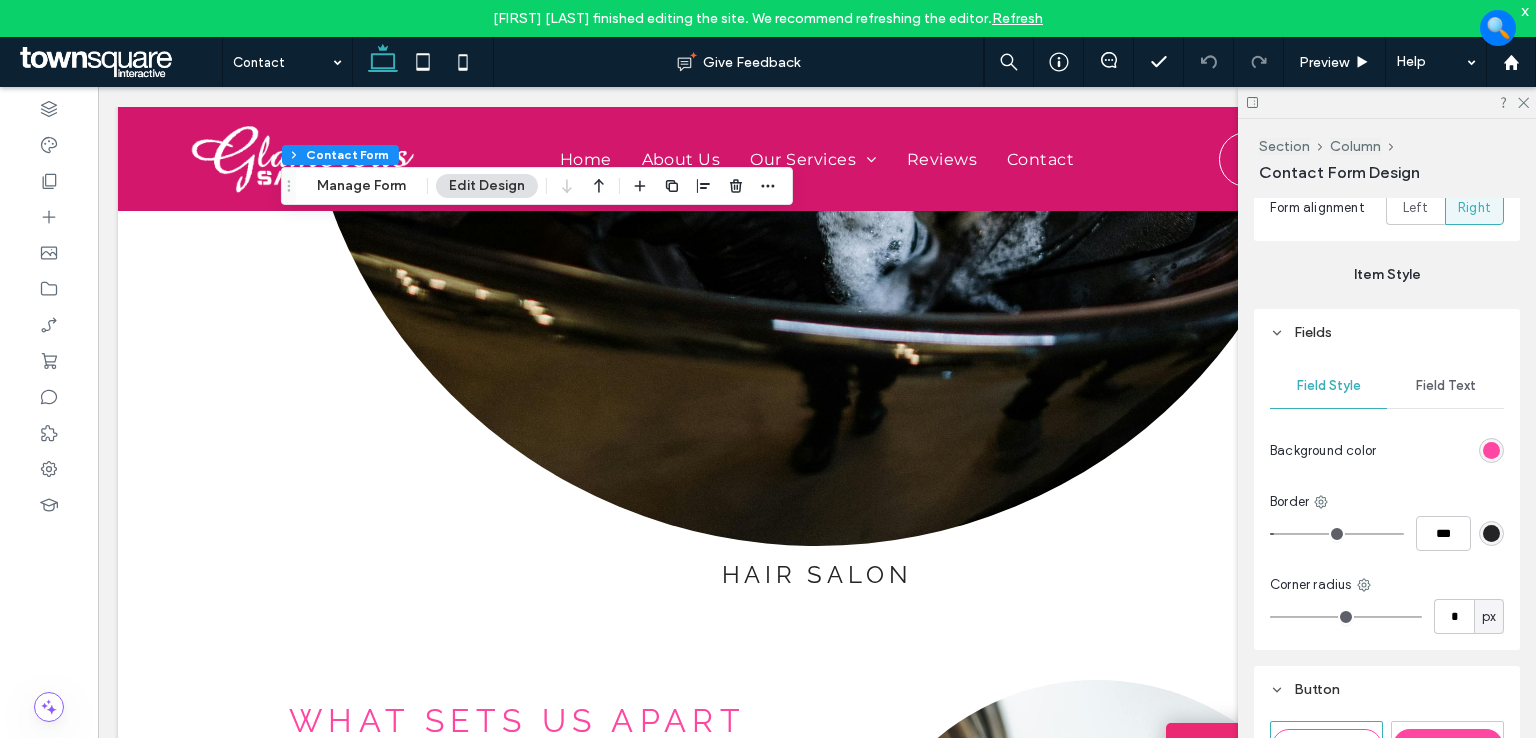 click at bounding box center [1491, 450] 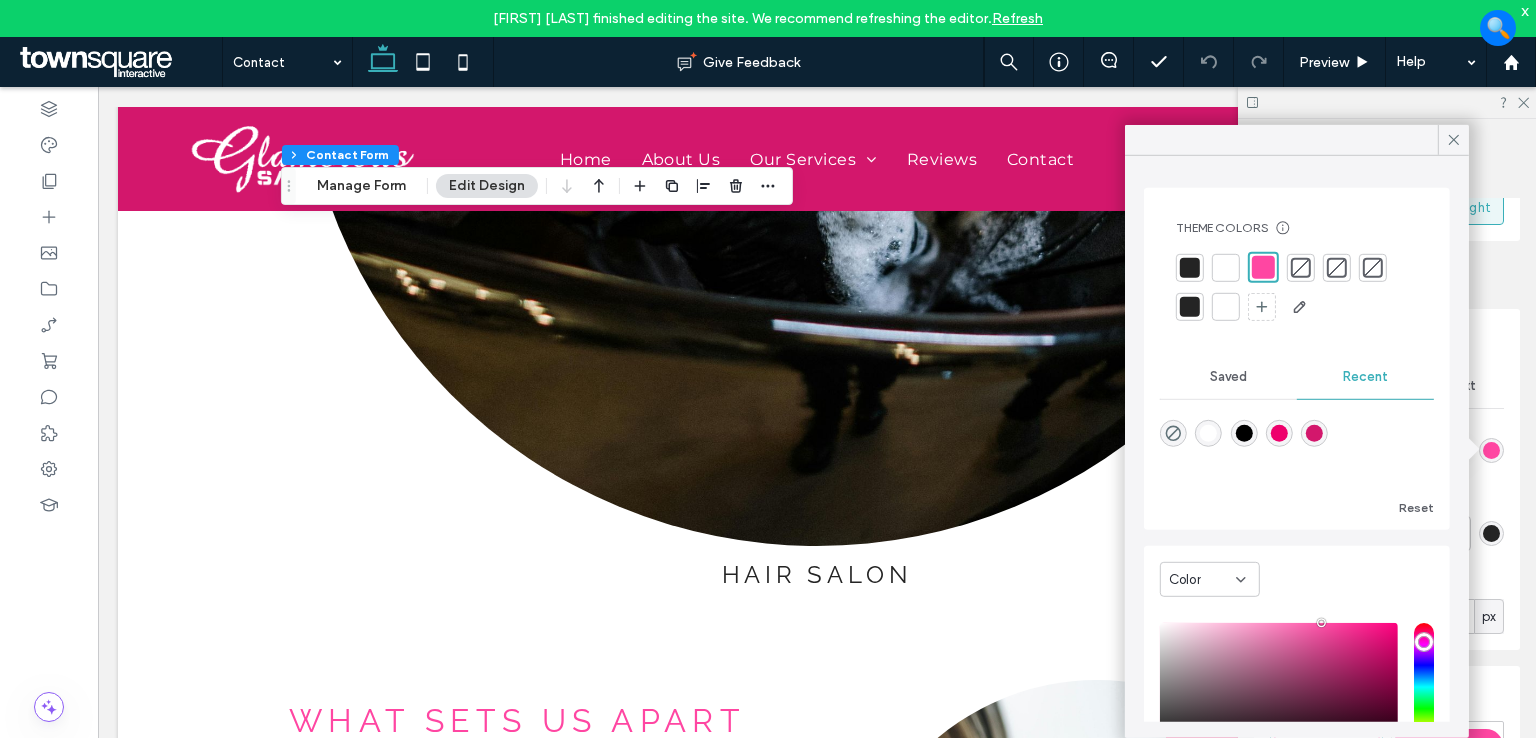 click at bounding box center [1314, 433] 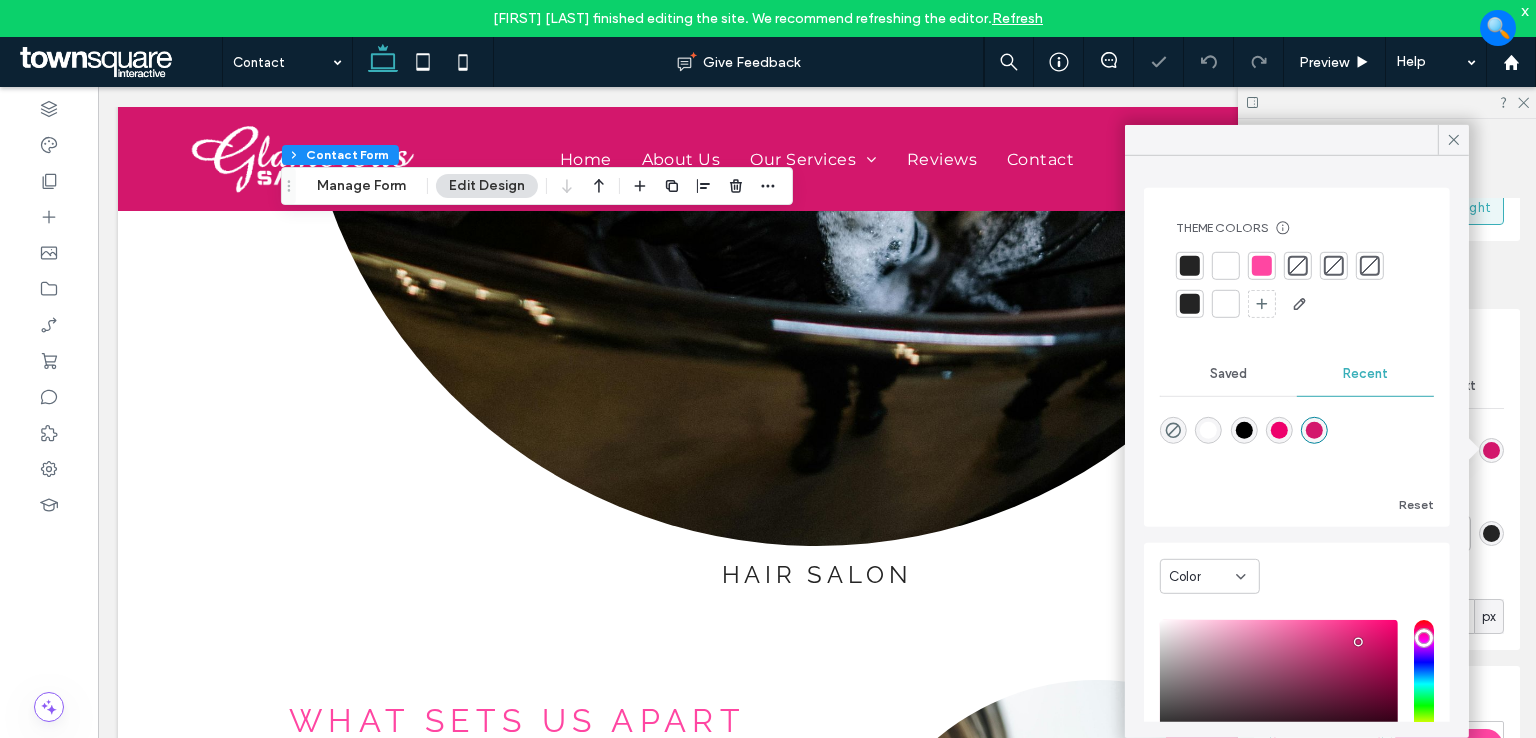 type on "*" 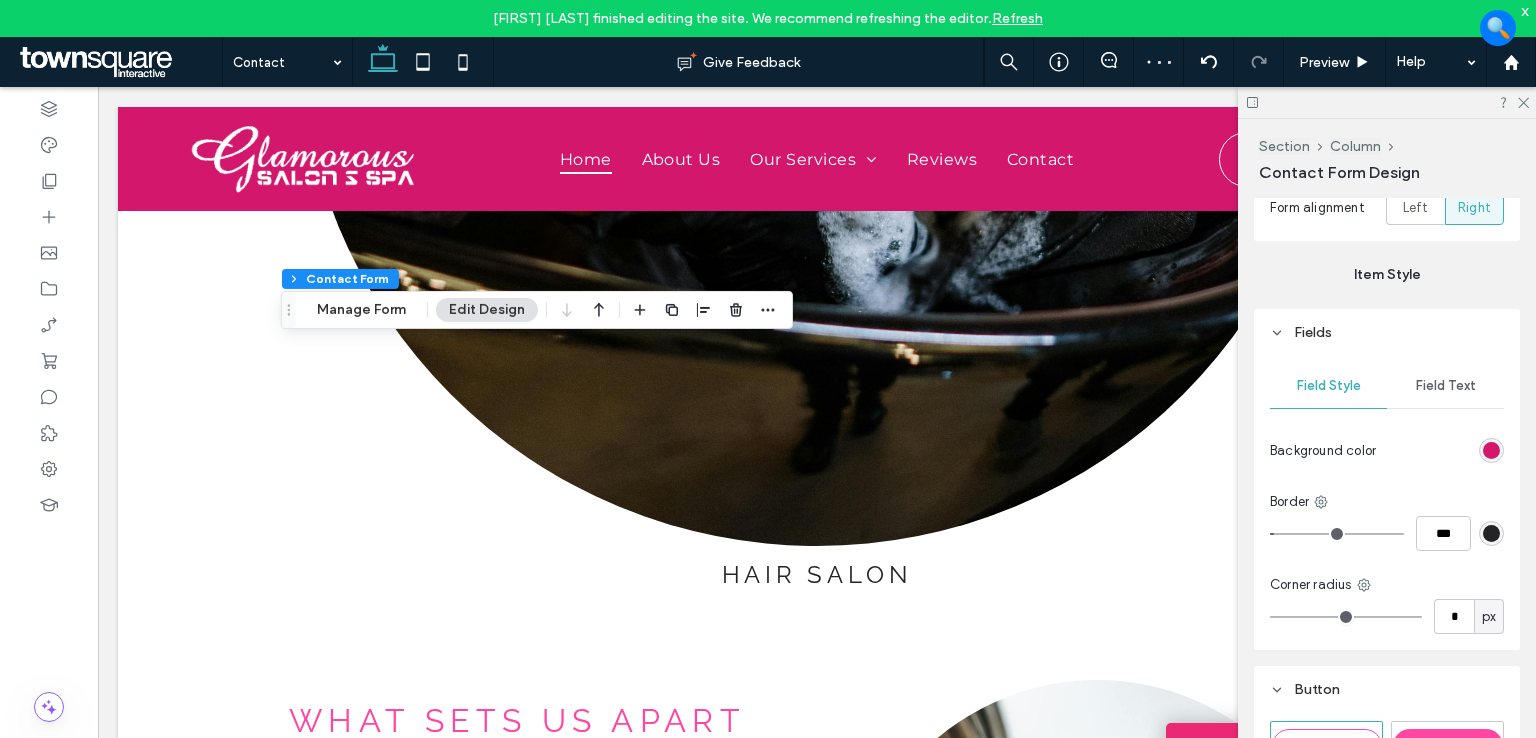 type on "*" 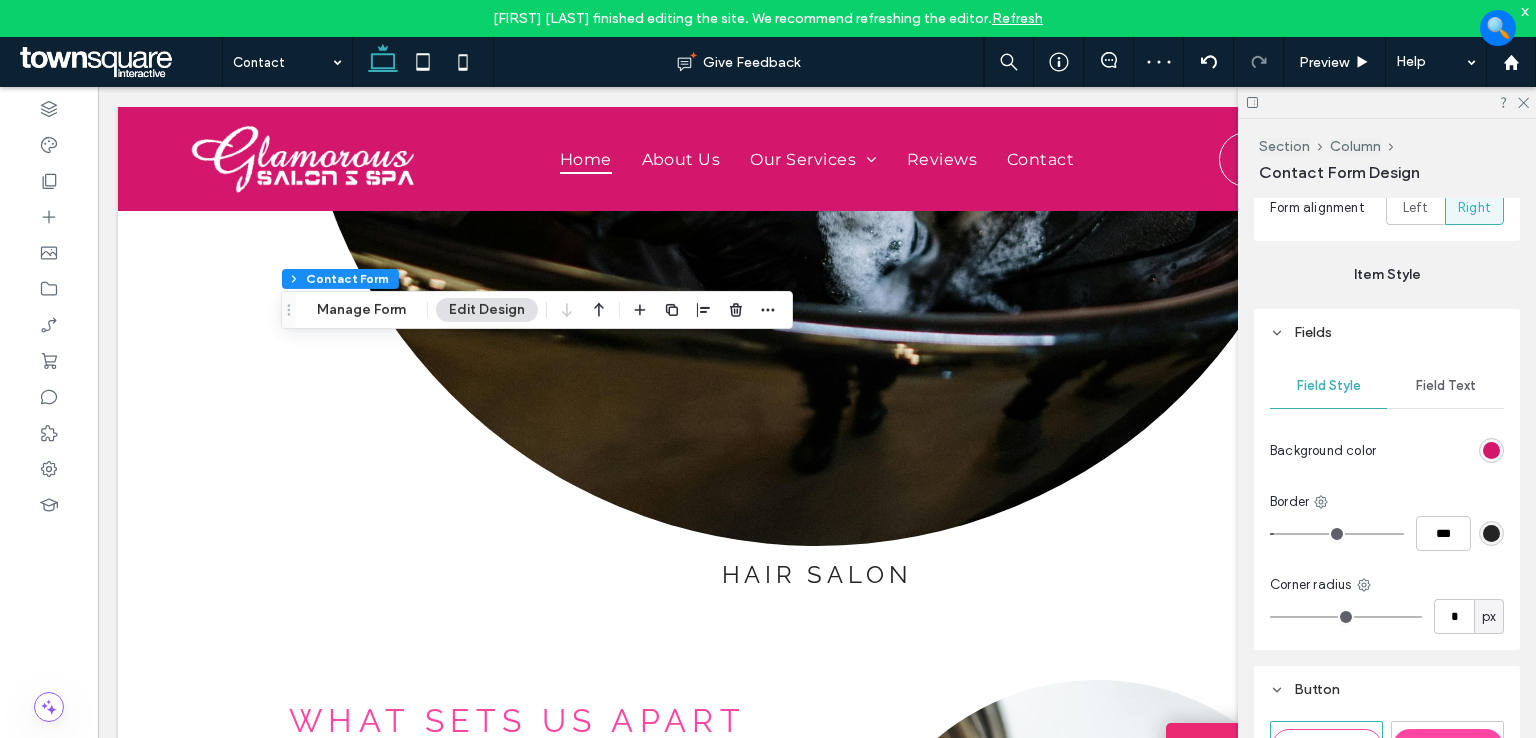 type on "*" 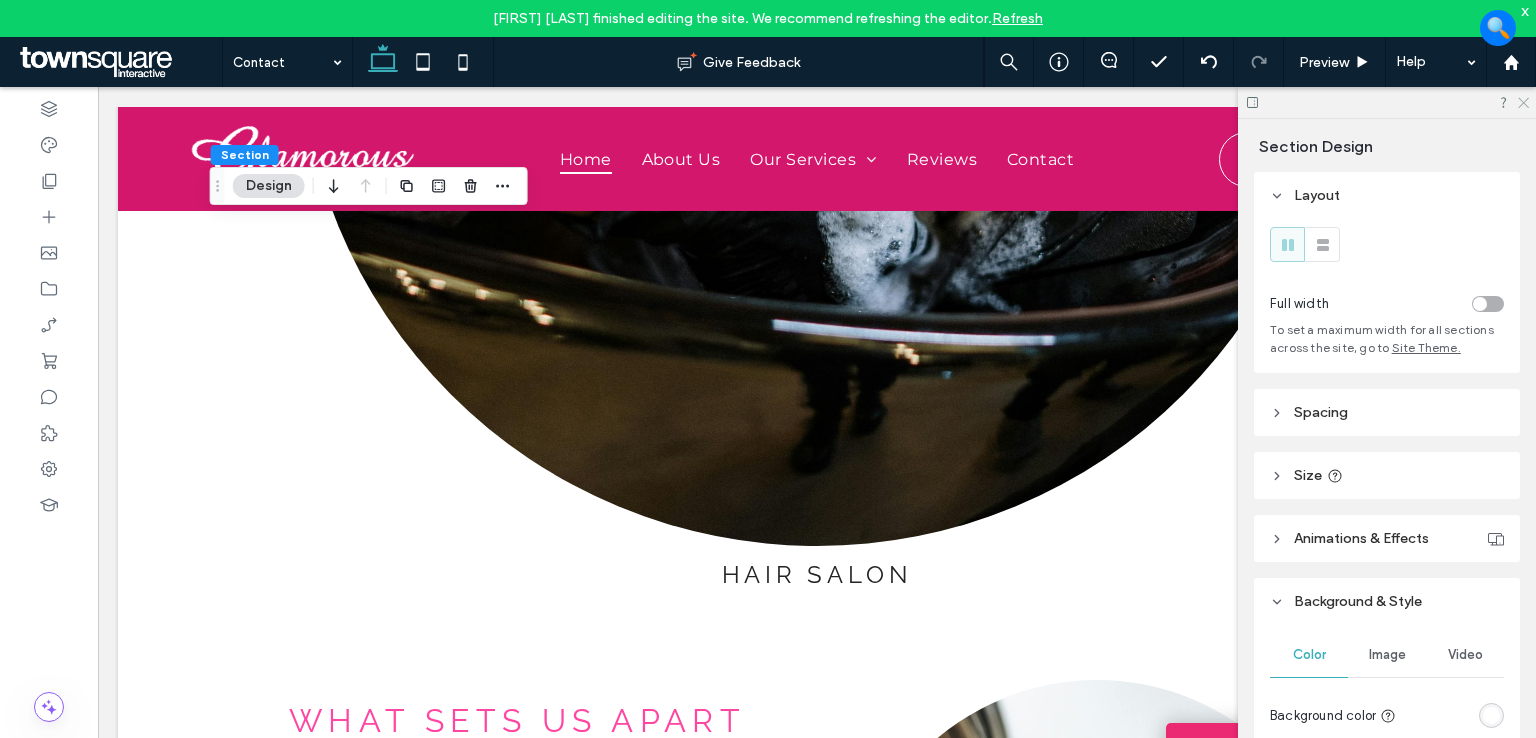 click 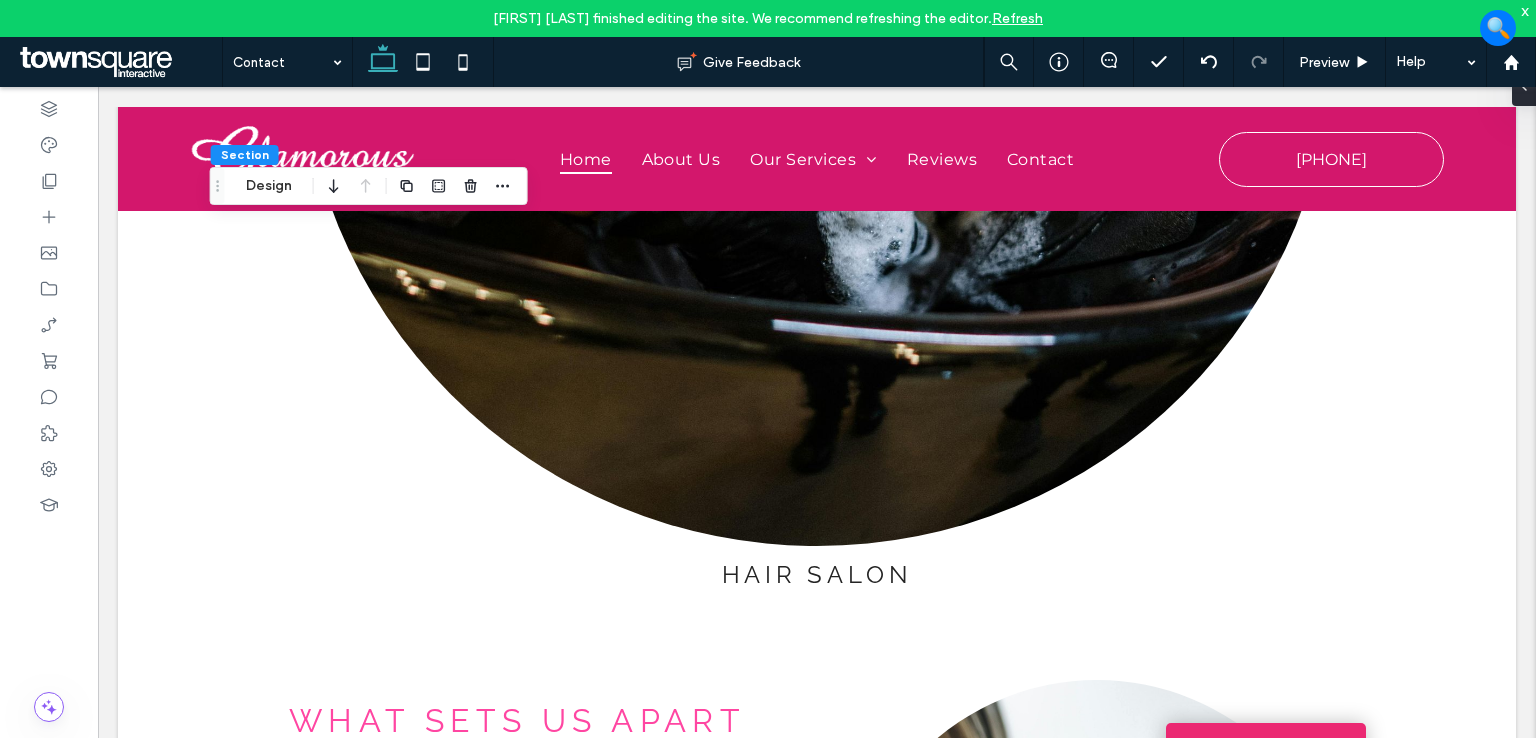 click on "Refresh" at bounding box center (1017, 18) 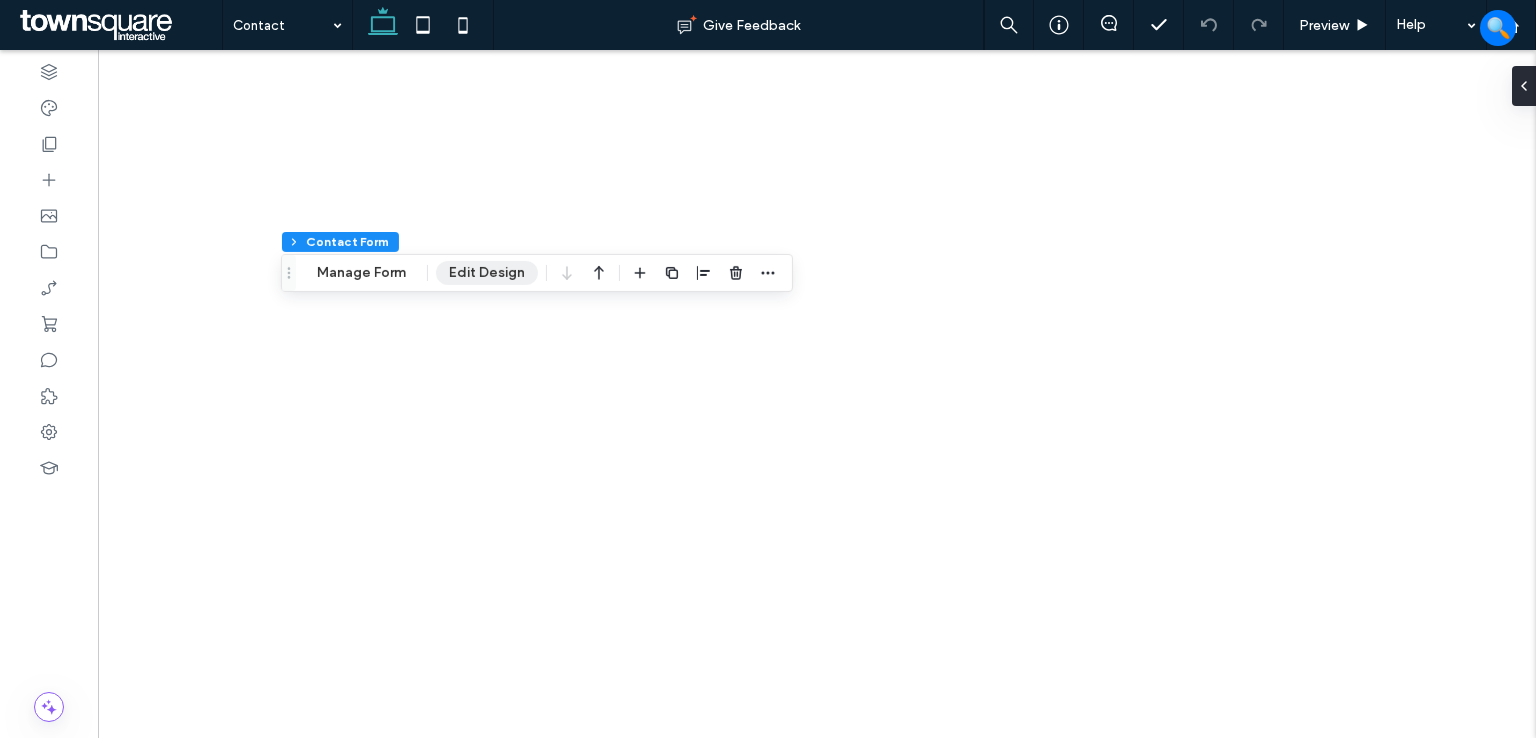 click on "Edit Design" at bounding box center (487, 273) 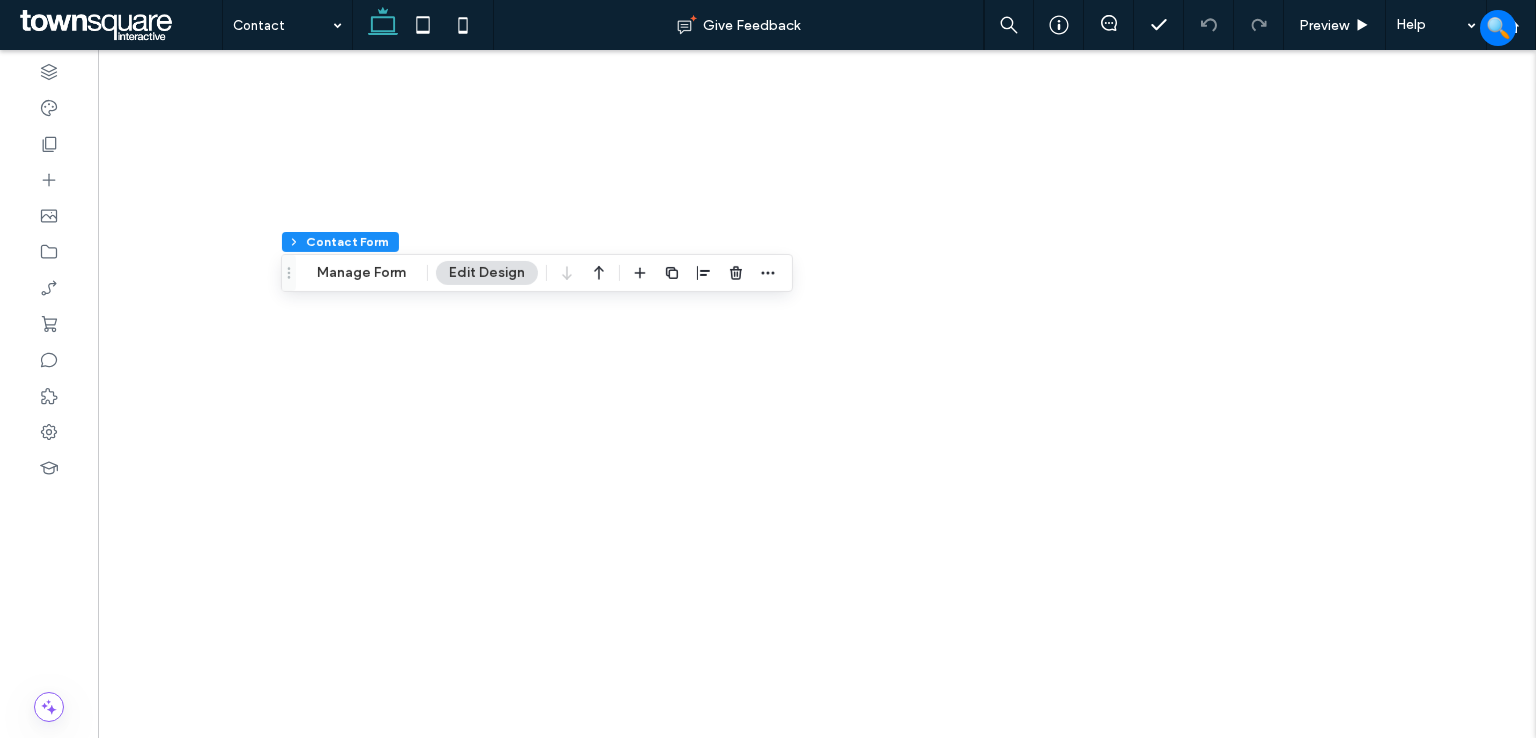 scroll, scrollTop: 0, scrollLeft: 0, axis: both 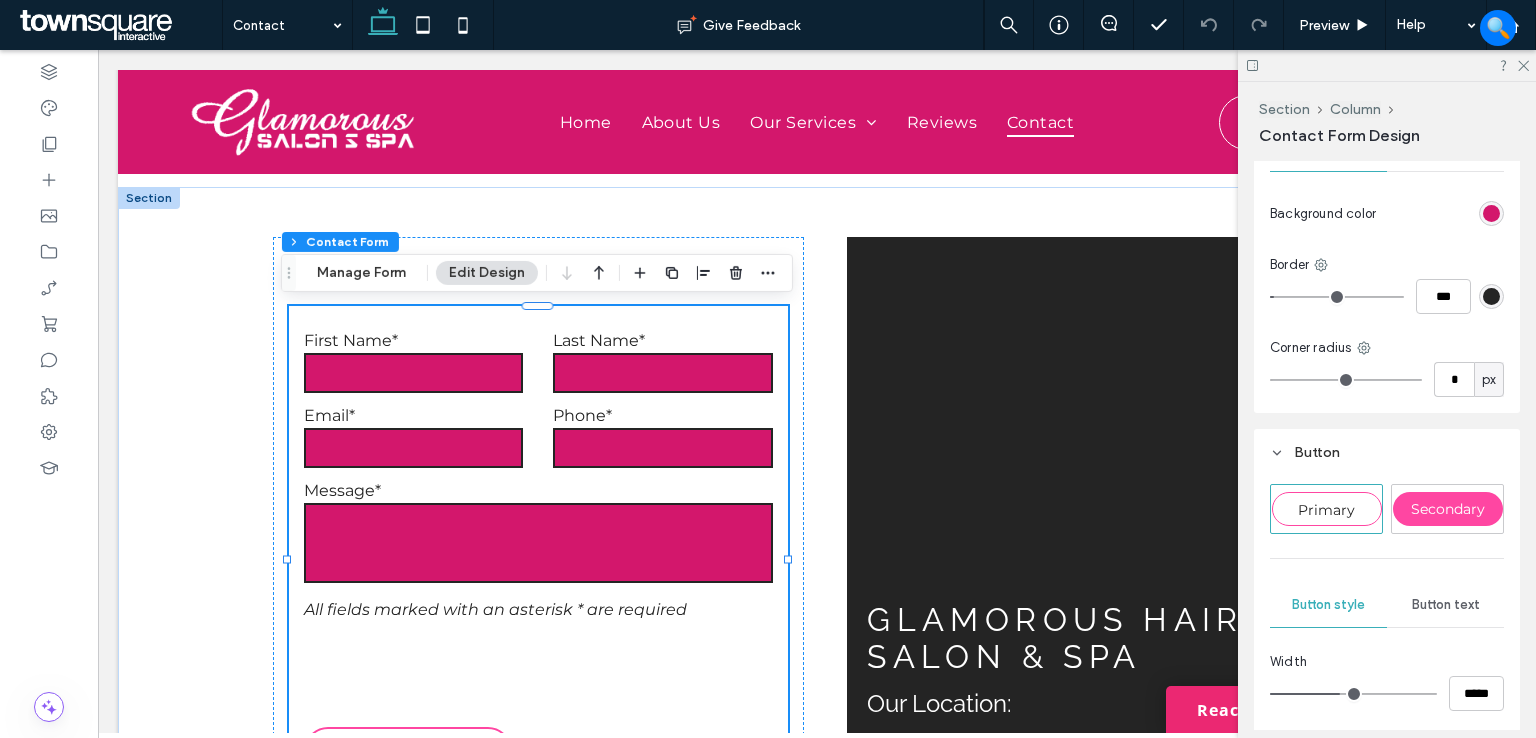 click at bounding box center (1491, 213) 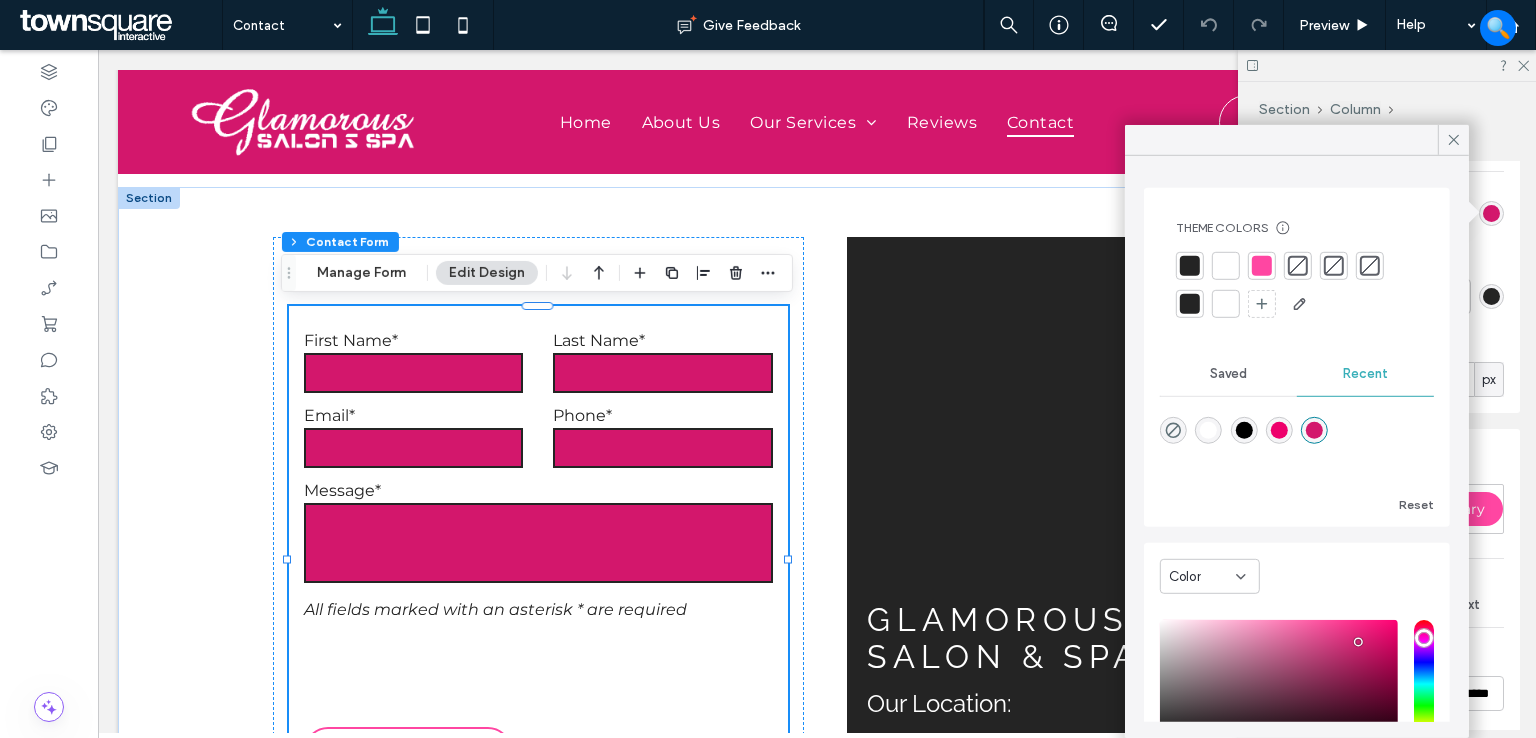 click at bounding box center (1279, 430) 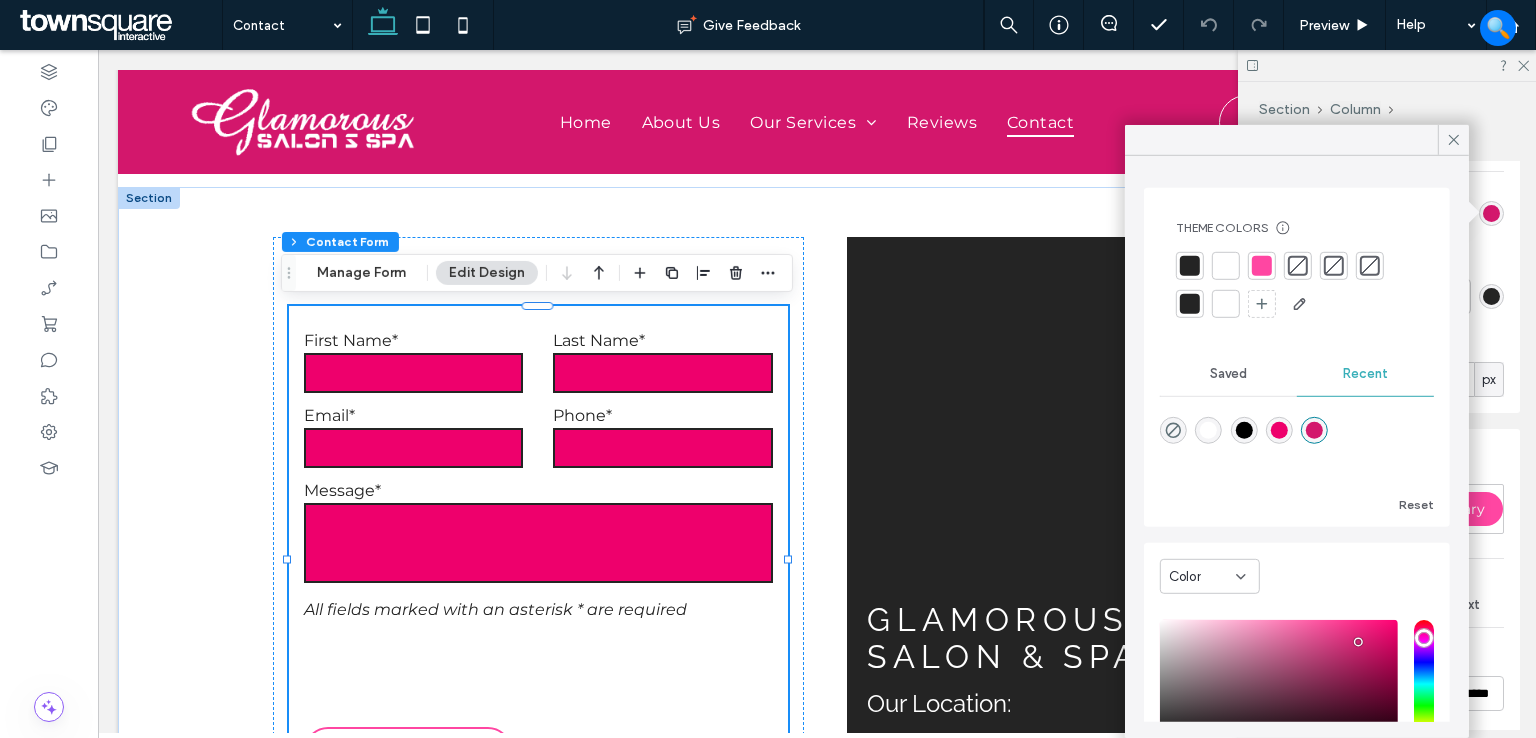 type on "*" 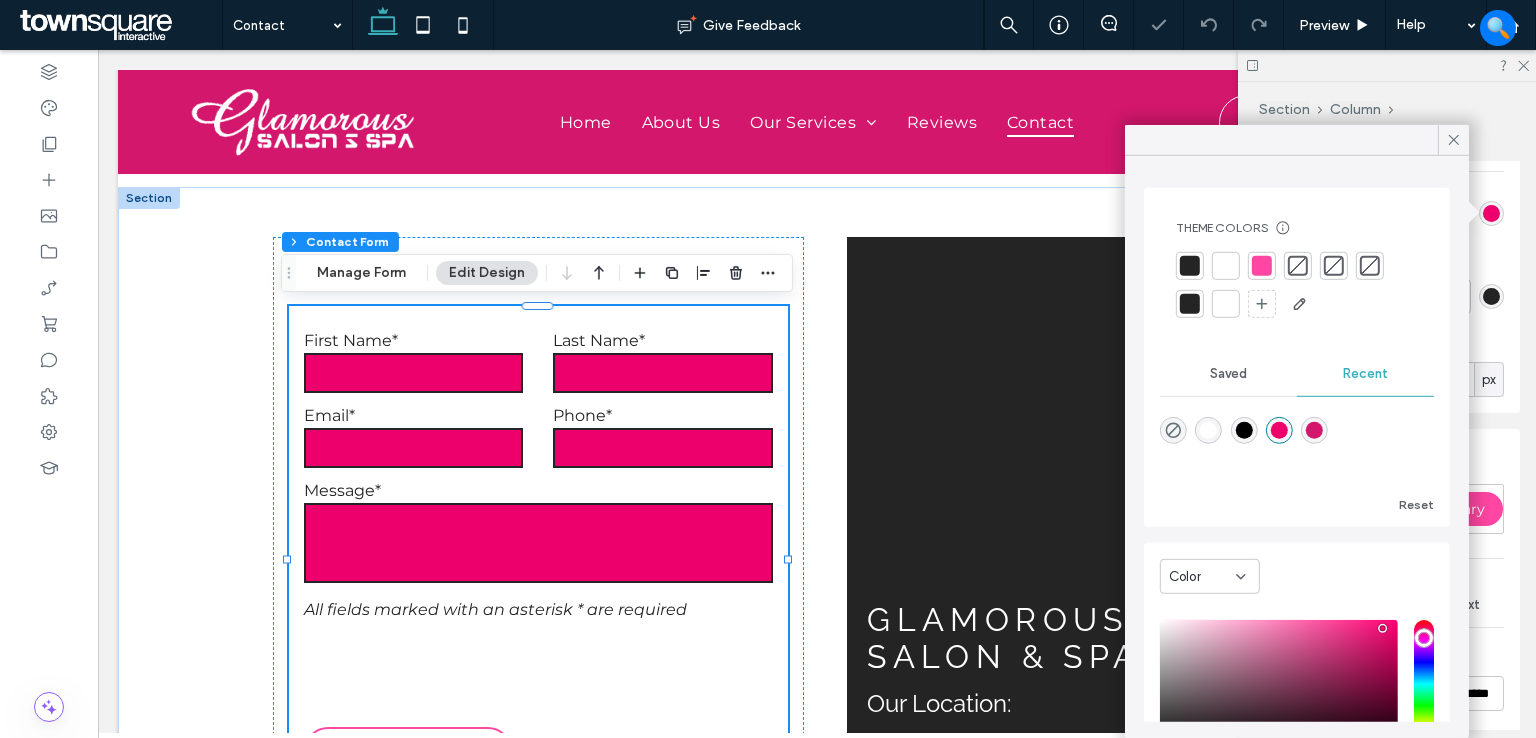 type on "*" 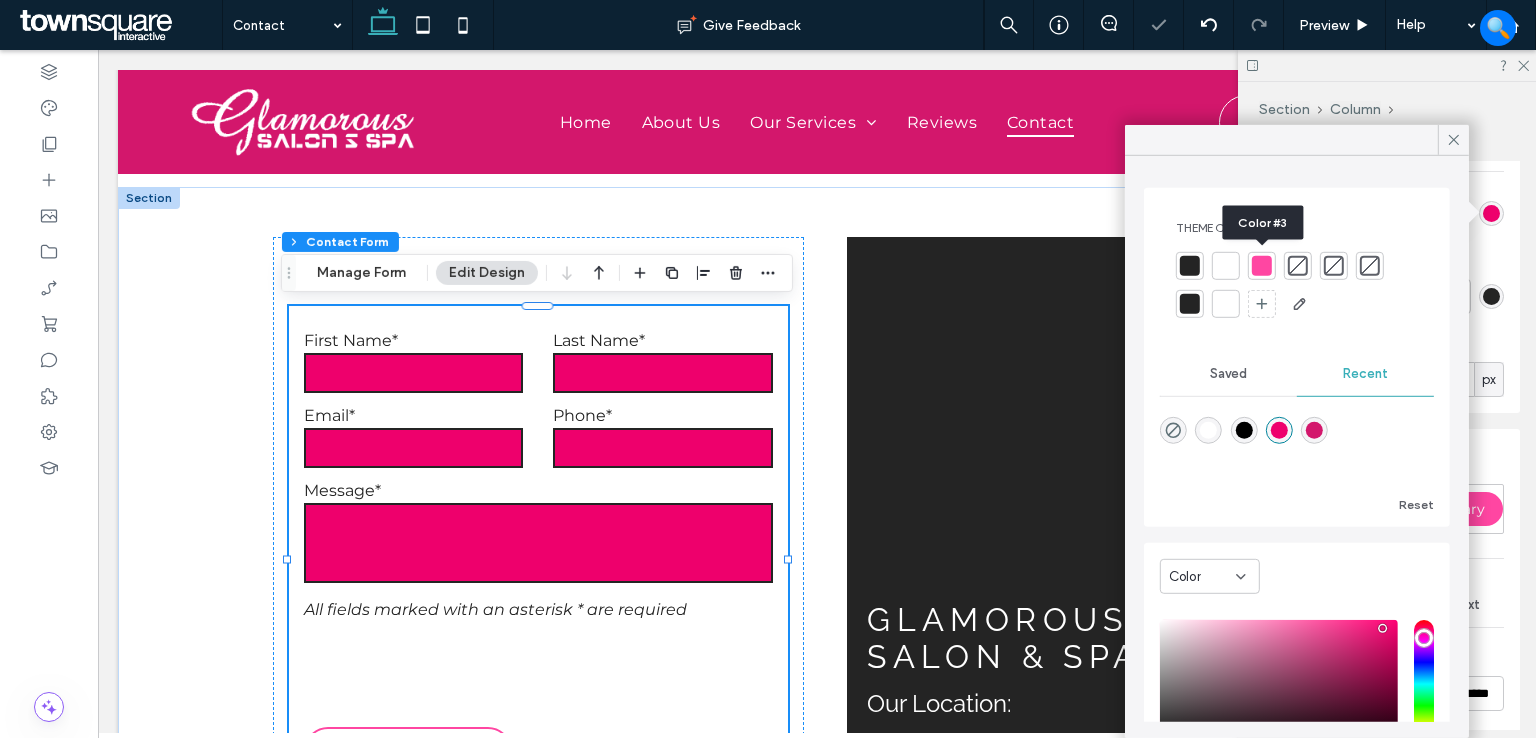 click at bounding box center (1262, 266) 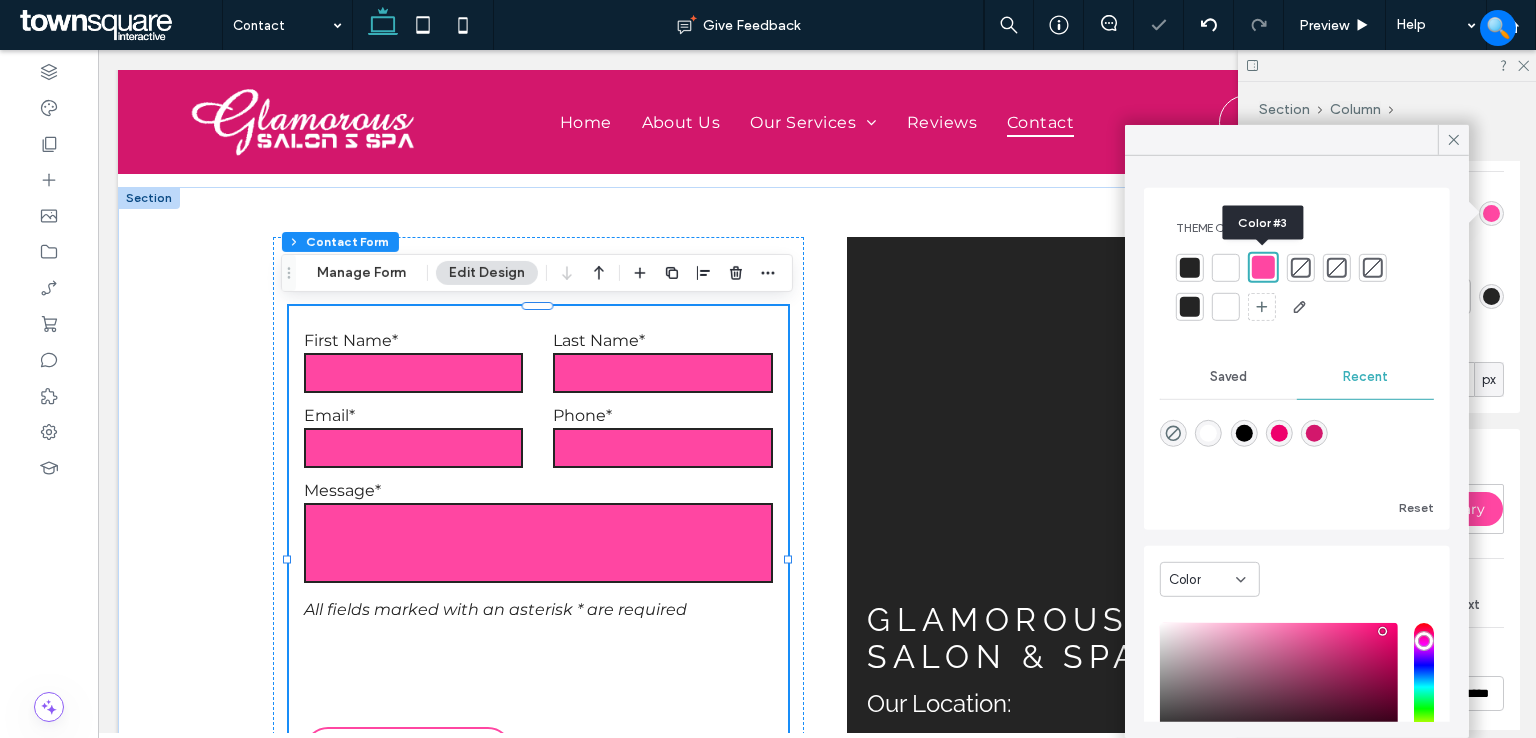 type on "*" 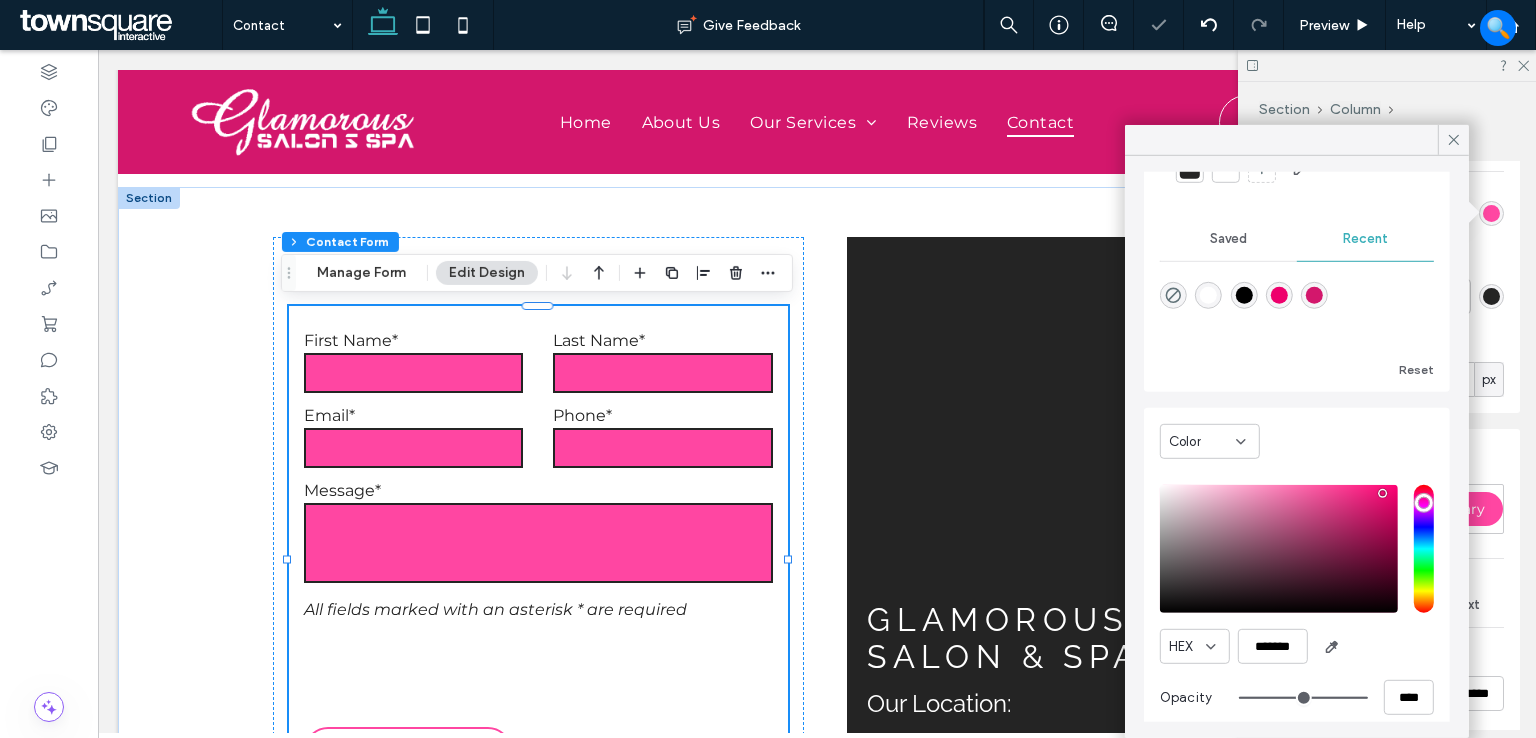 scroll, scrollTop: 156, scrollLeft: 0, axis: vertical 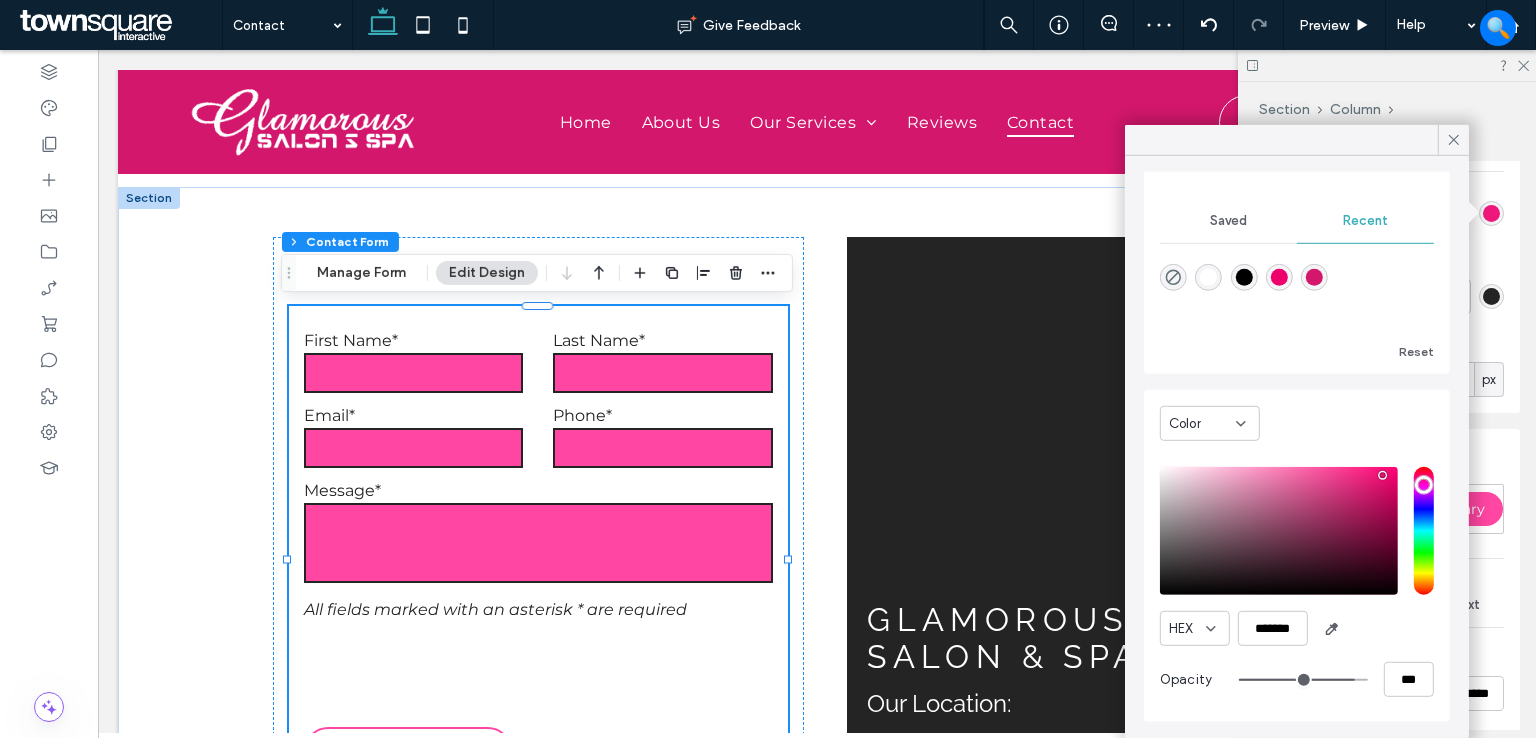 type on "*" 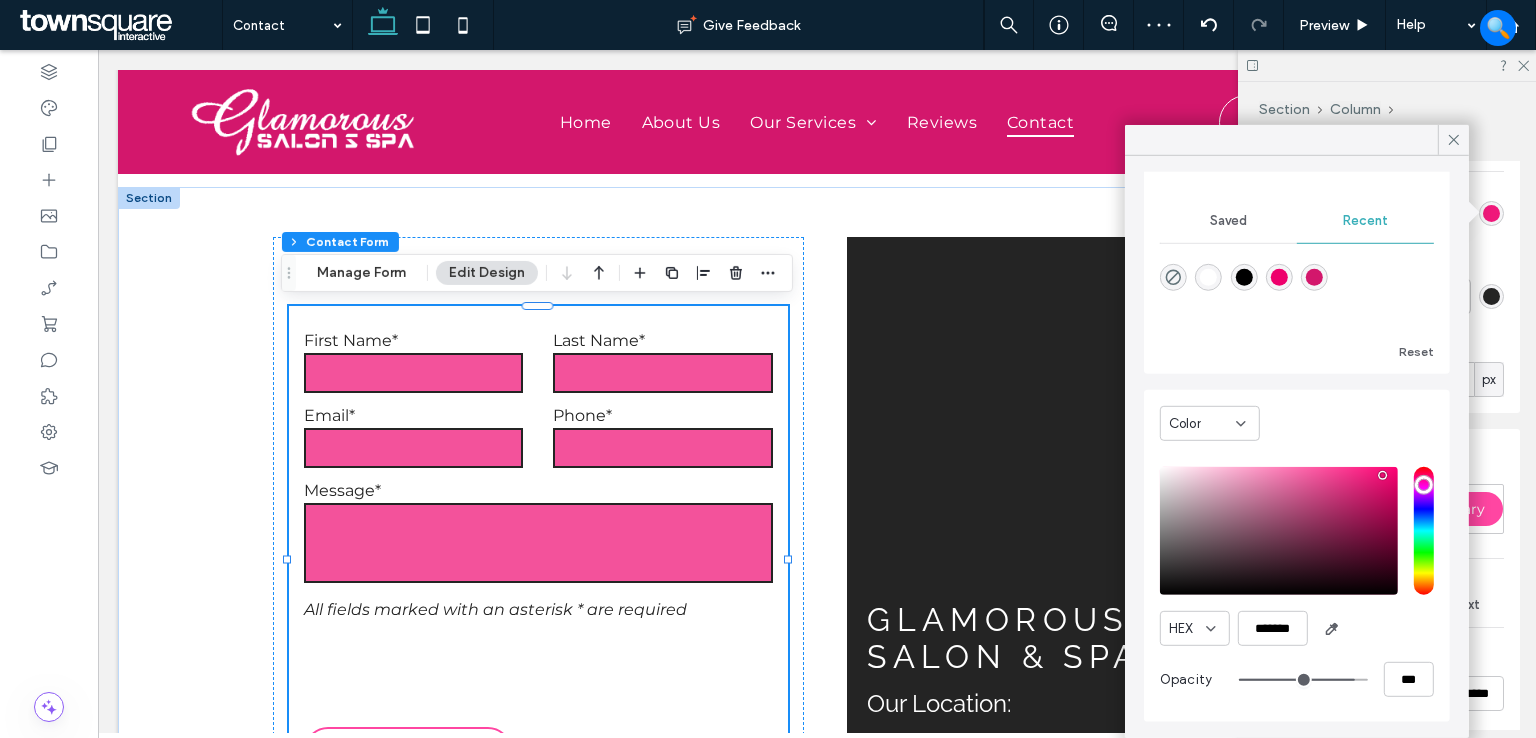 type on "*" 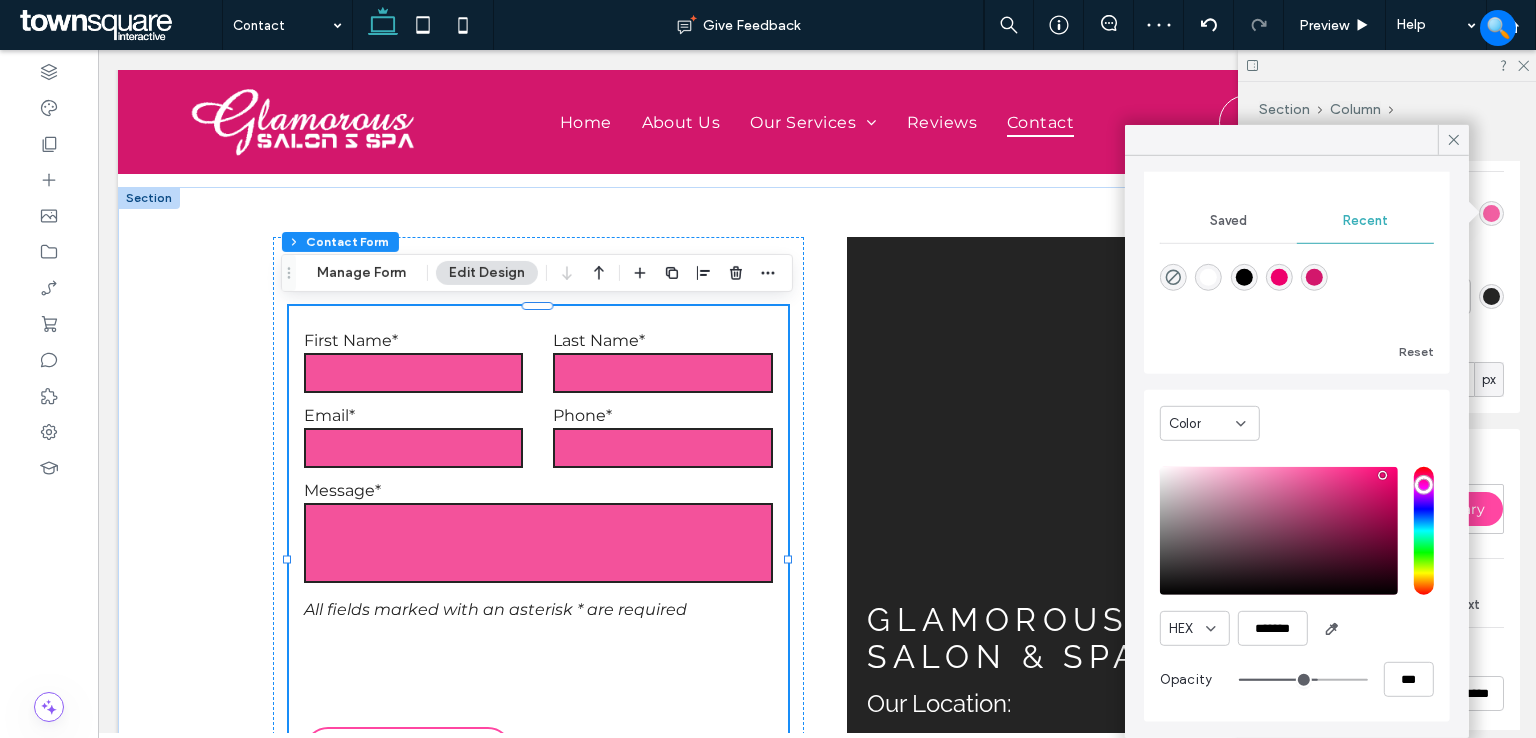 type on "*" 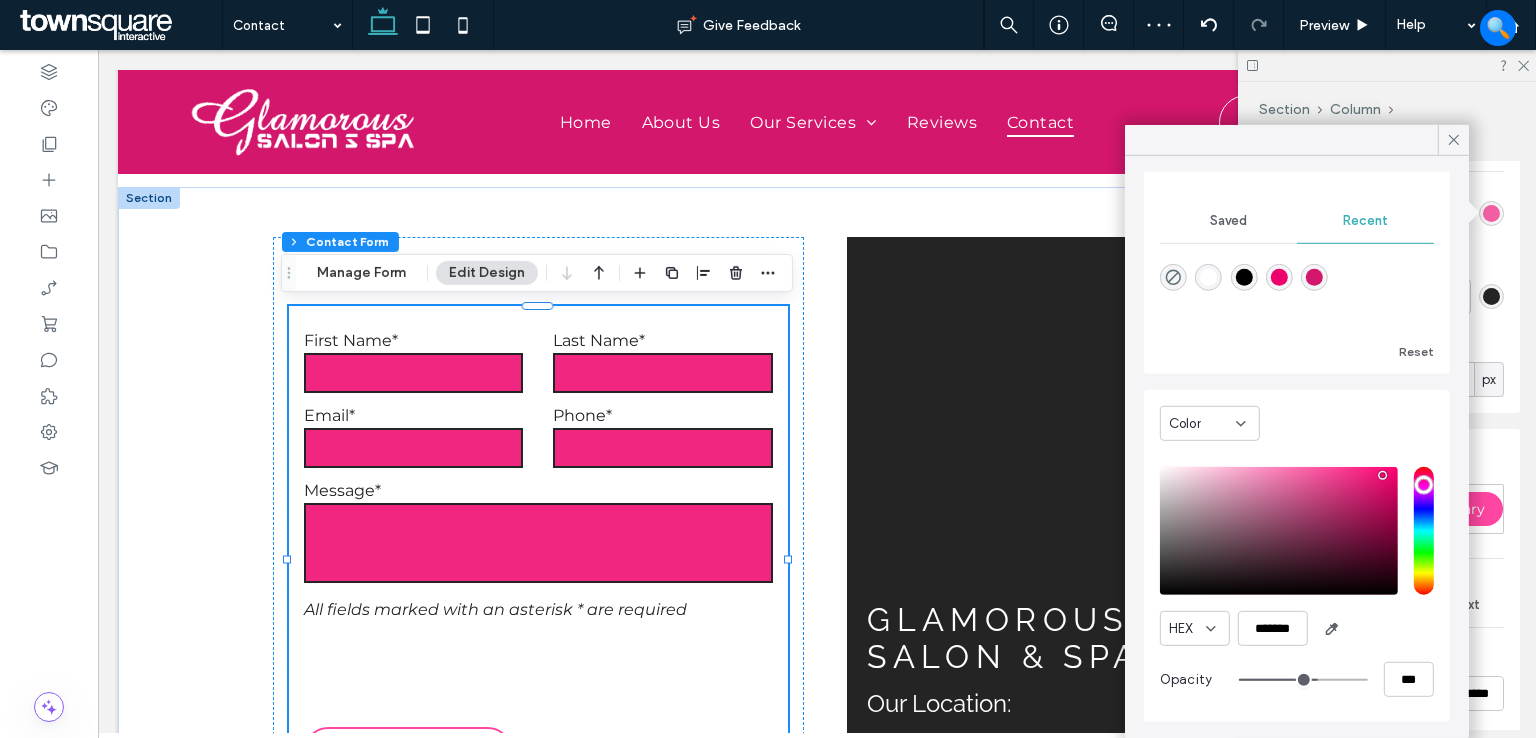 type on "*" 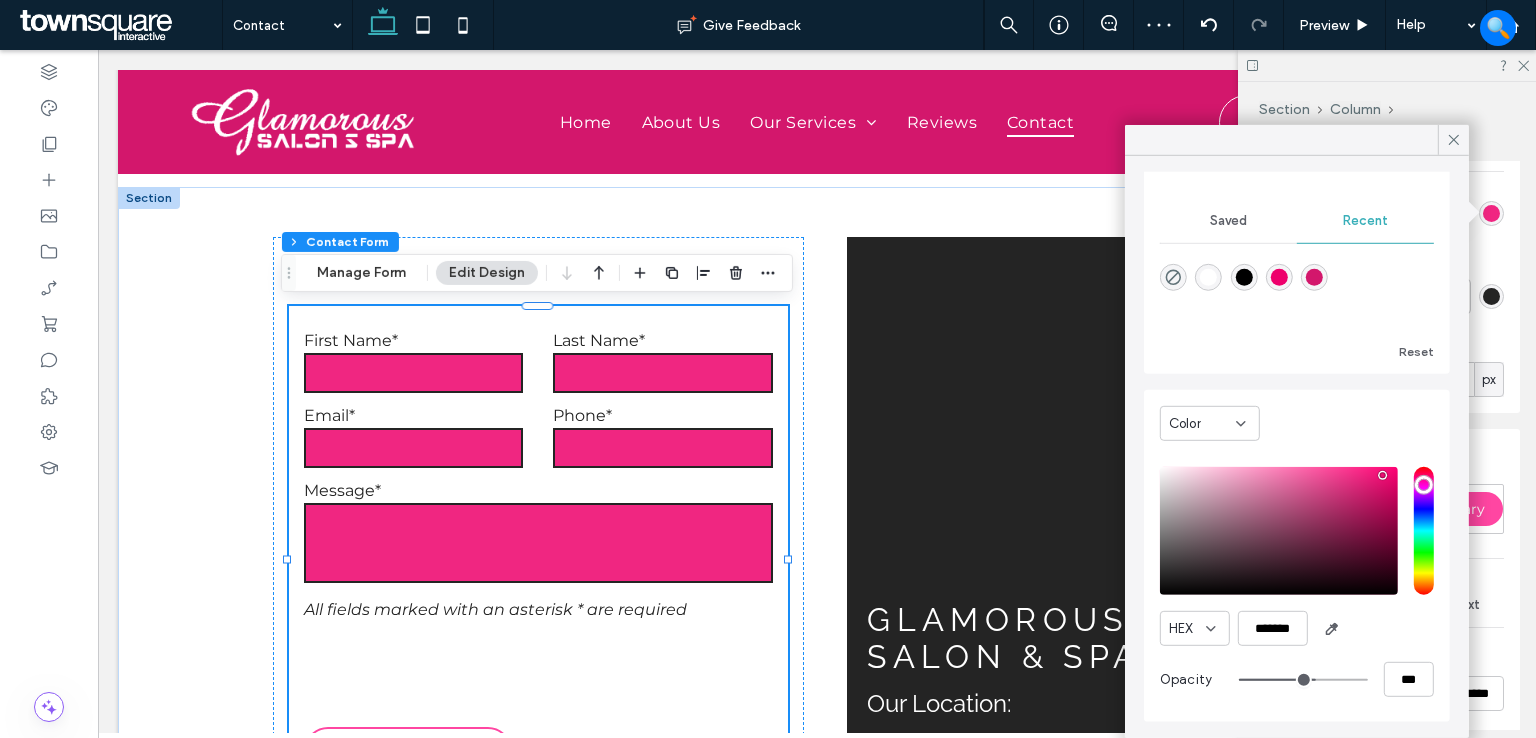 type on "*" 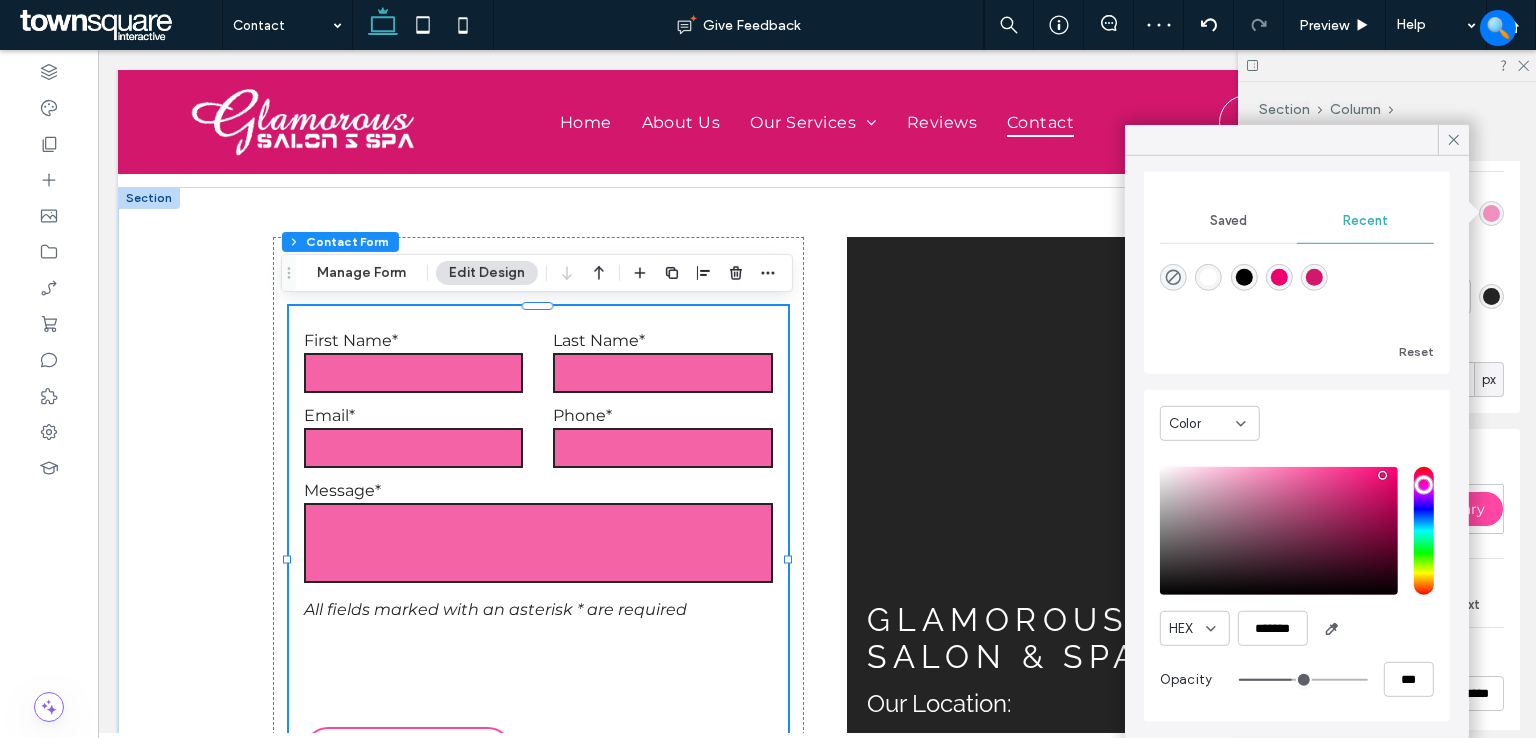 type on "*" 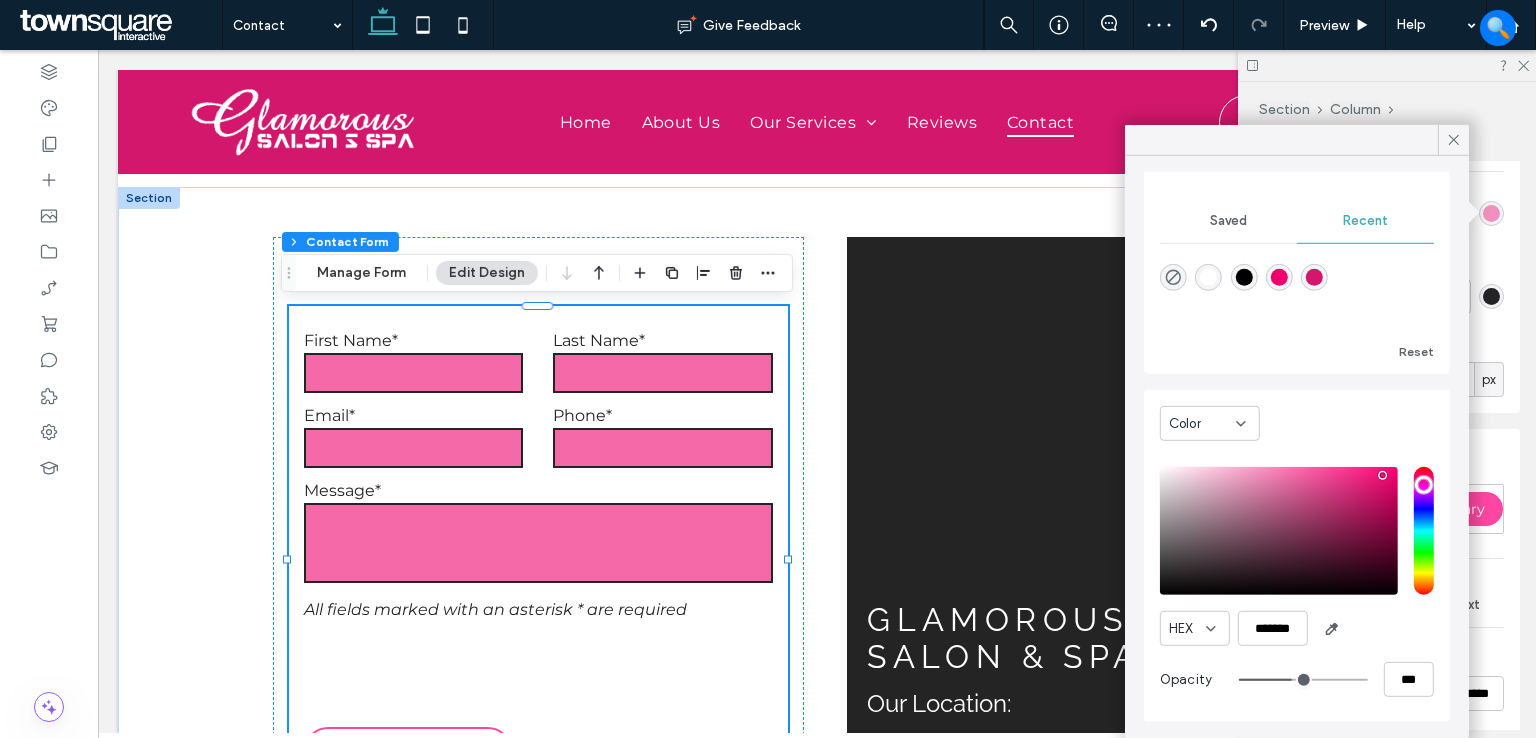 type on "*" 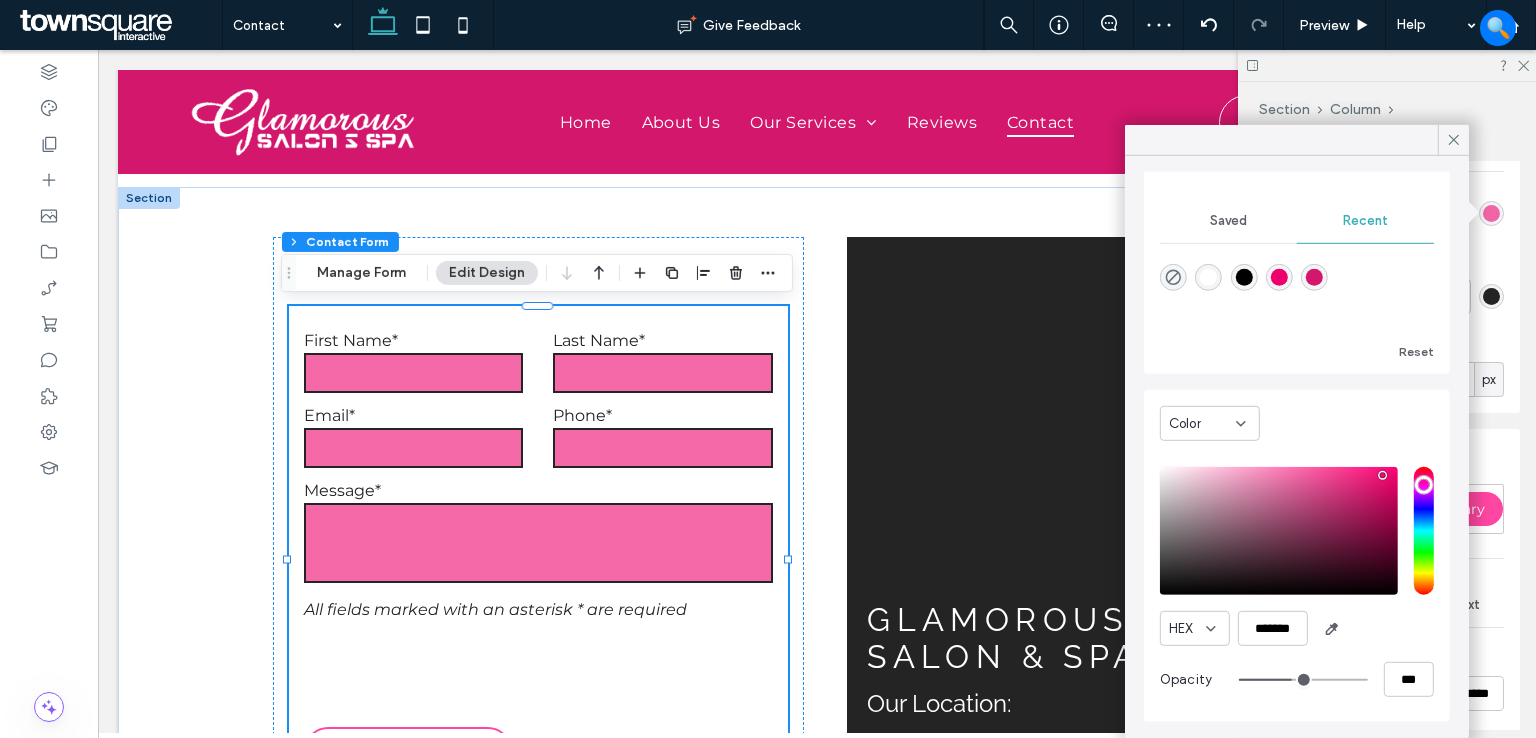 type on "*" 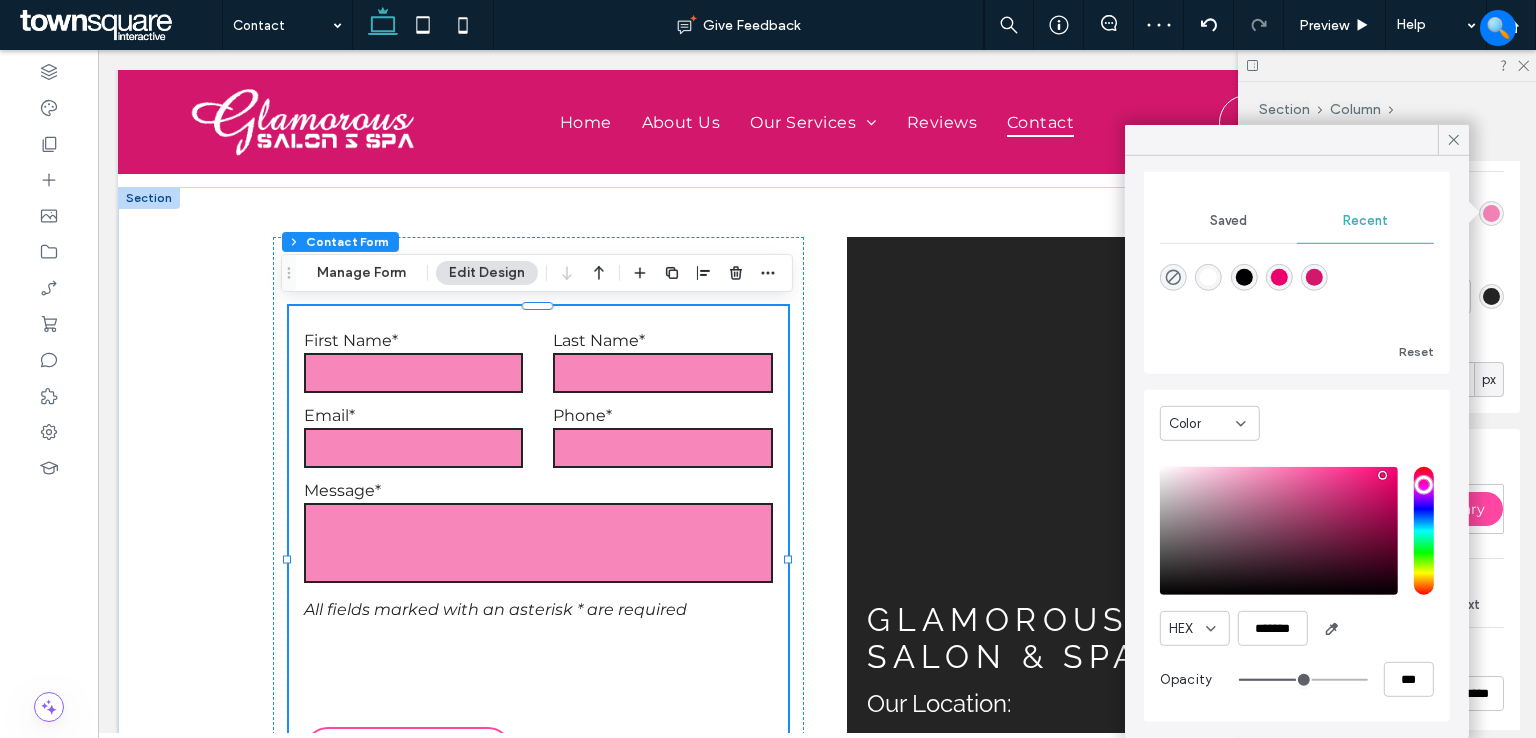 type on "*" 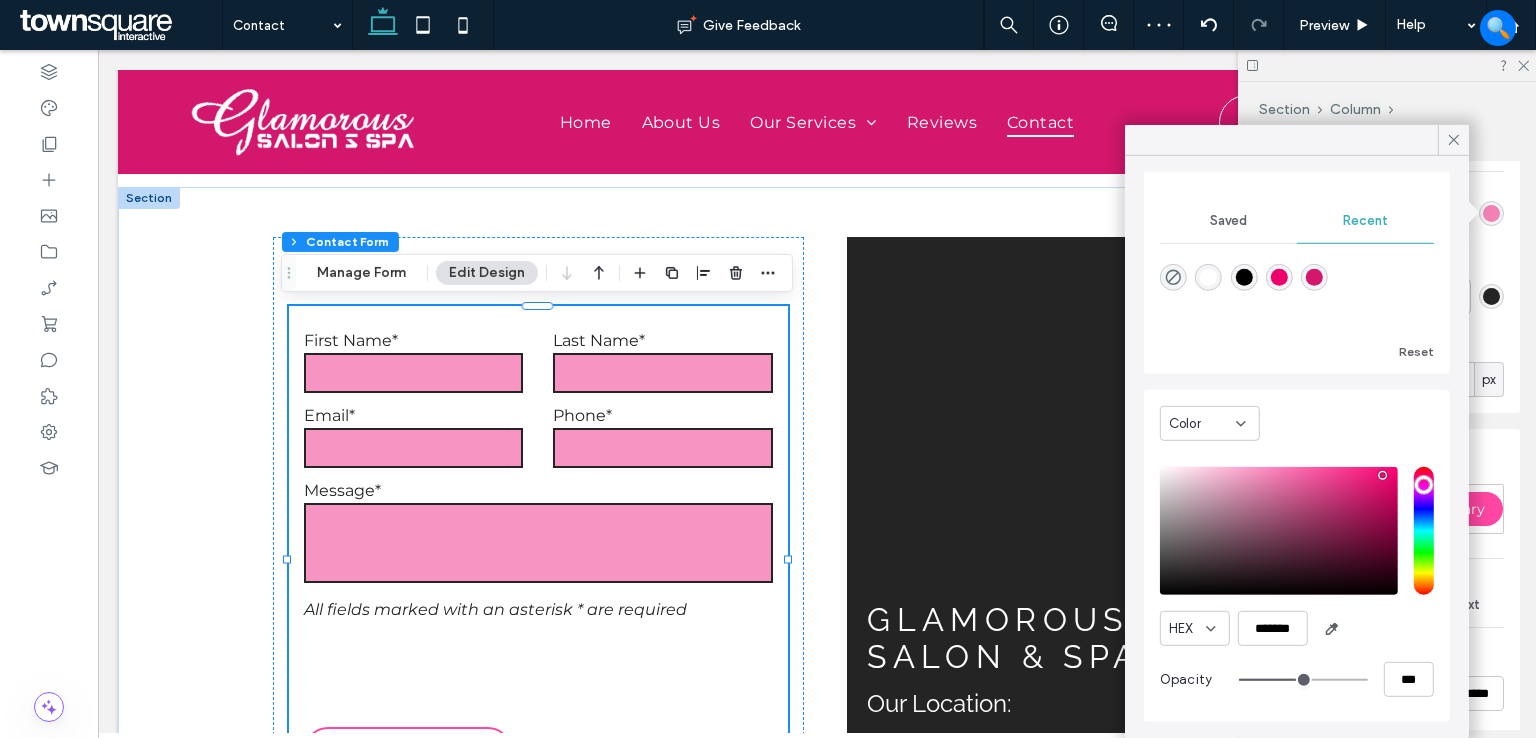 type on "*" 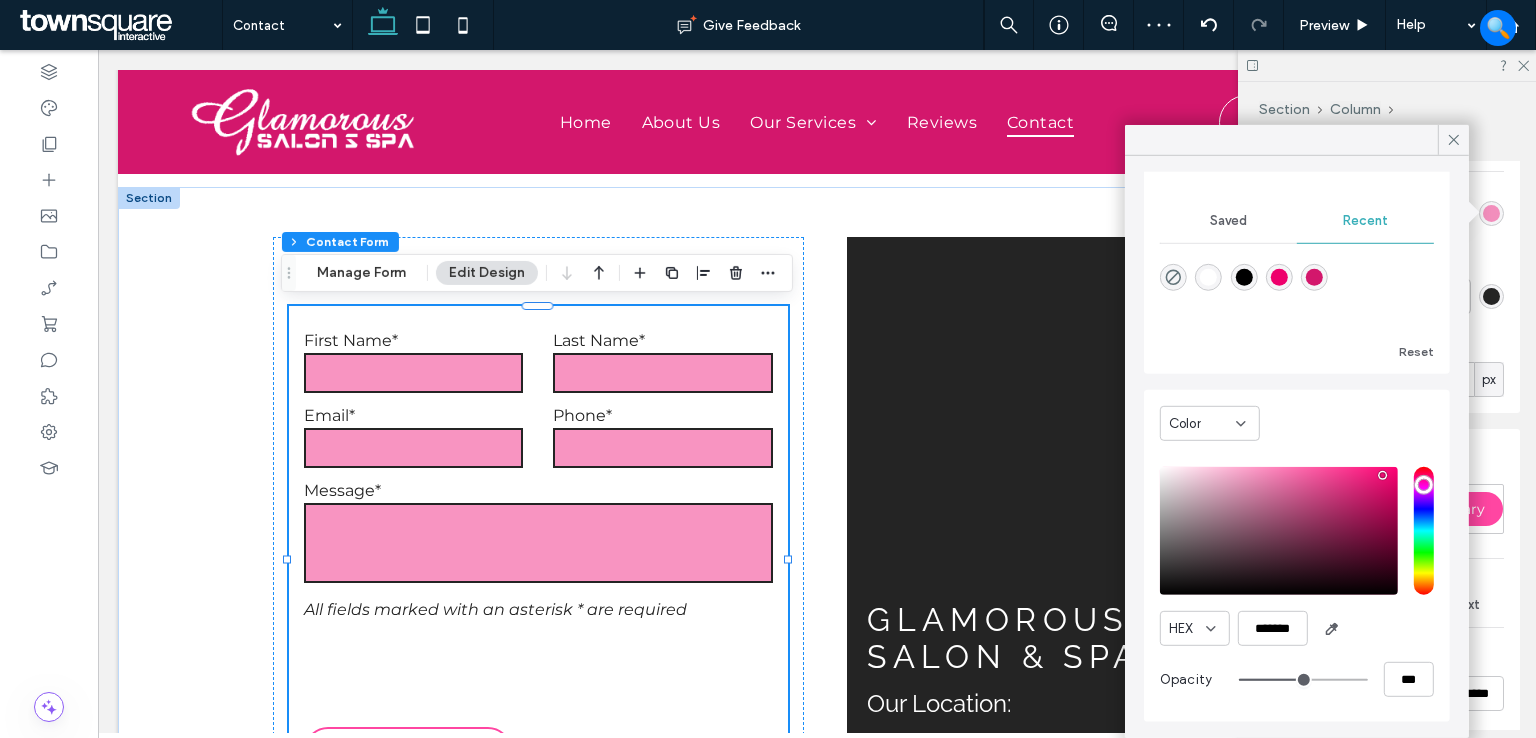 type on "*" 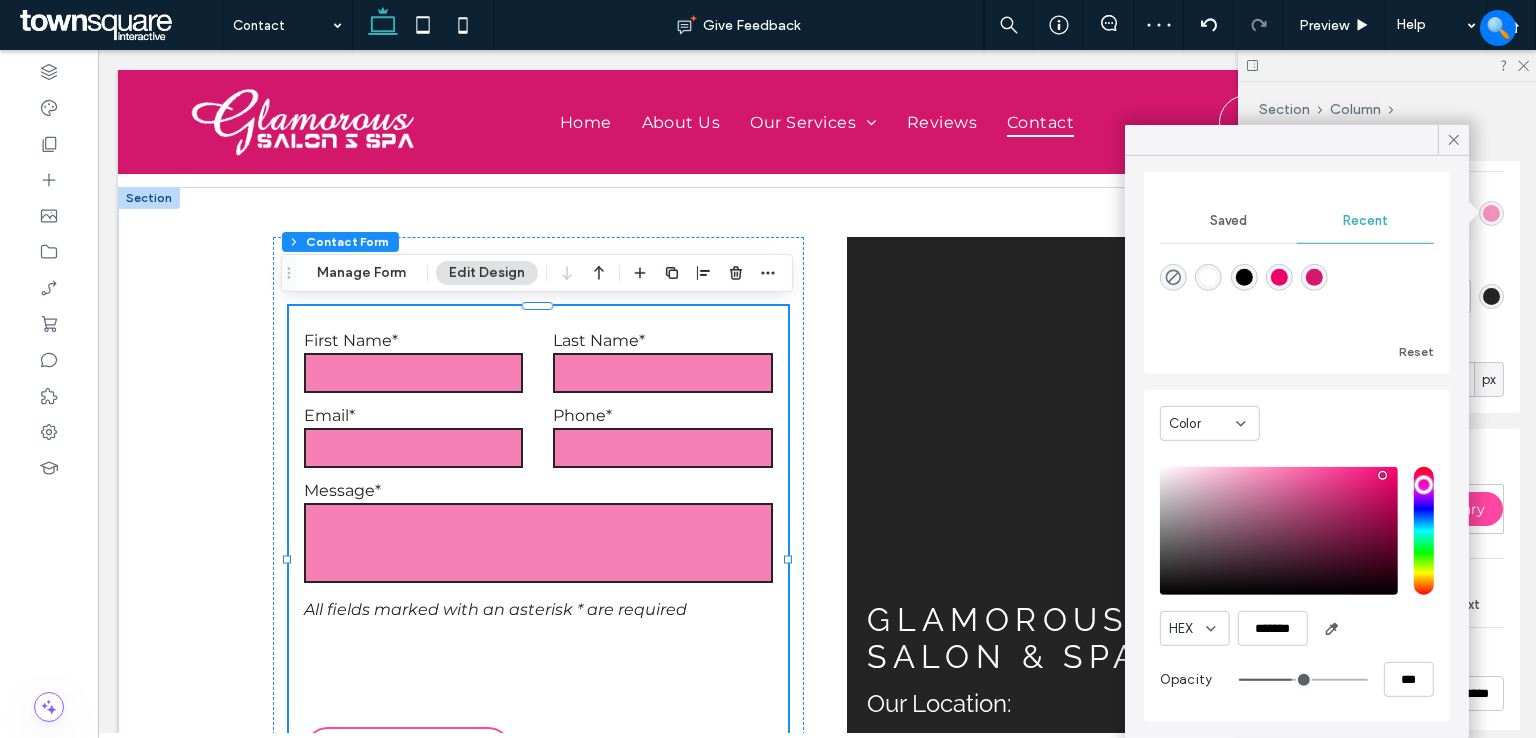 type on "*" 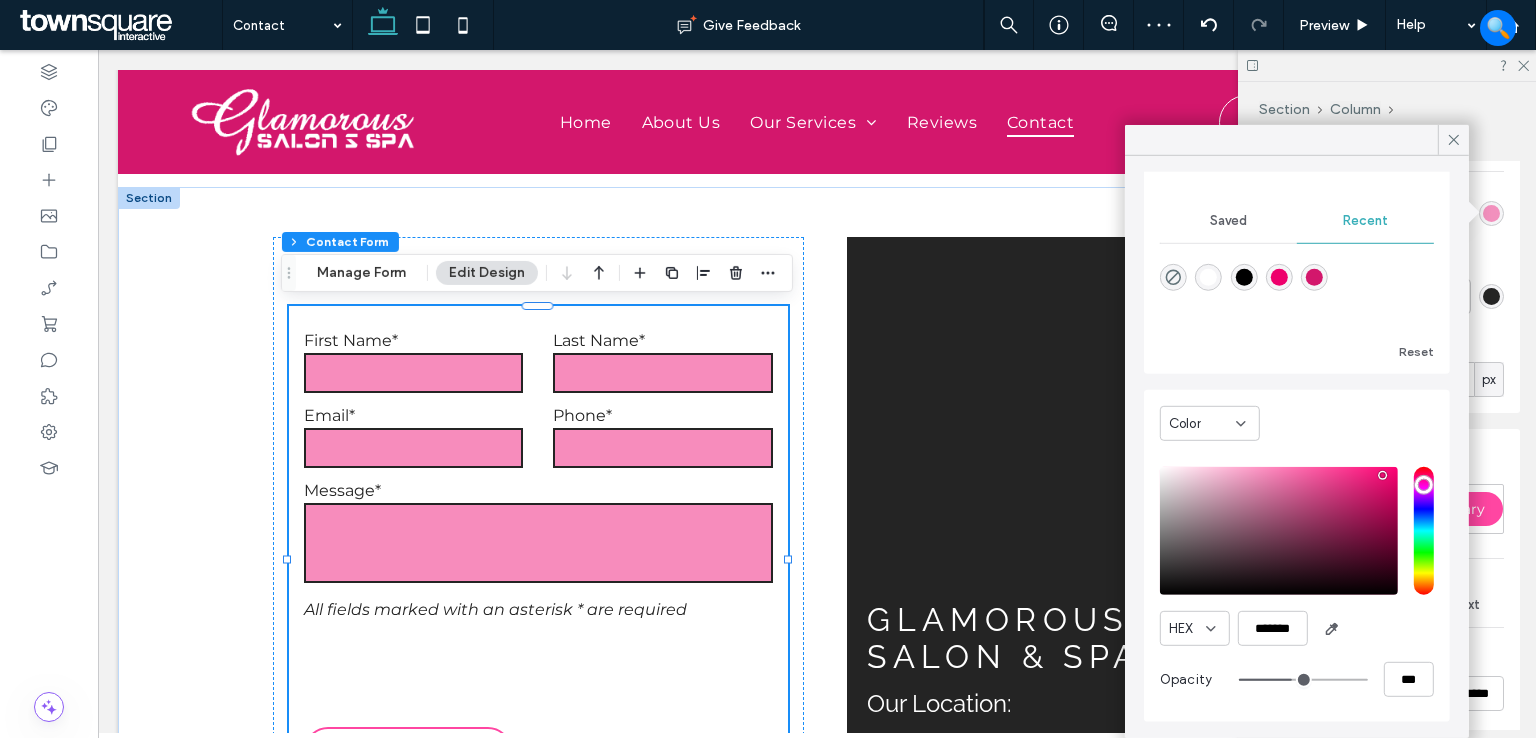 type on "*" 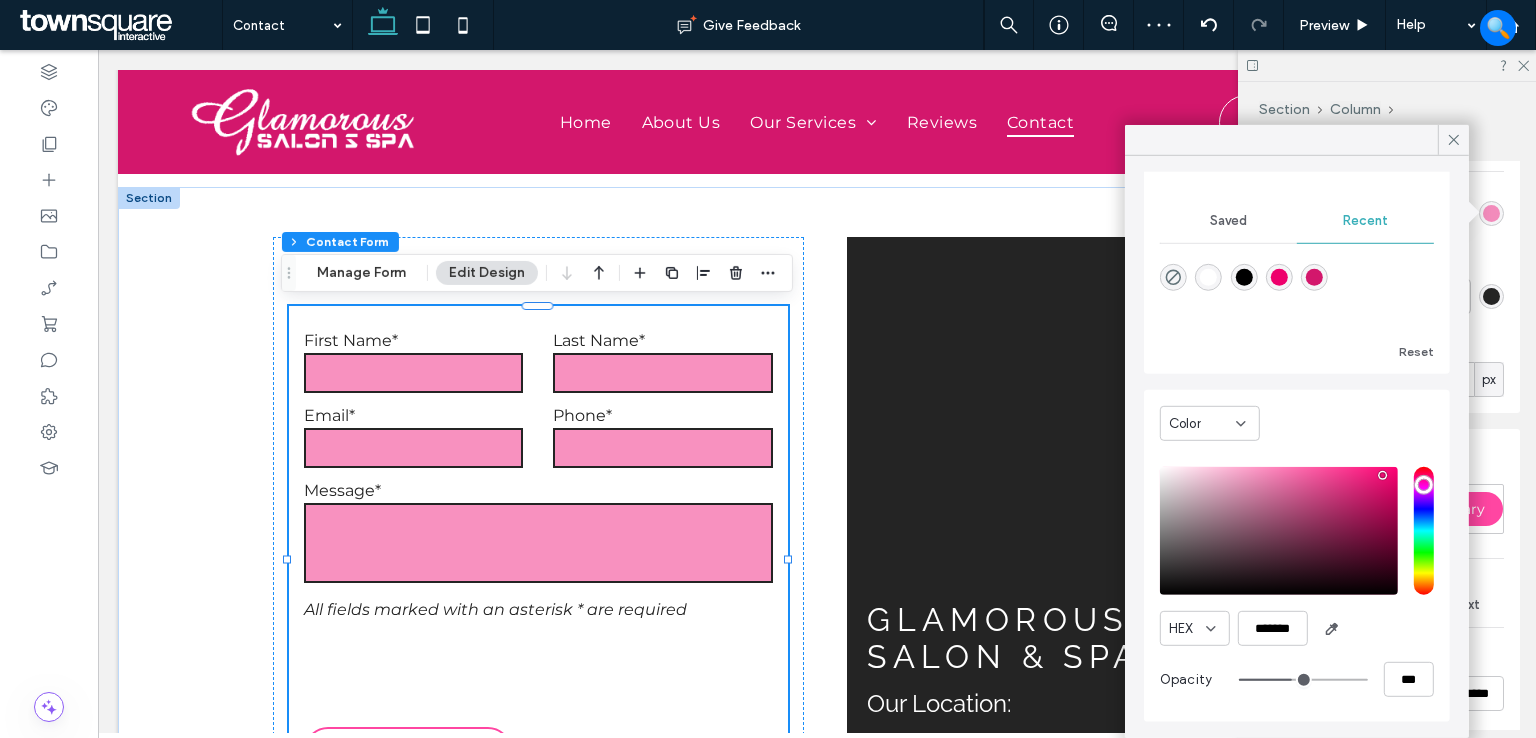 type on "*" 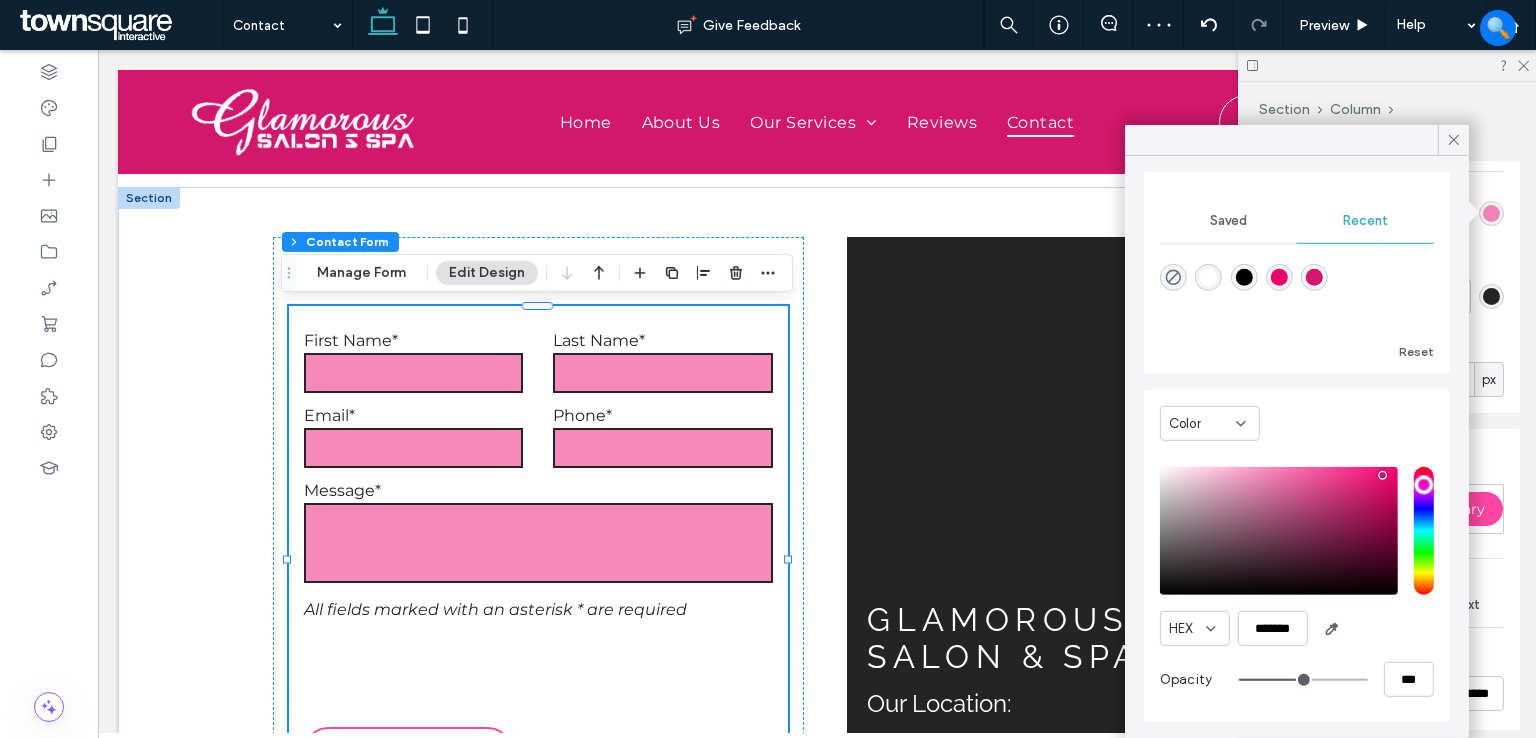 type on "*" 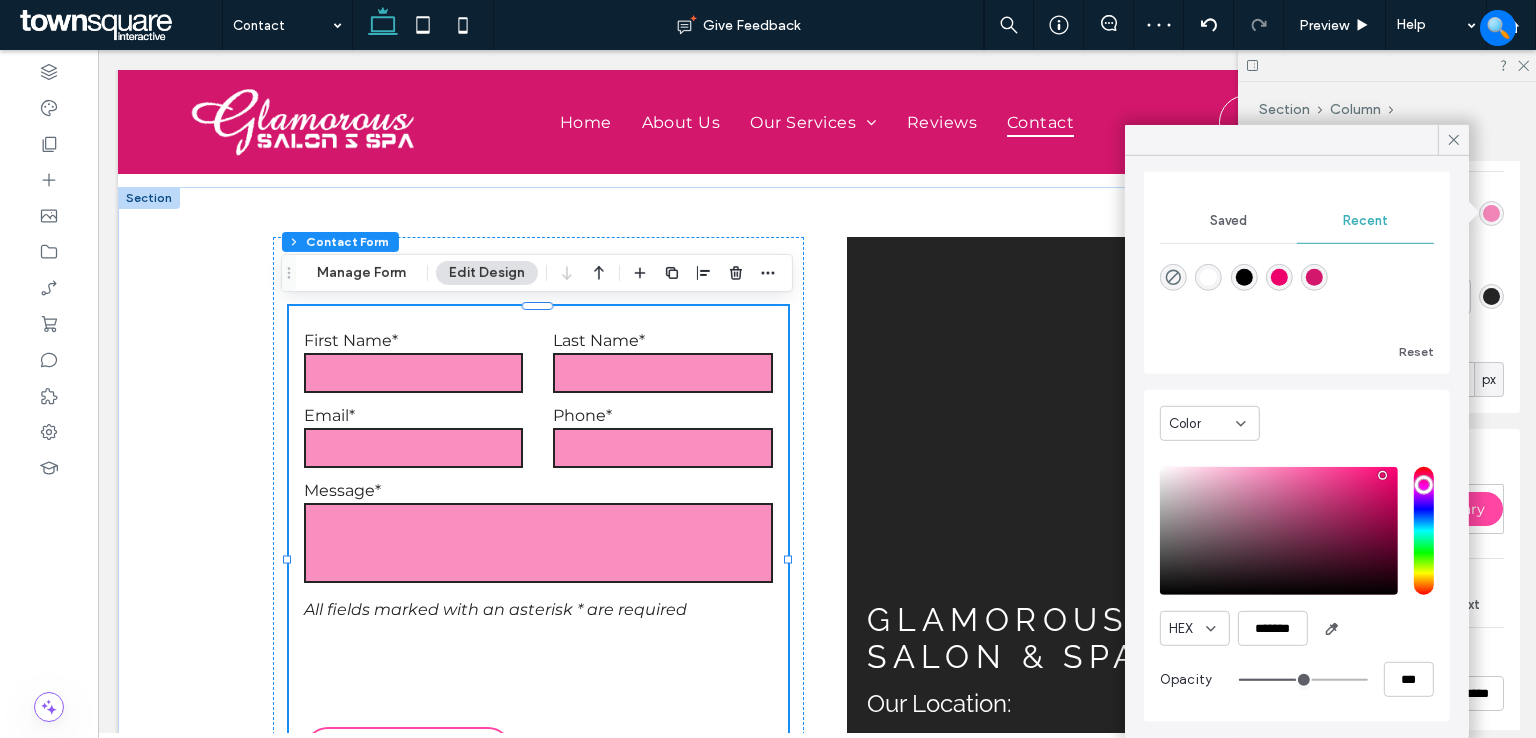 type on "*" 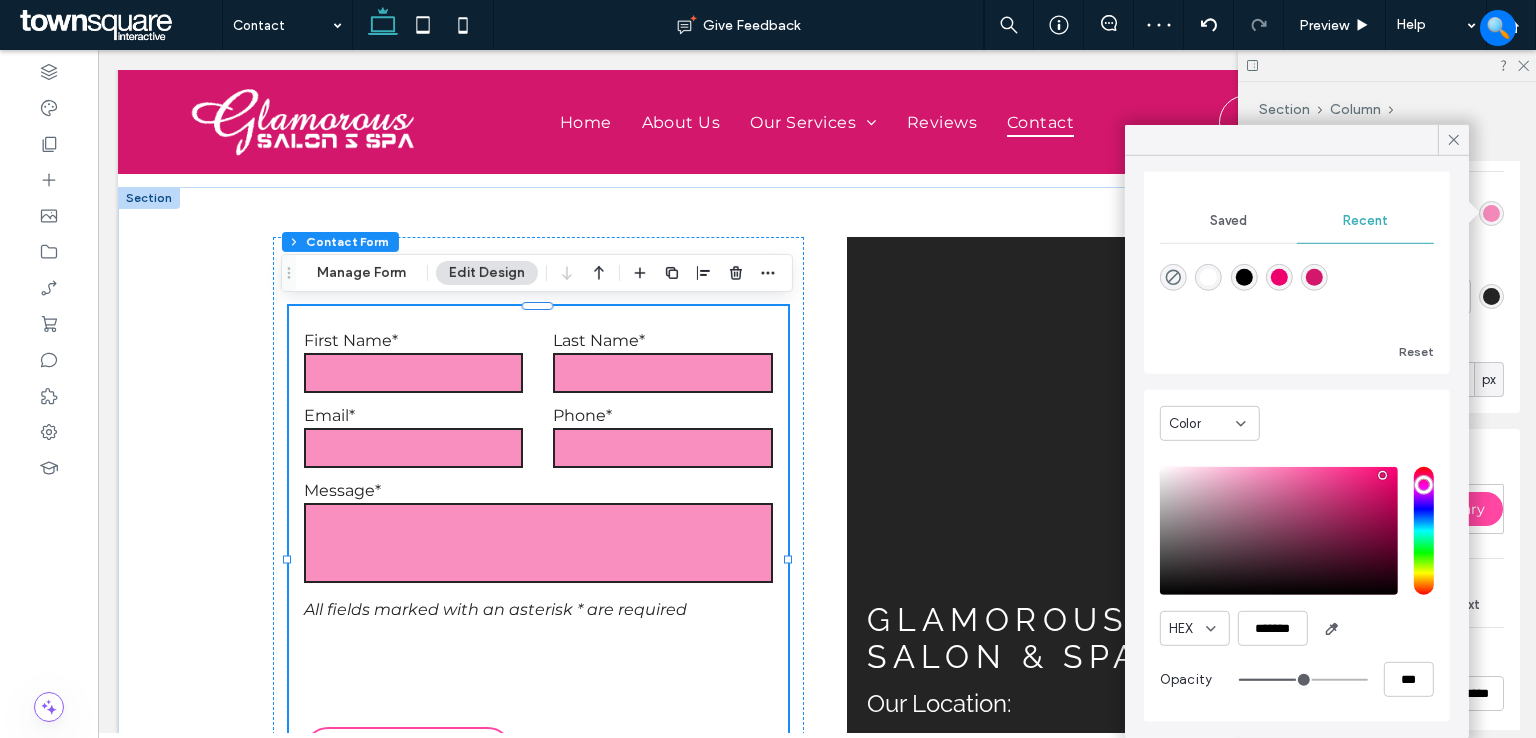 type on "*" 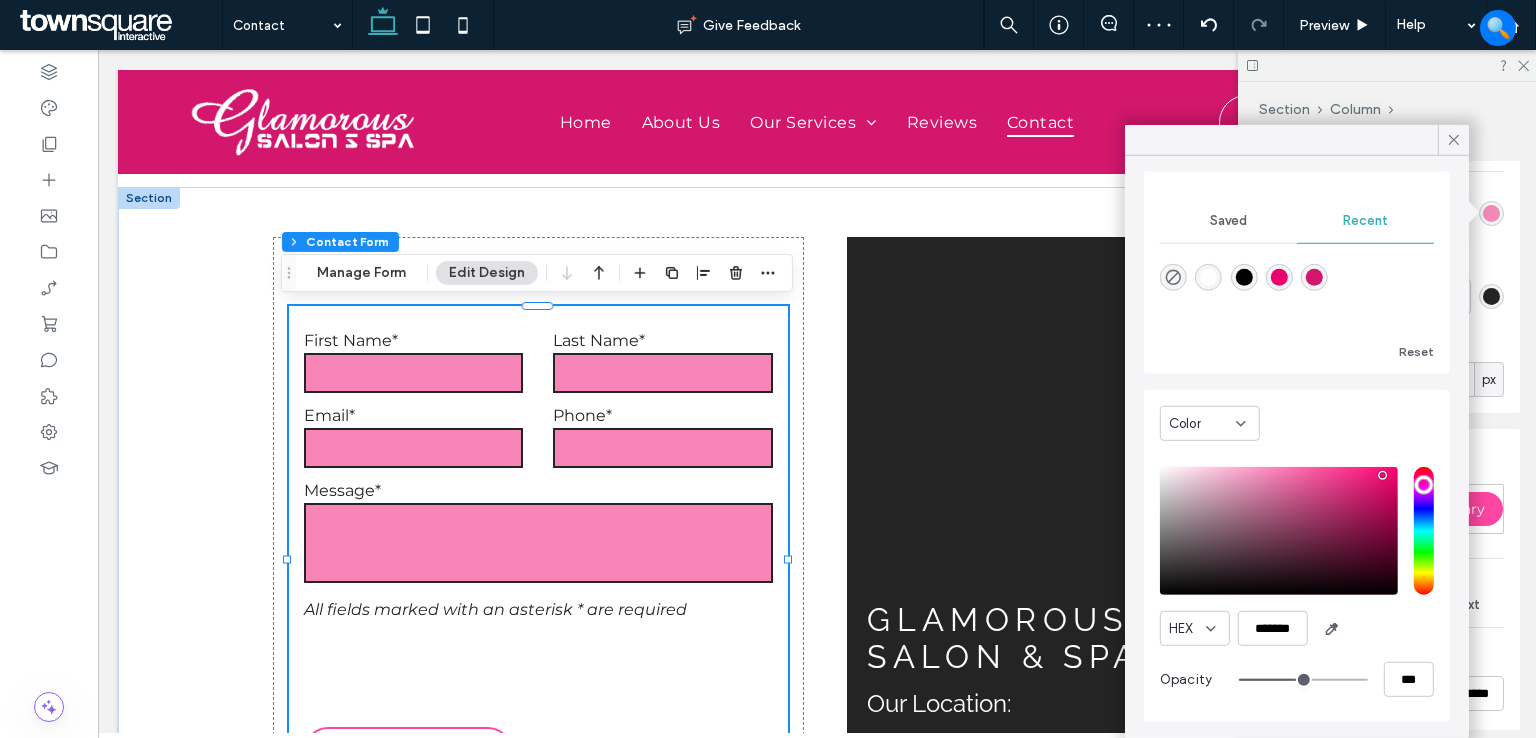 drag, startPoint x: 1333, startPoint y: 681, endPoint x: 1287, endPoint y: 670, distance: 47.296936 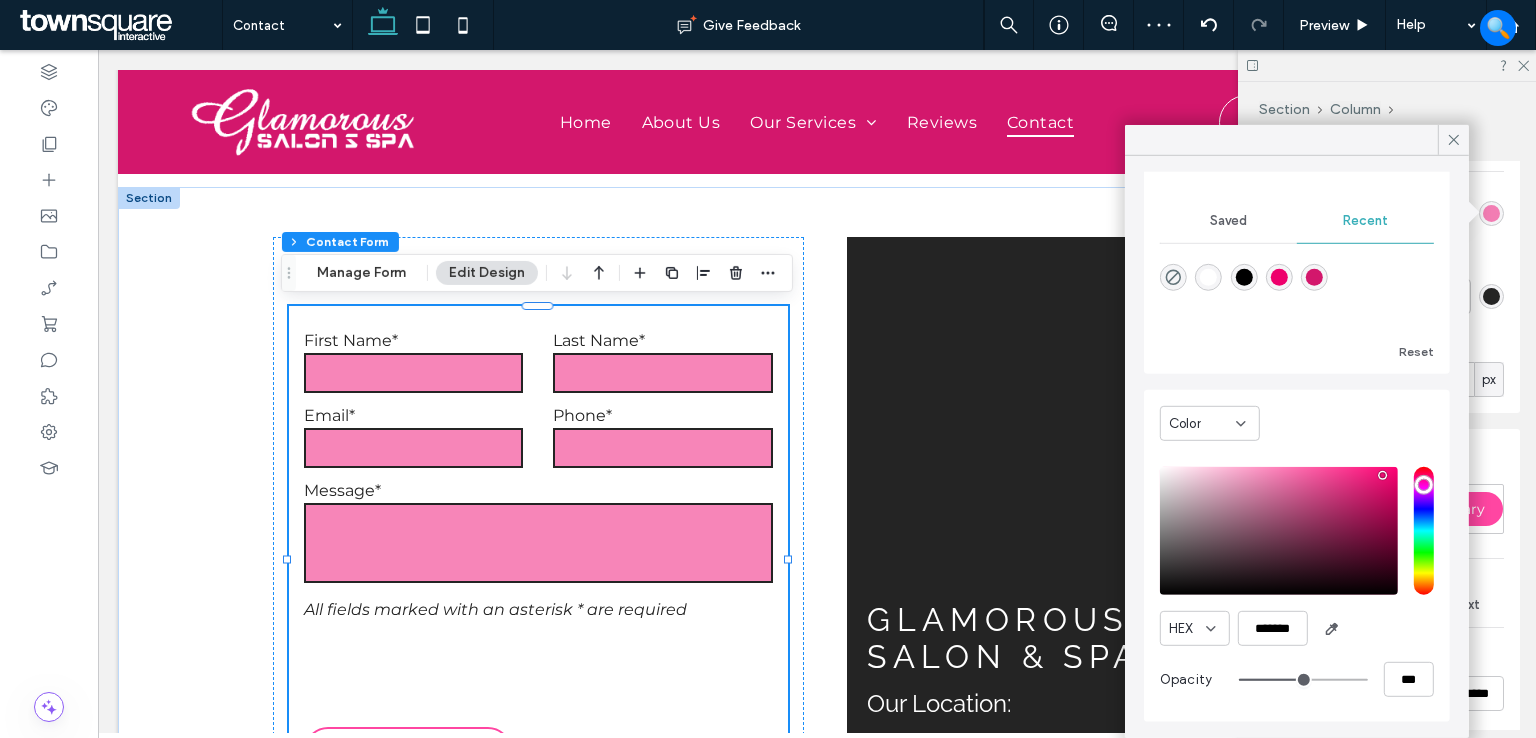 type on "*" 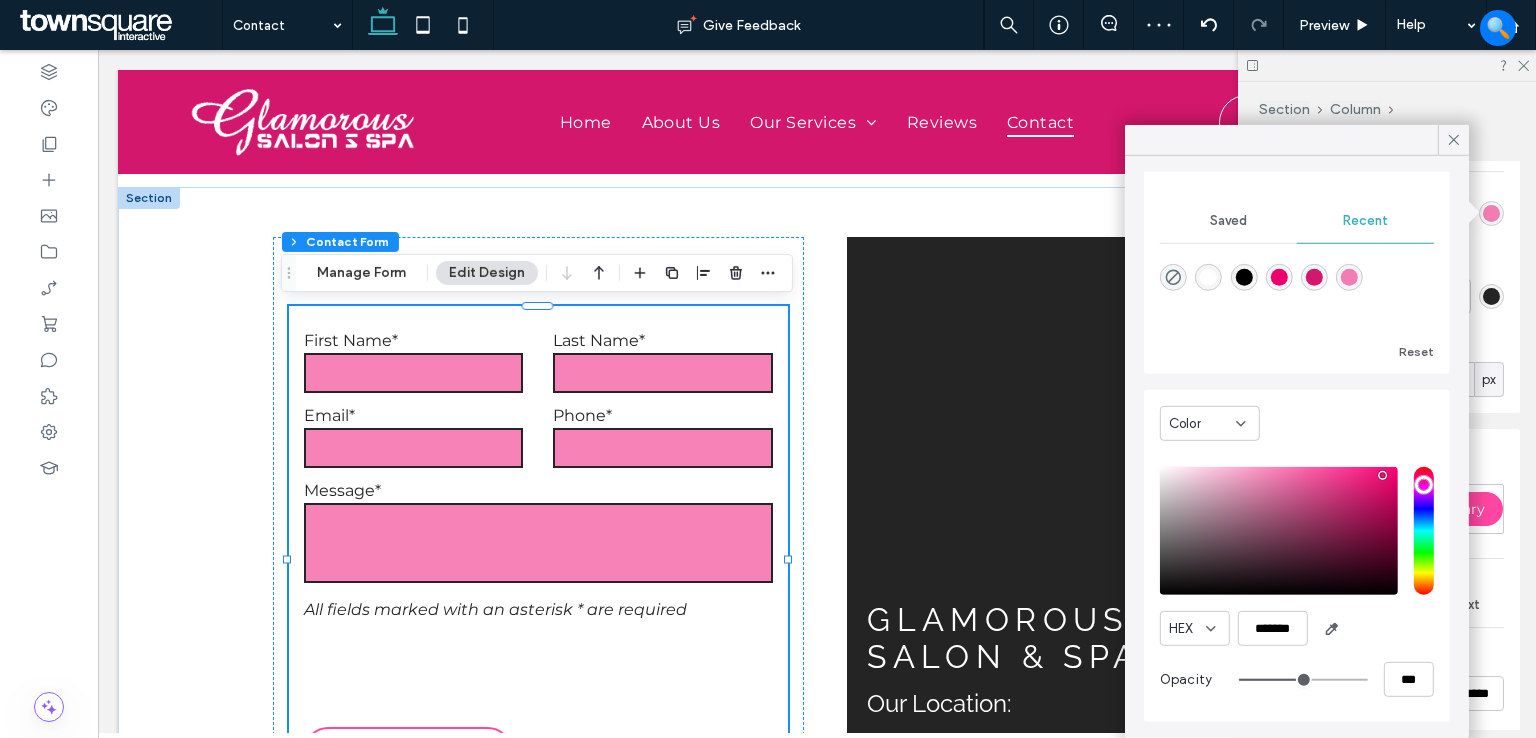 click at bounding box center (1314, 277) 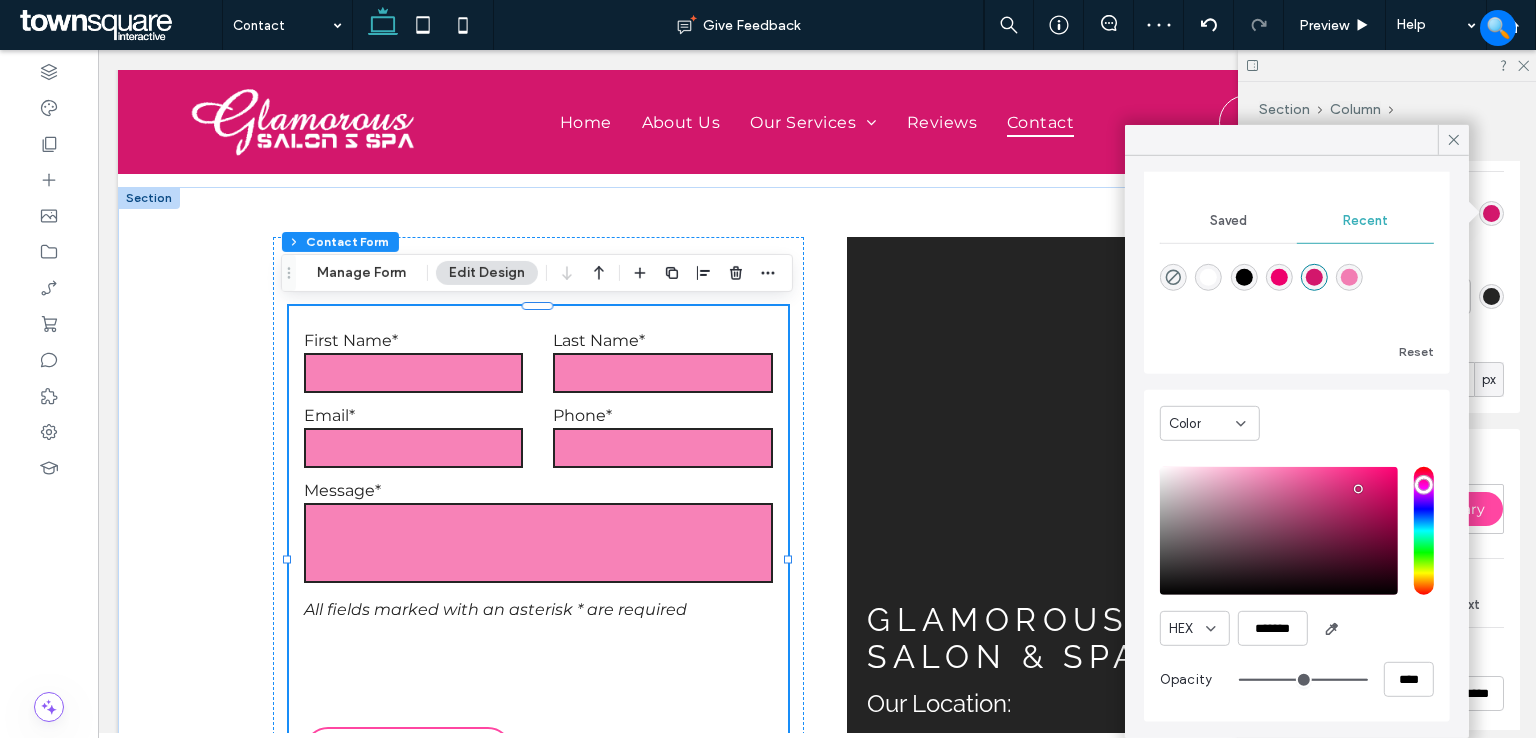 scroll, scrollTop: 152, scrollLeft: 0, axis: vertical 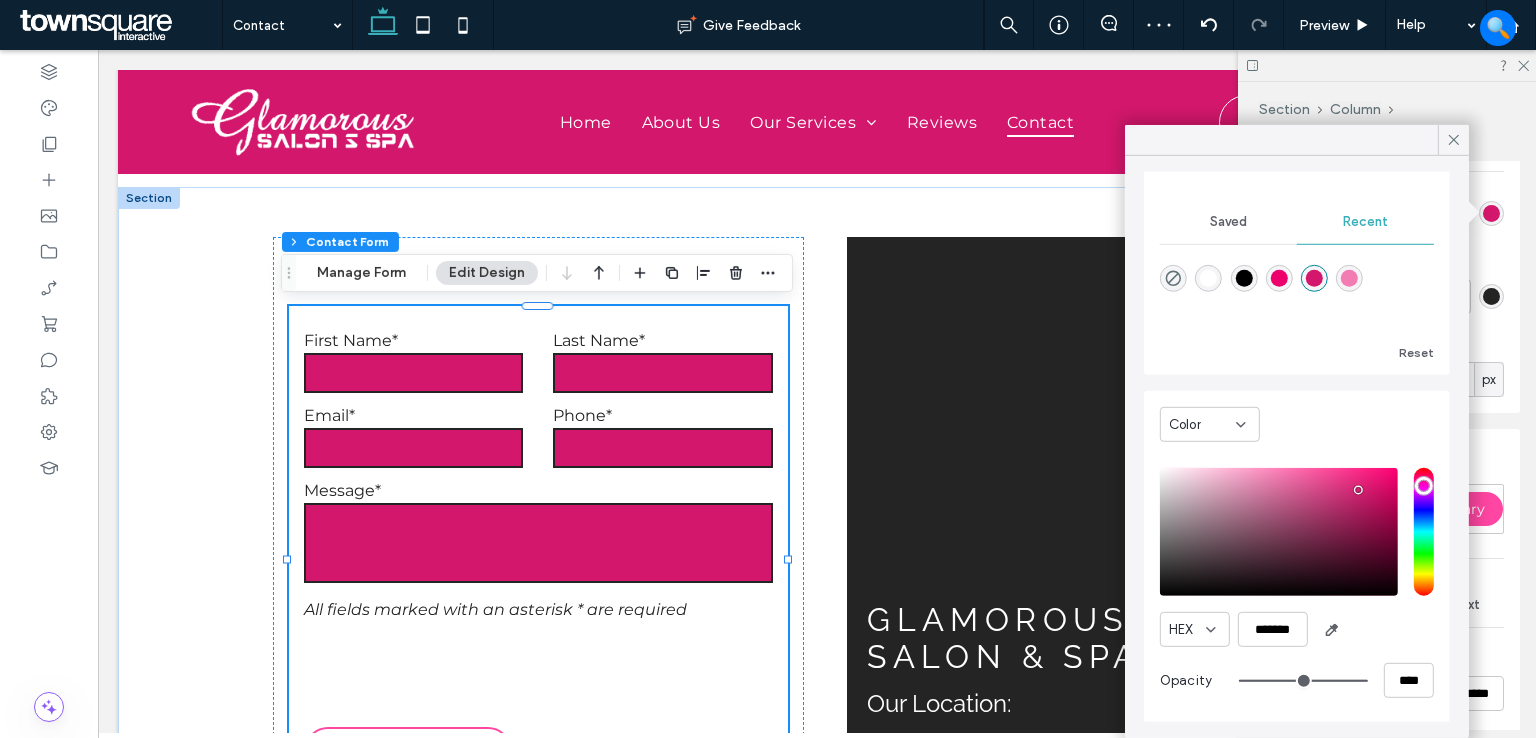 type on "*" 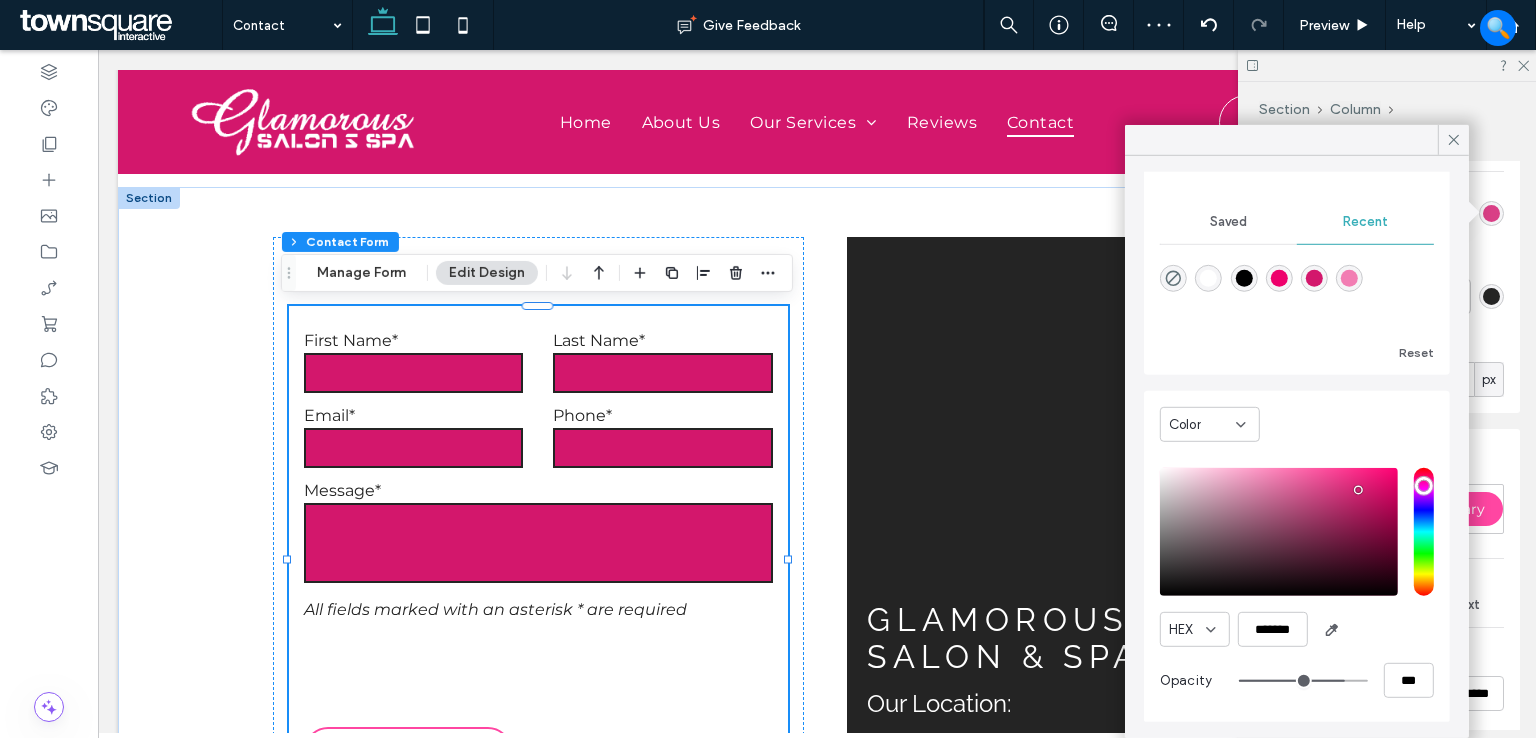 type on "*" 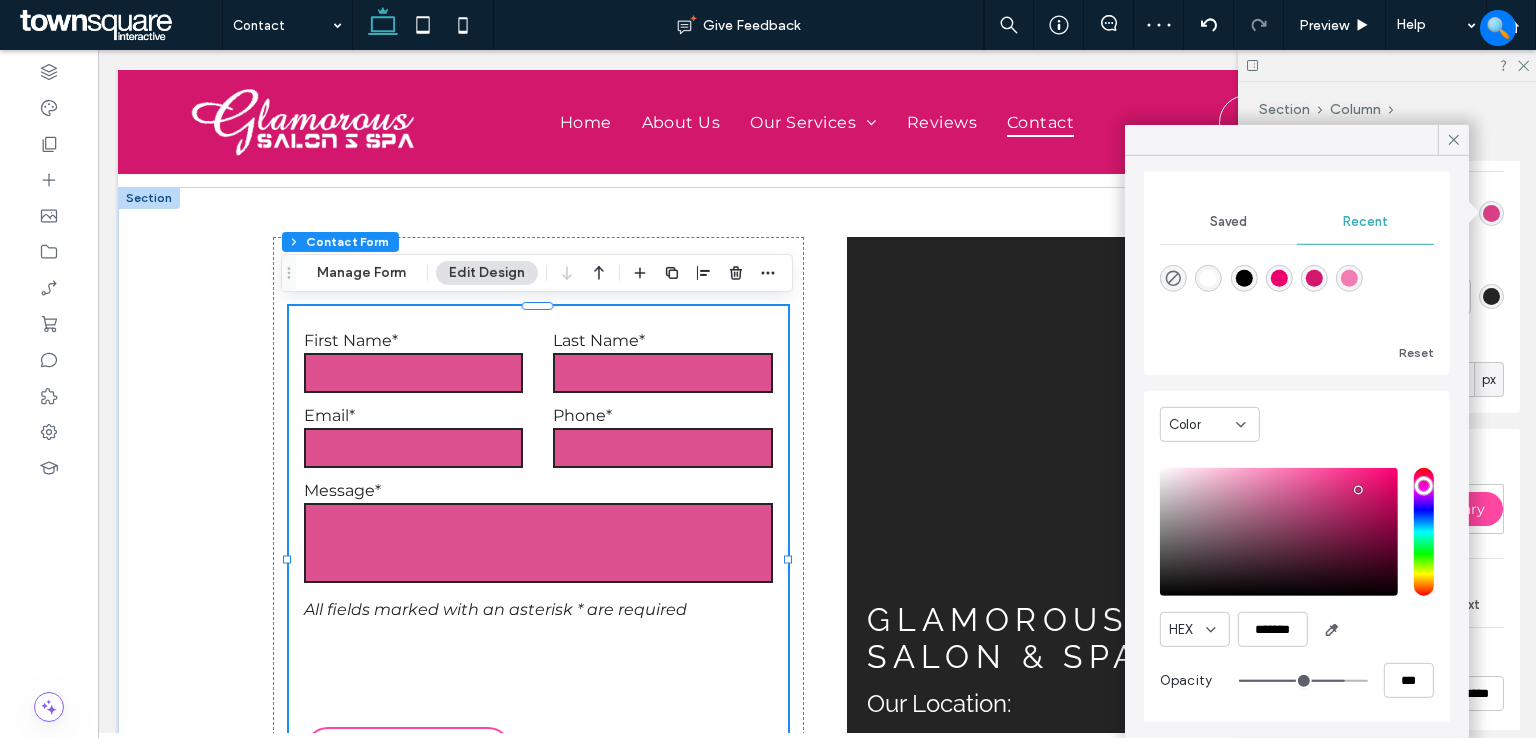 type on "*" 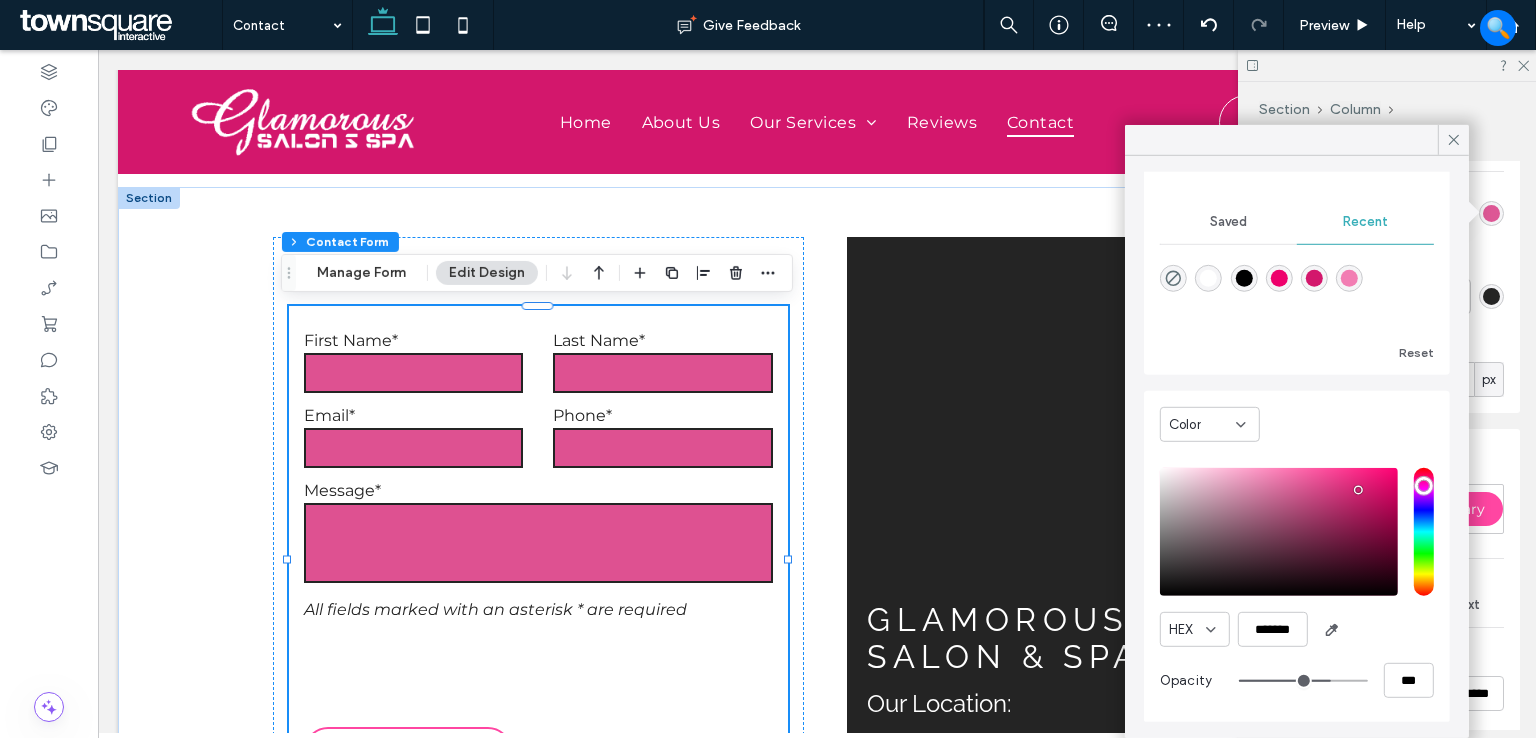 type on "*" 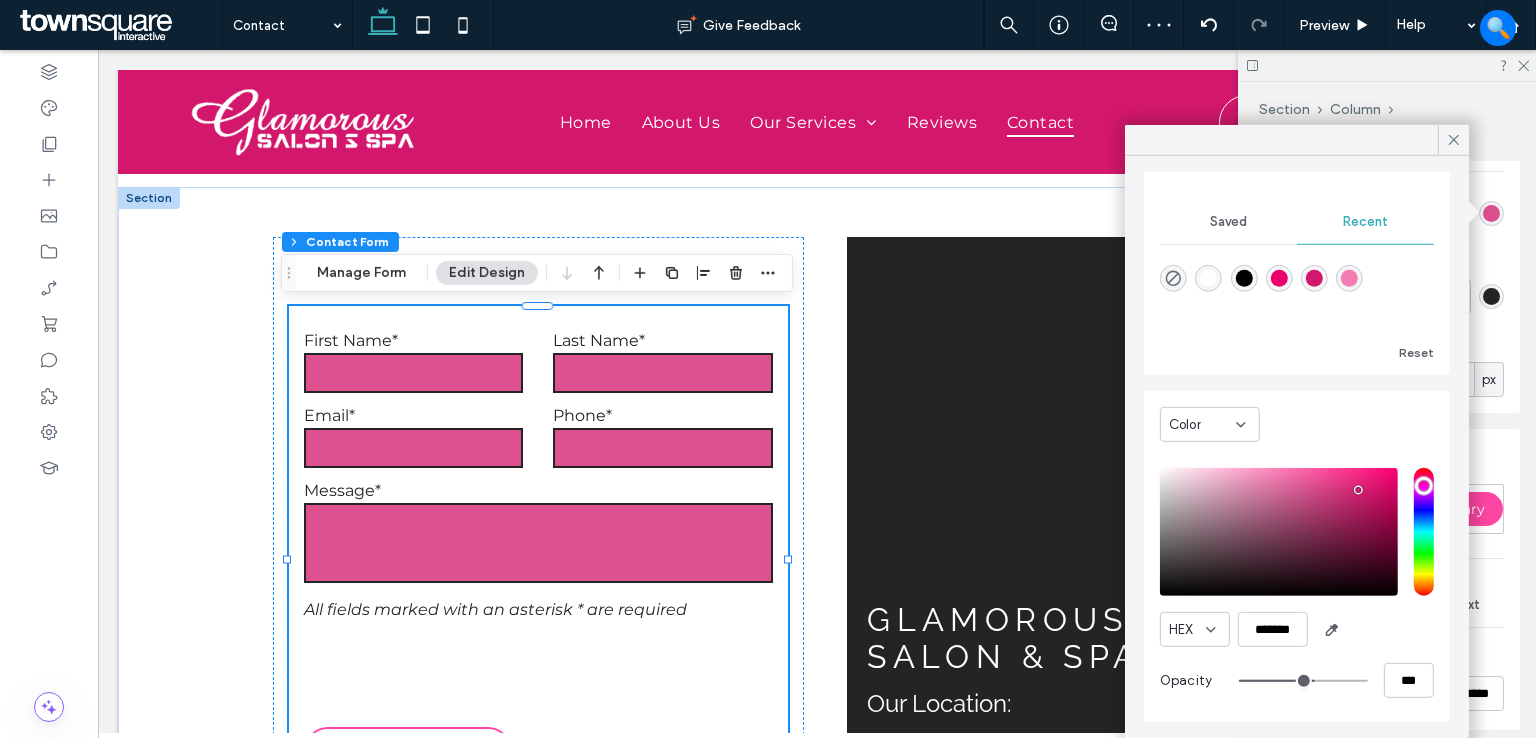 type on "*" 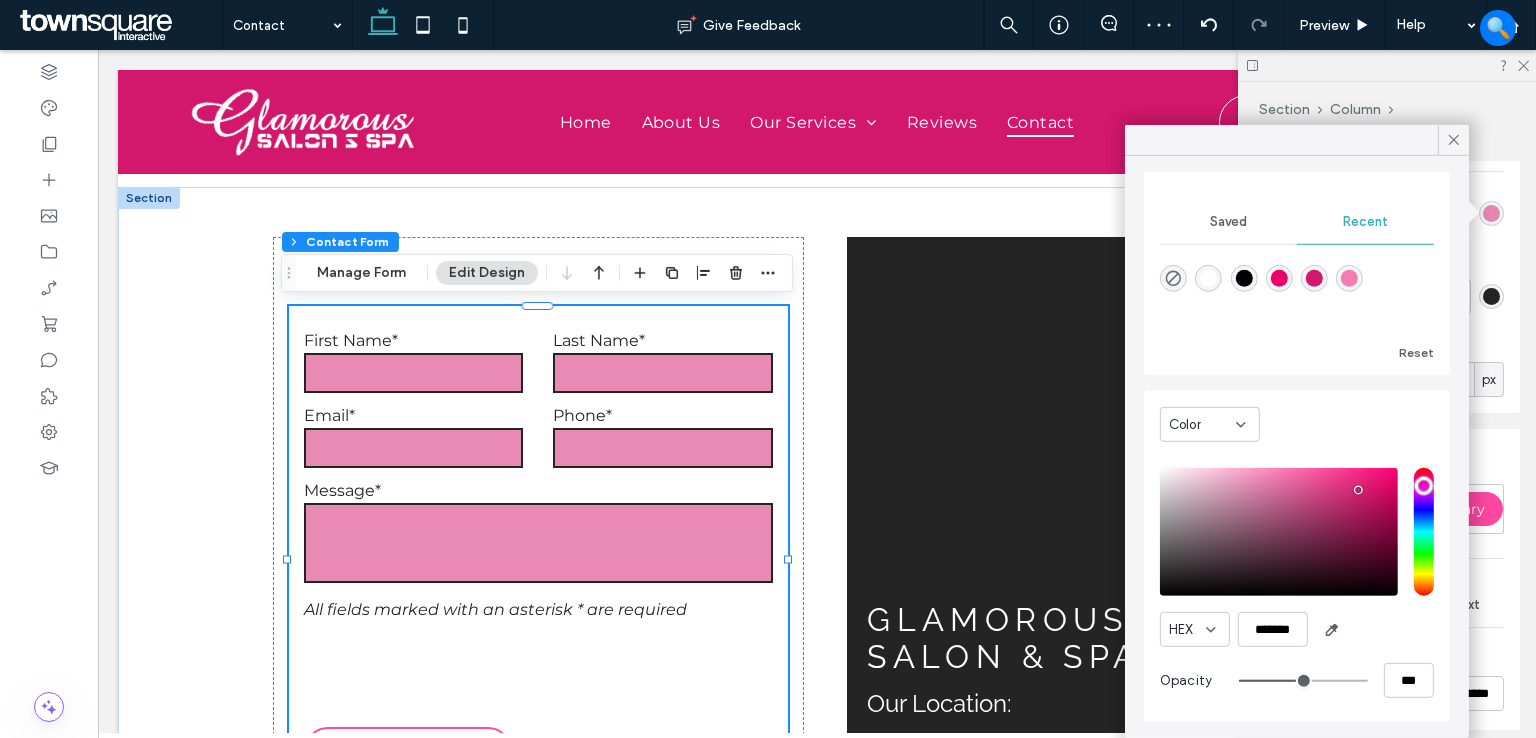 drag, startPoint x: 1343, startPoint y: 677, endPoint x: 1288, endPoint y: 675, distance: 55.03635 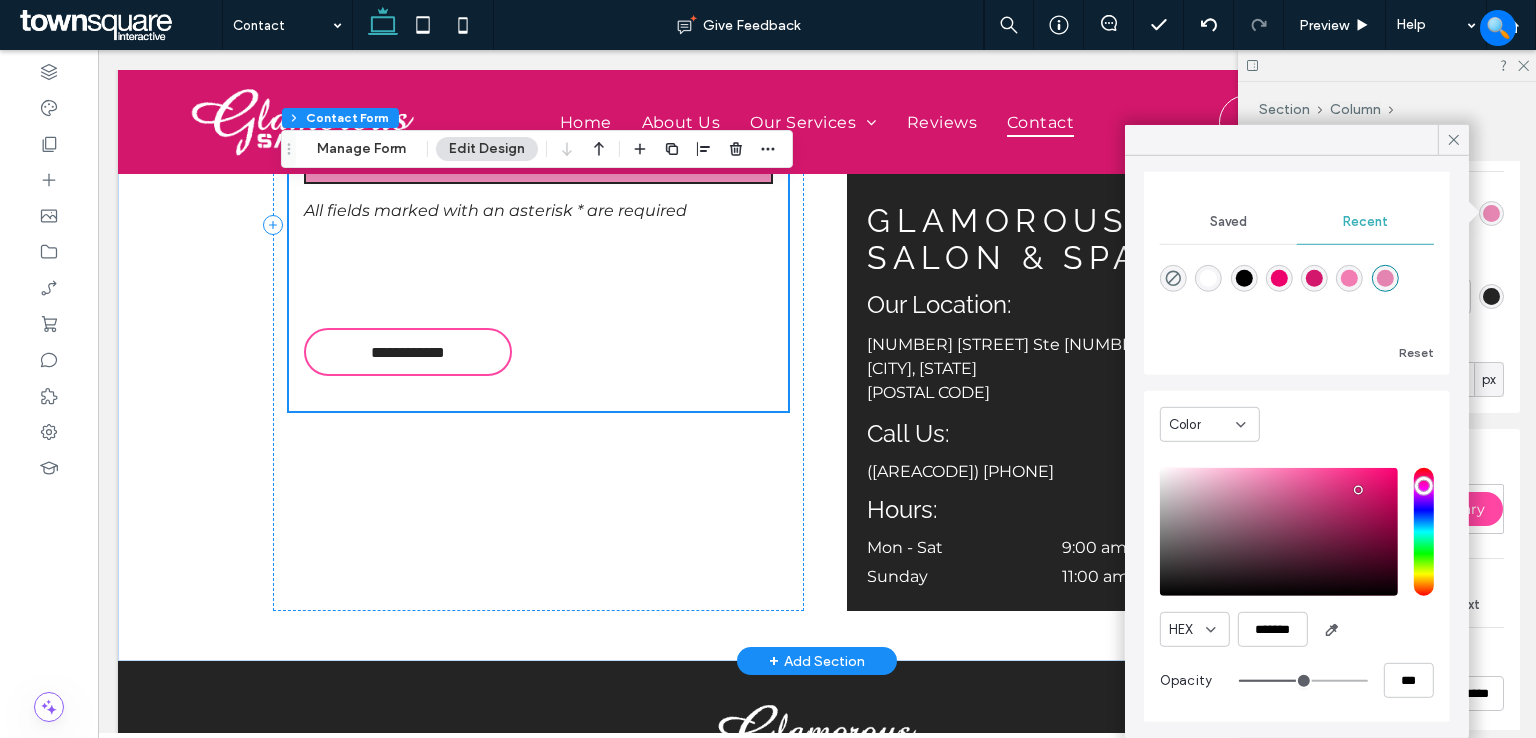 scroll, scrollTop: 700, scrollLeft: 0, axis: vertical 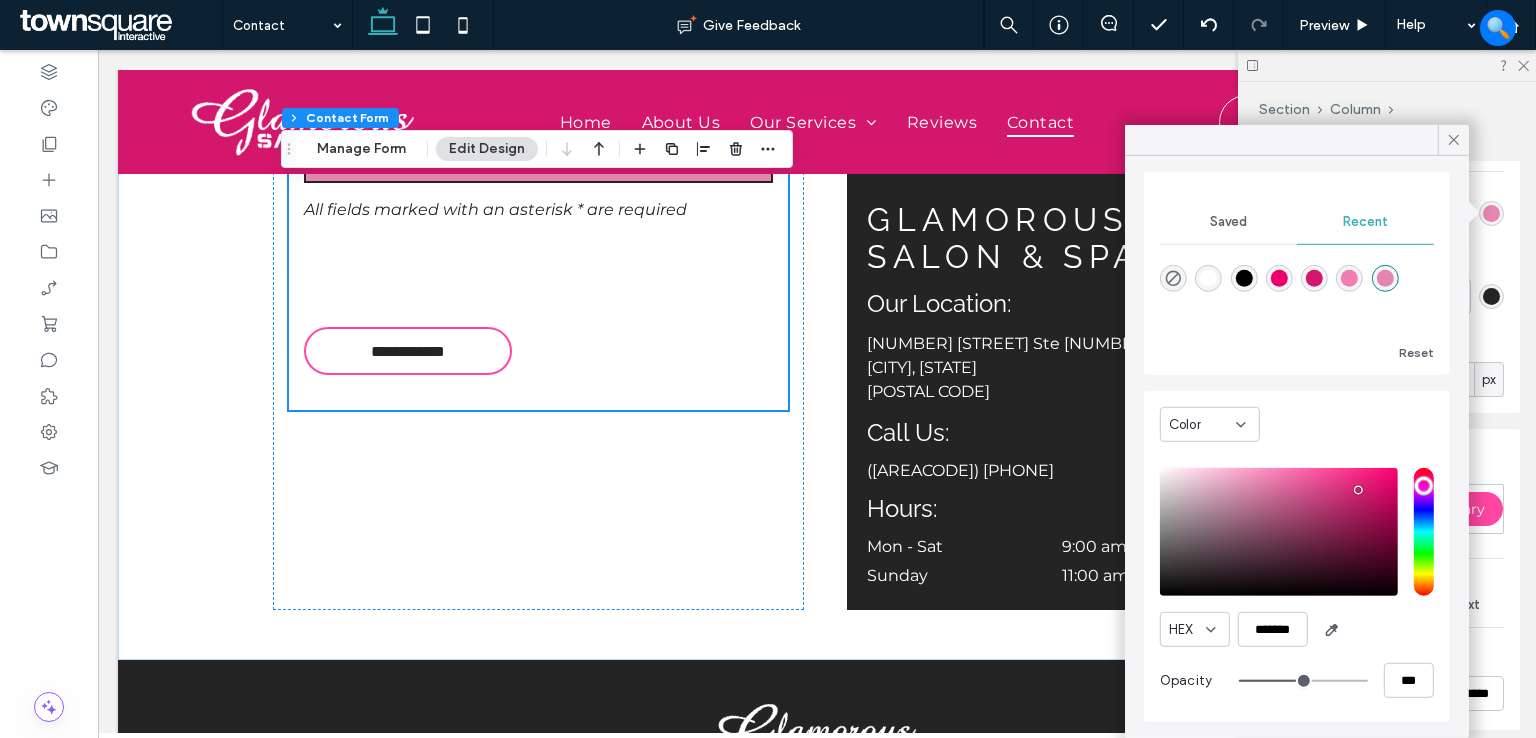 click at bounding box center [1279, 278] 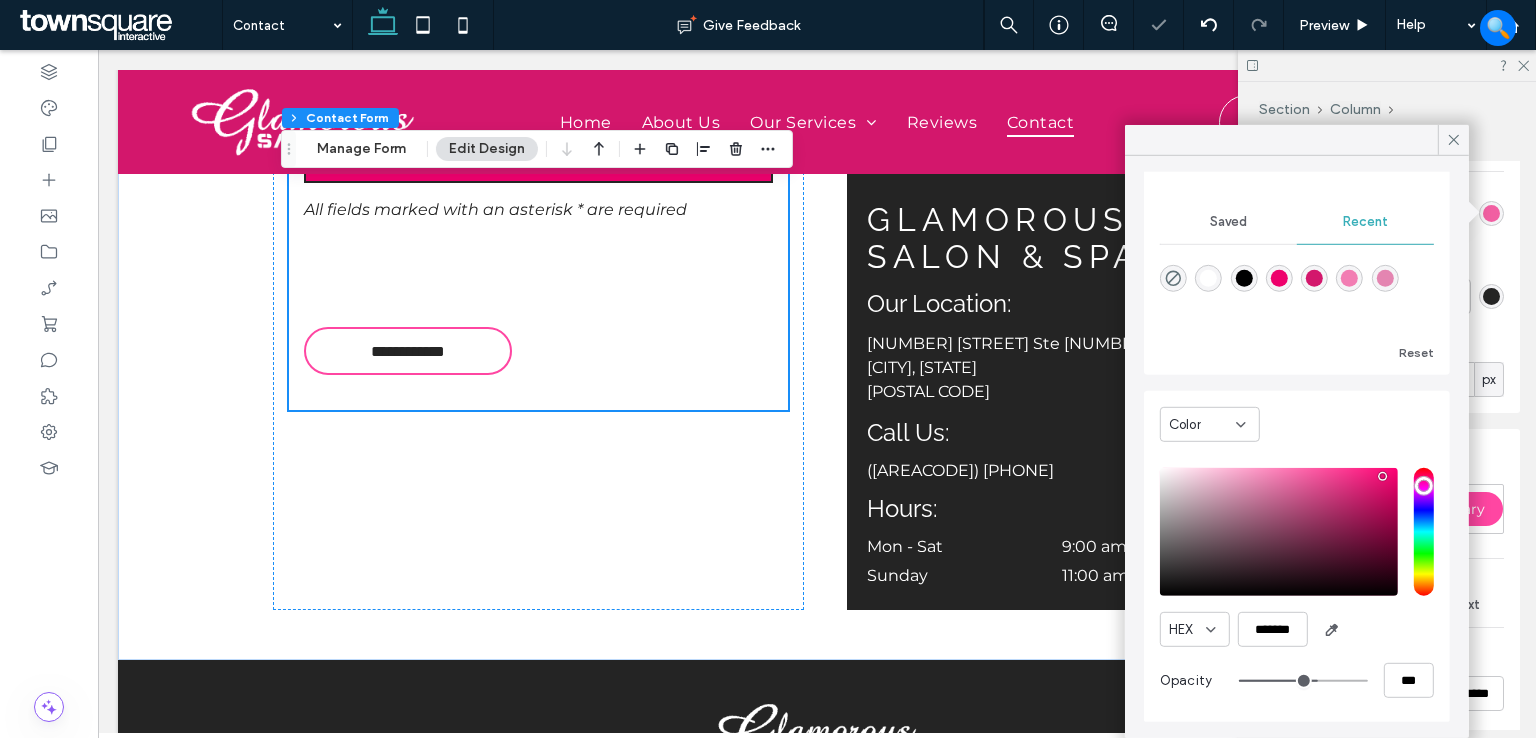 click at bounding box center (1303, 680) 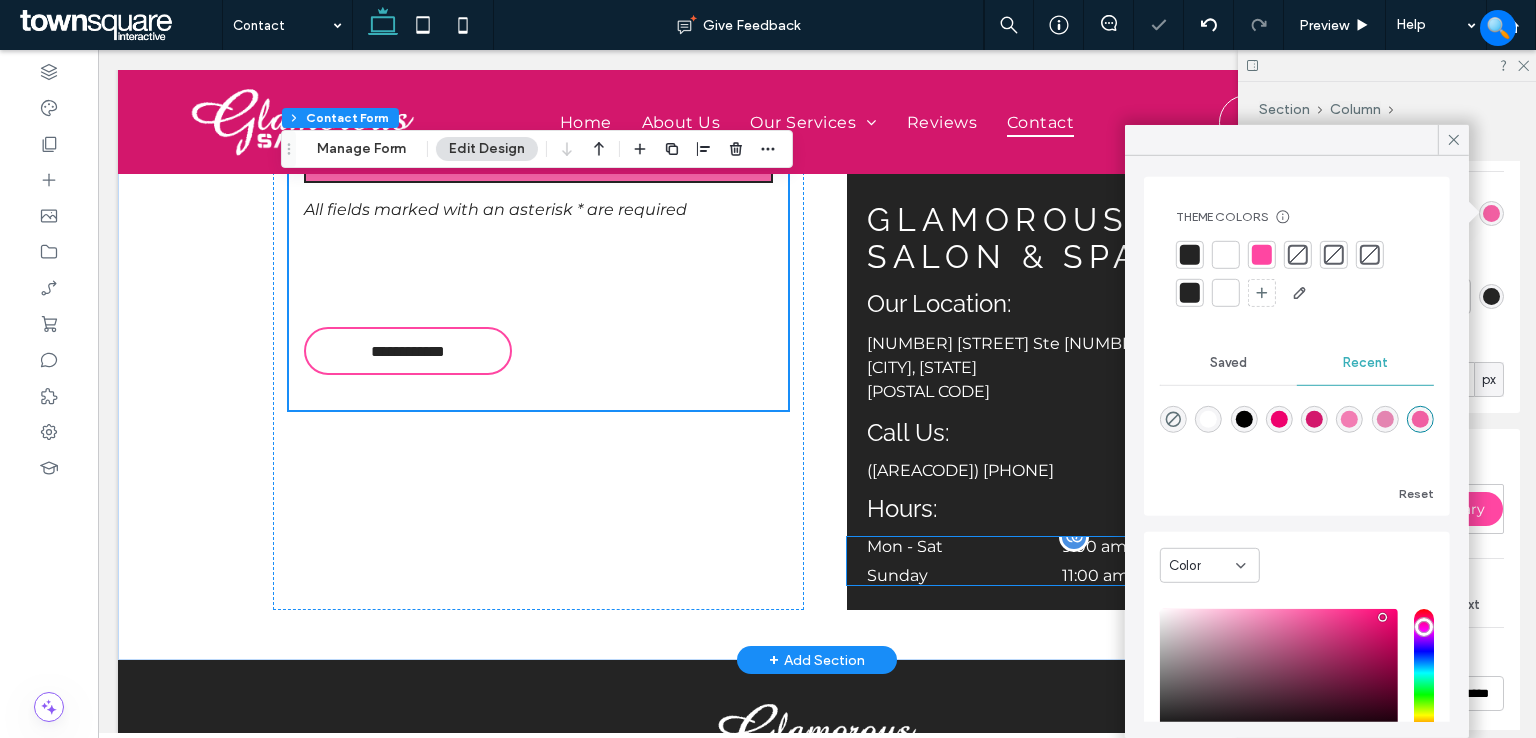 scroll, scrollTop: 0, scrollLeft: 0, axis: both 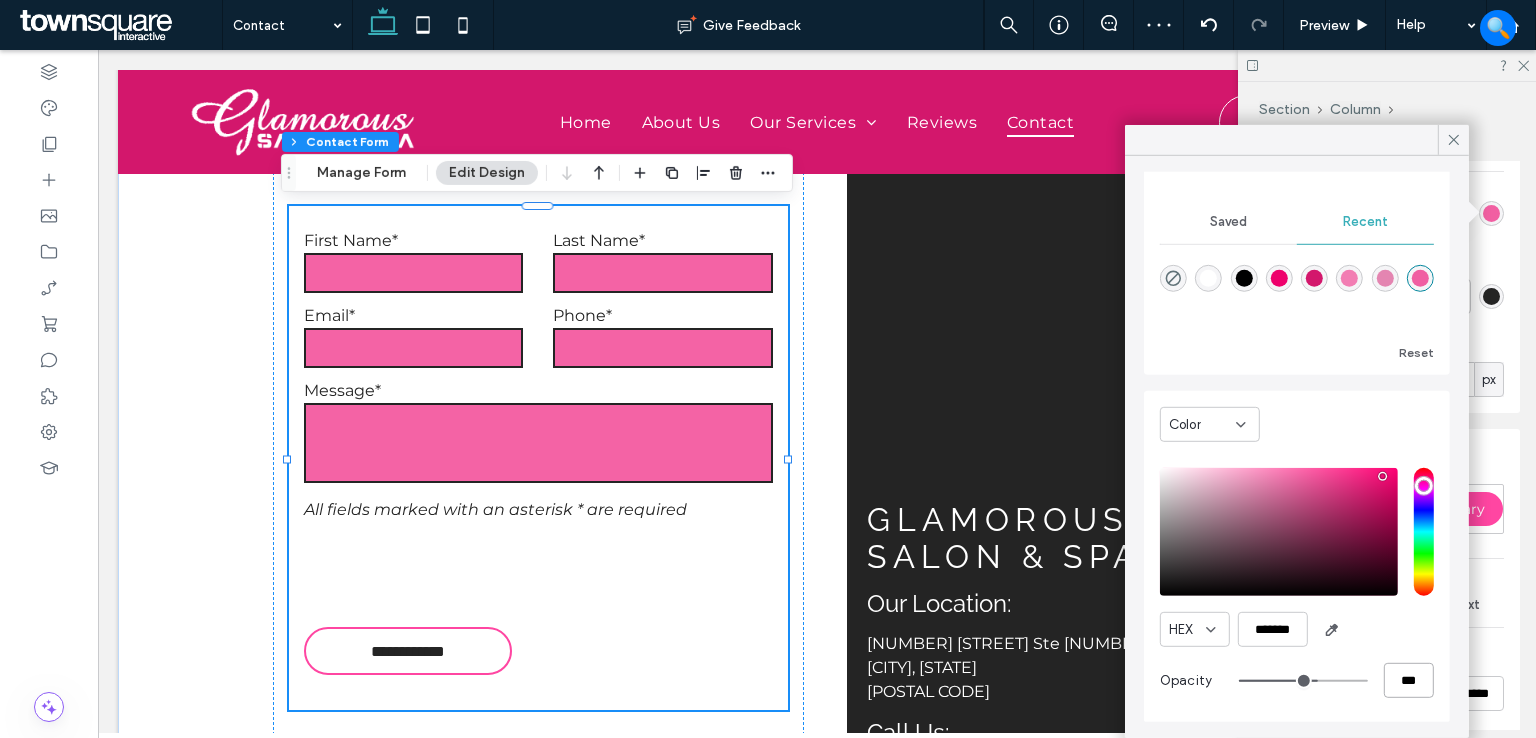 click on "***" at bounding box center [1409, 680] 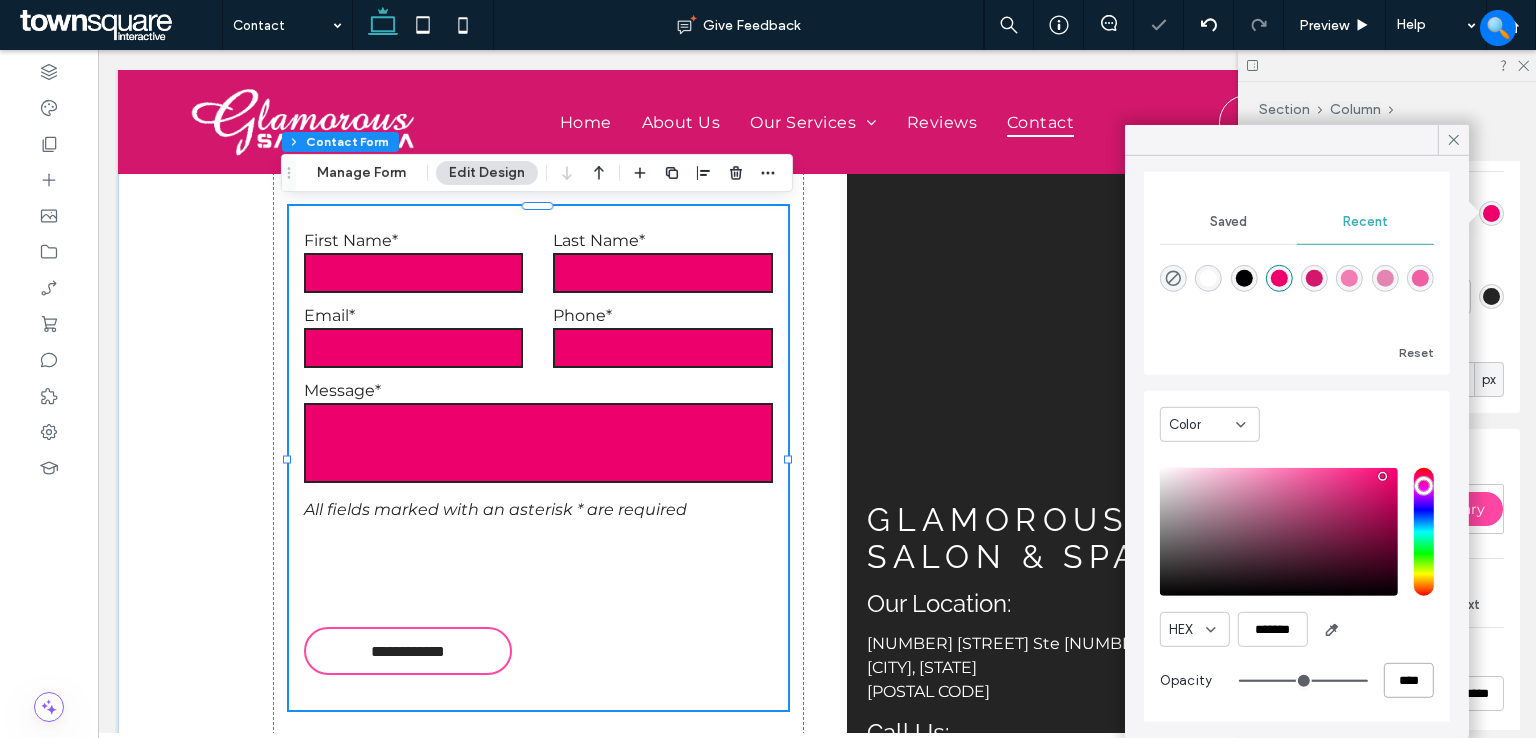 click on "****" at bounding box center [1409, 680] 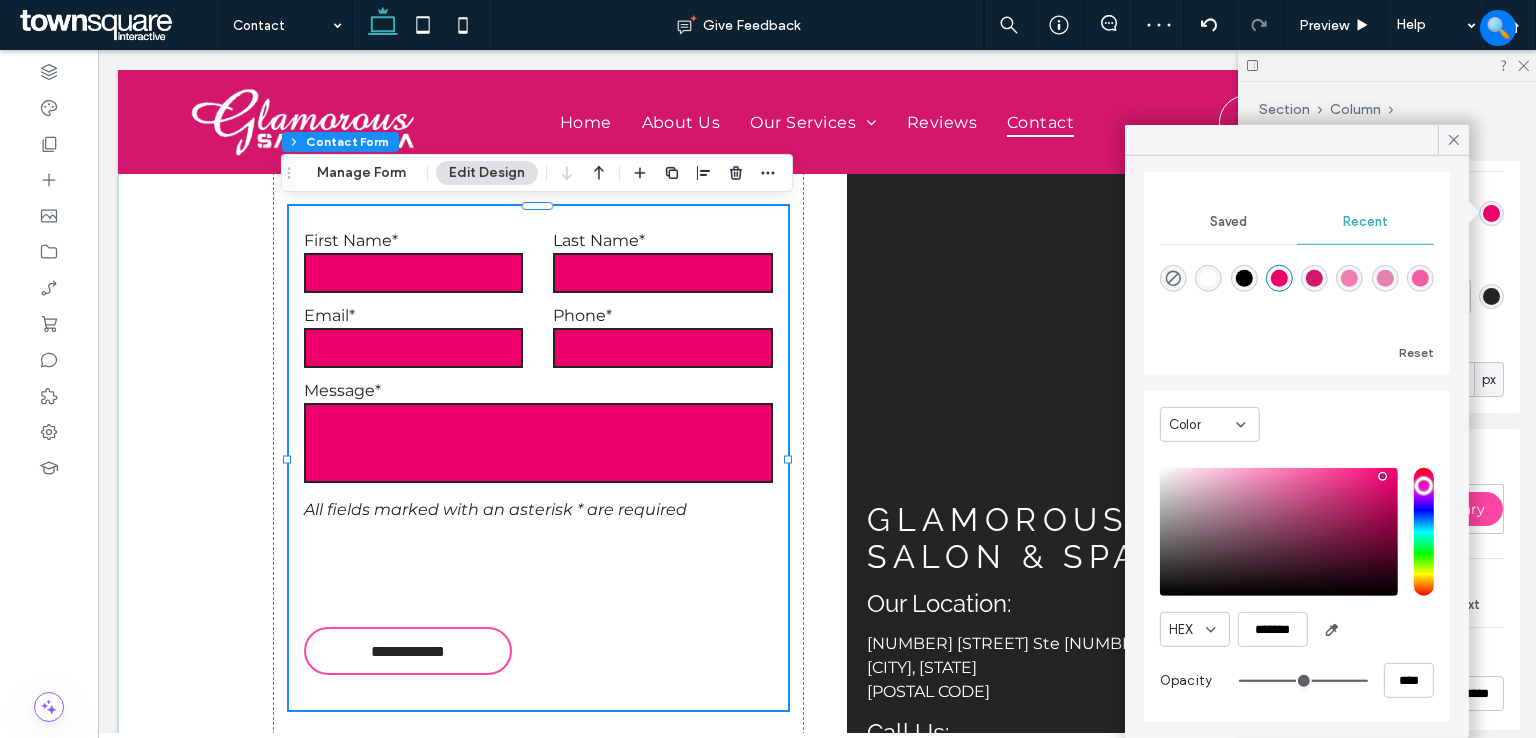 click on "Color HEX ******* Opacity ****" at bounding box center [1297, 557] 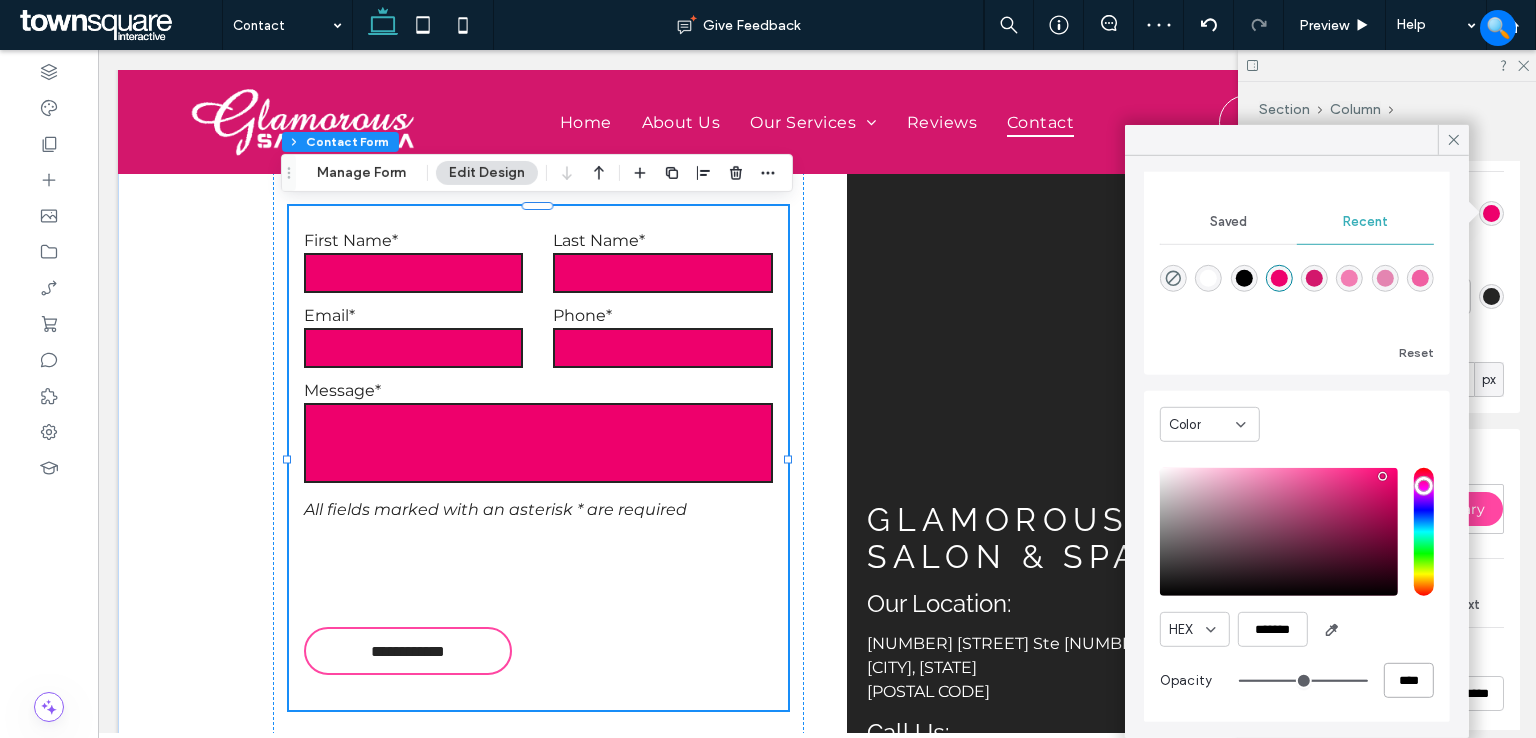 click on "****" at bounding box center [1409, 680] 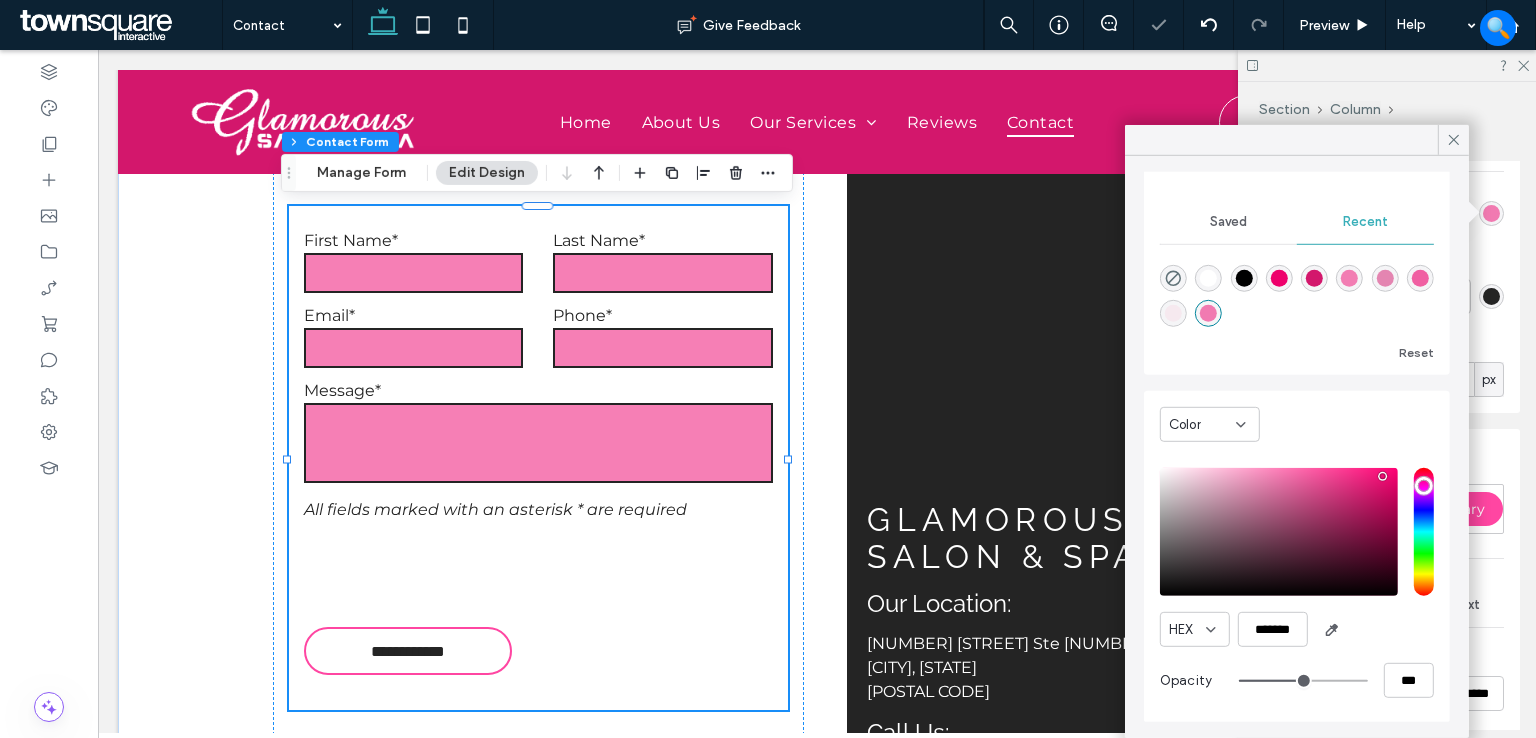 click on "HEX ******* Opacity ***" at bounding box center [1297, 585] 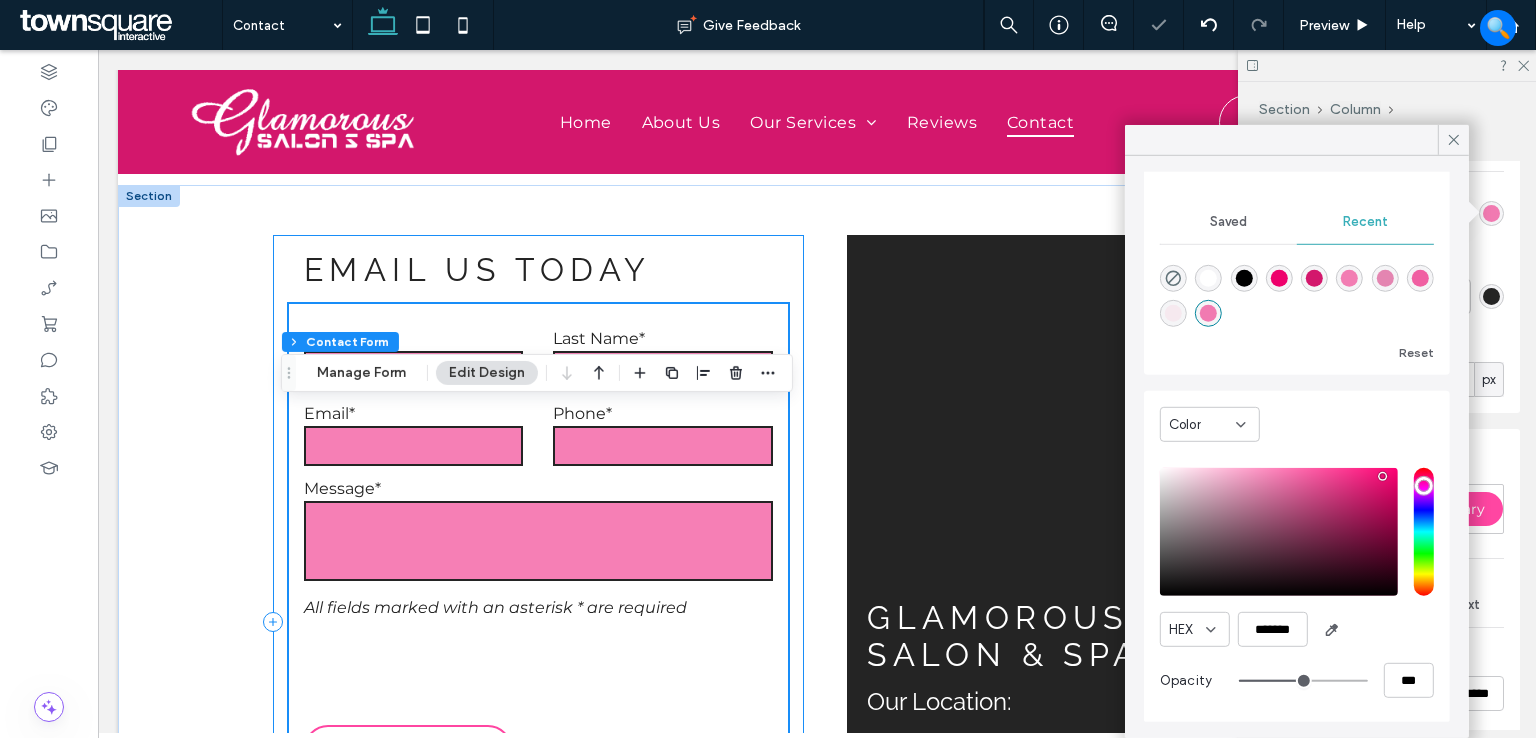 scroll, scrollTop: 200, scrollLeft: 0, axis: vertical 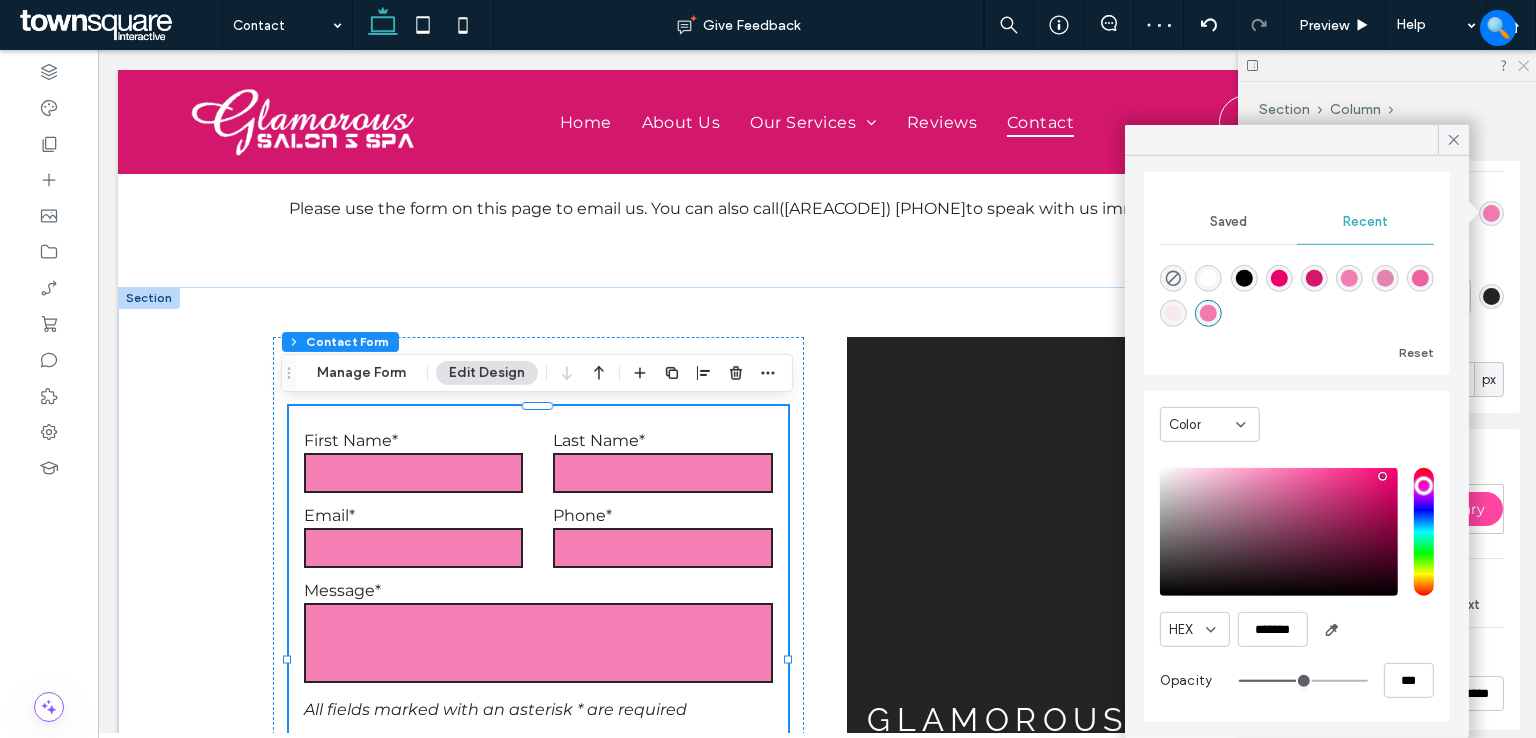 click 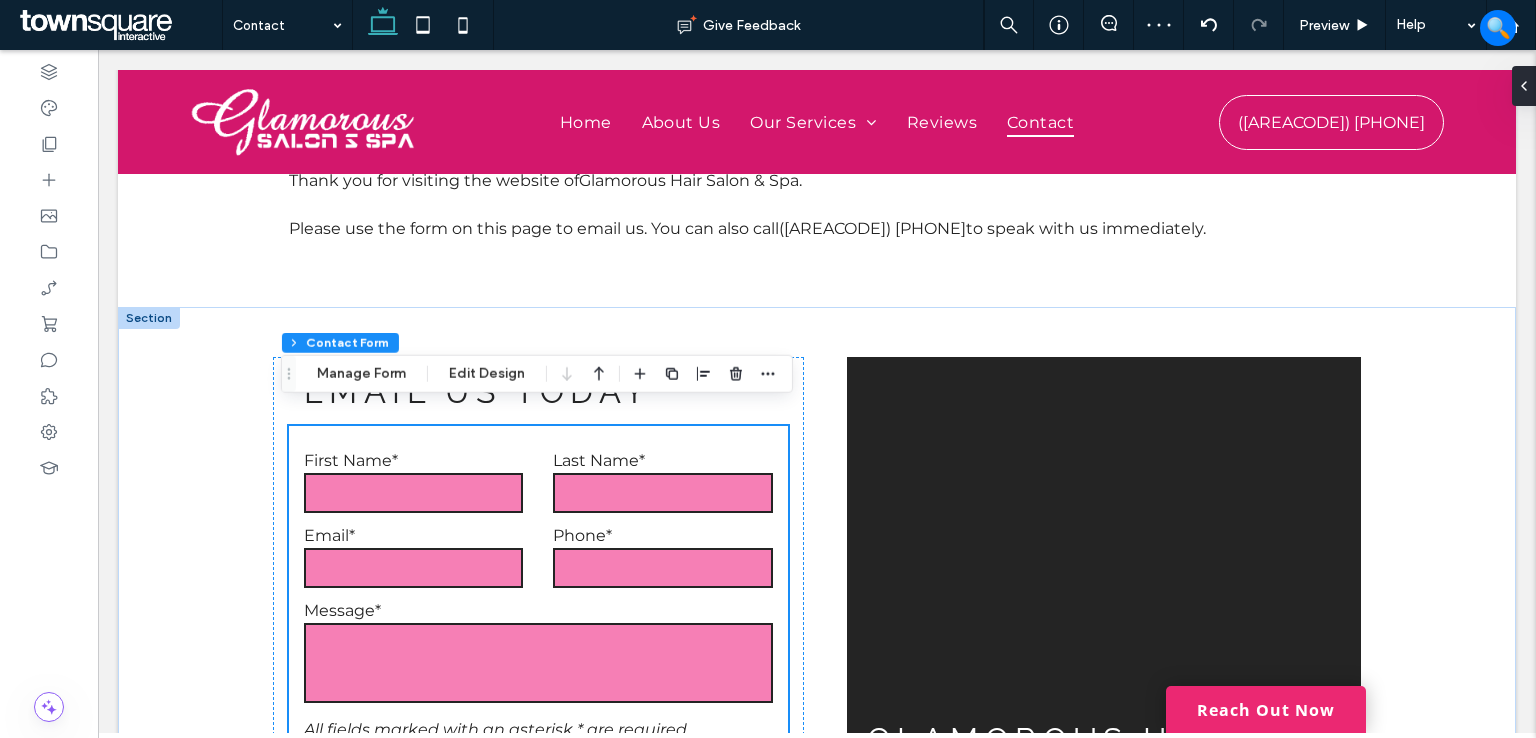 scroll, scrollTop: 160, scrollLeft: 0, axis: vertical 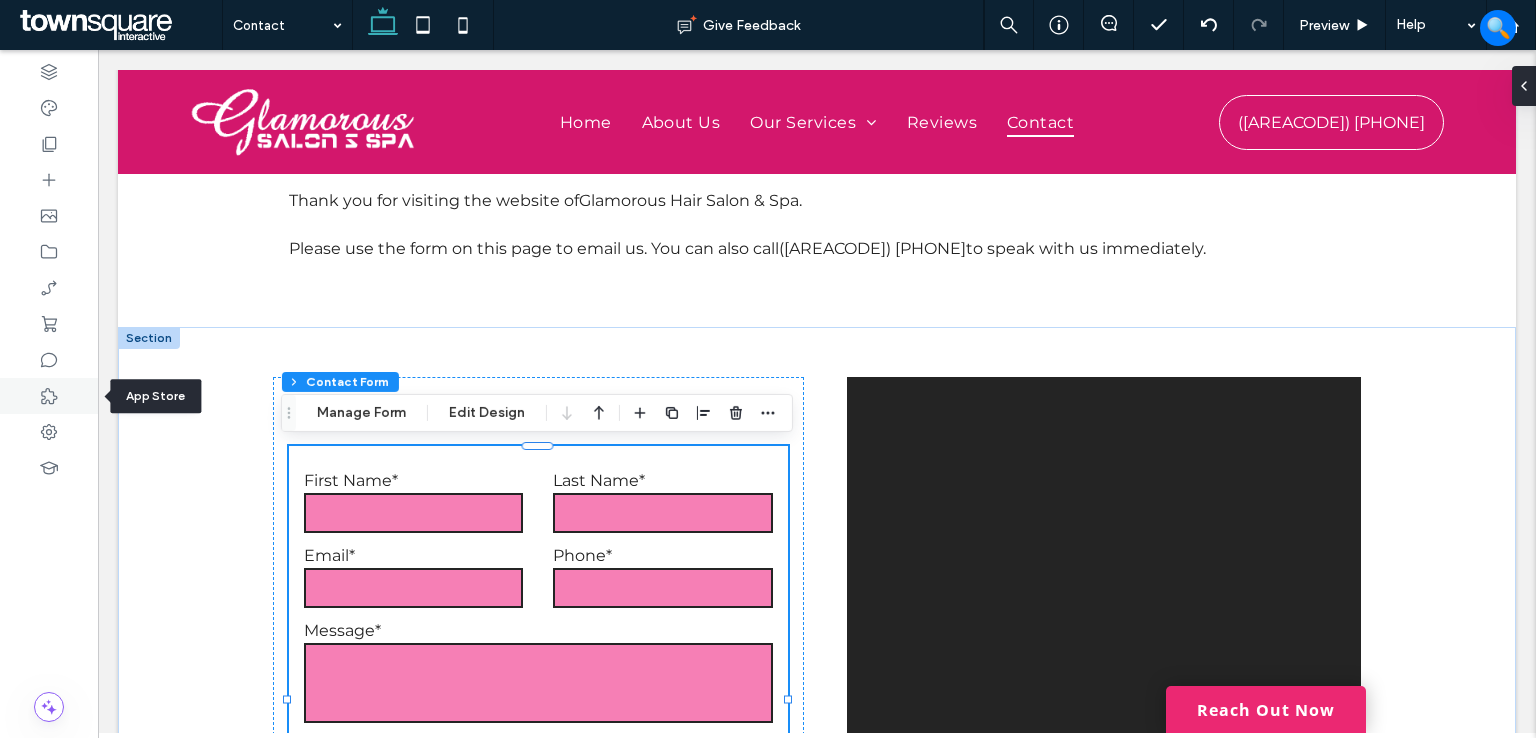 click 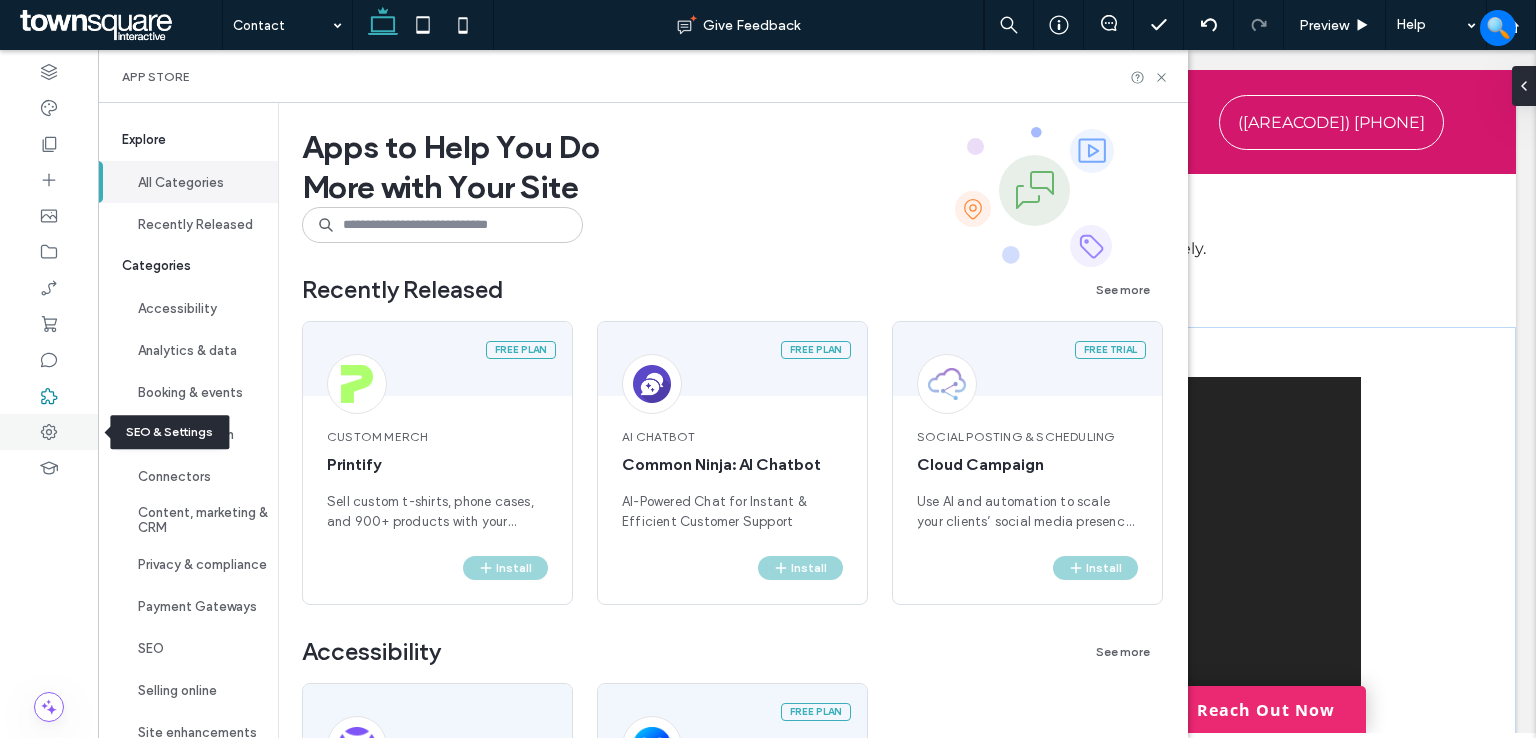 click 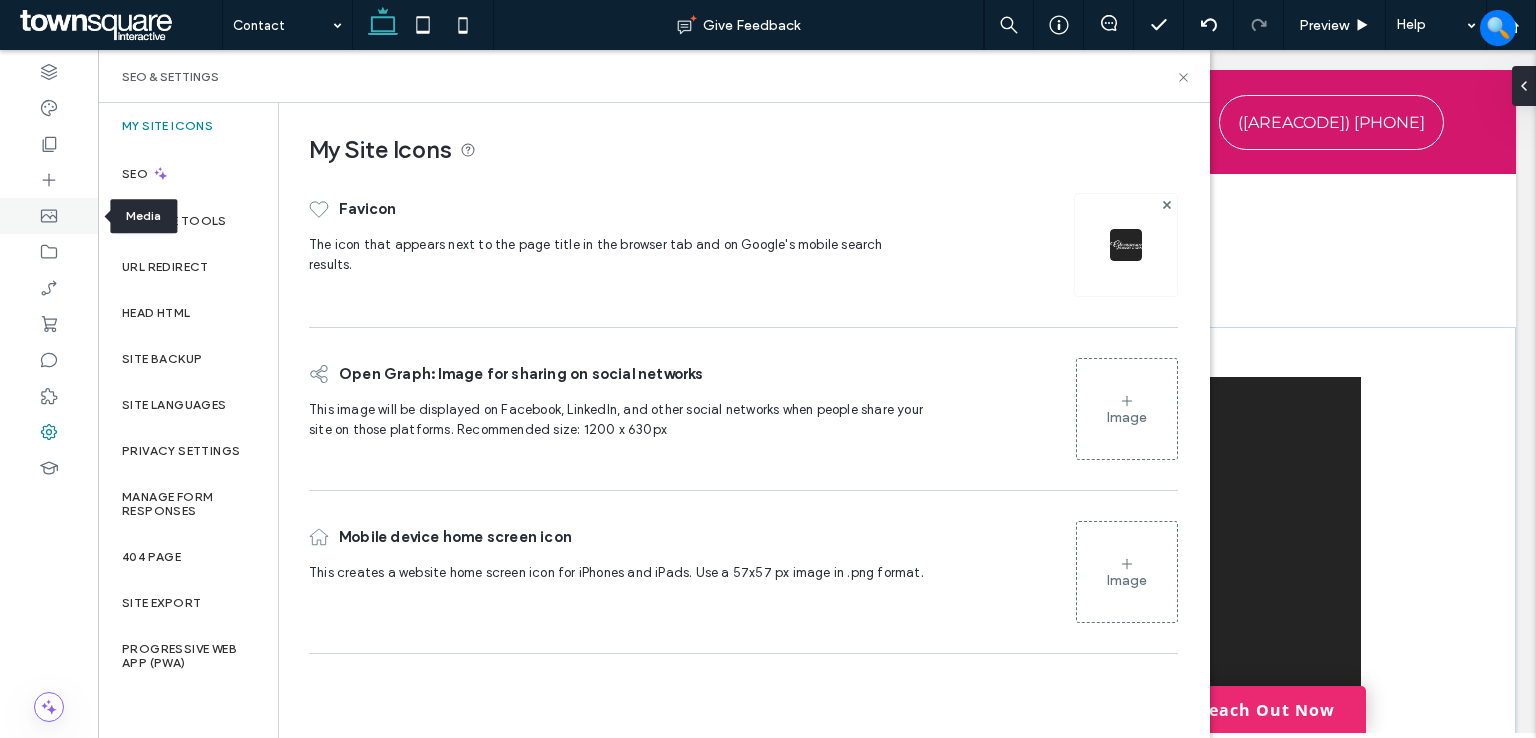 click at bounding box center [49, 216] 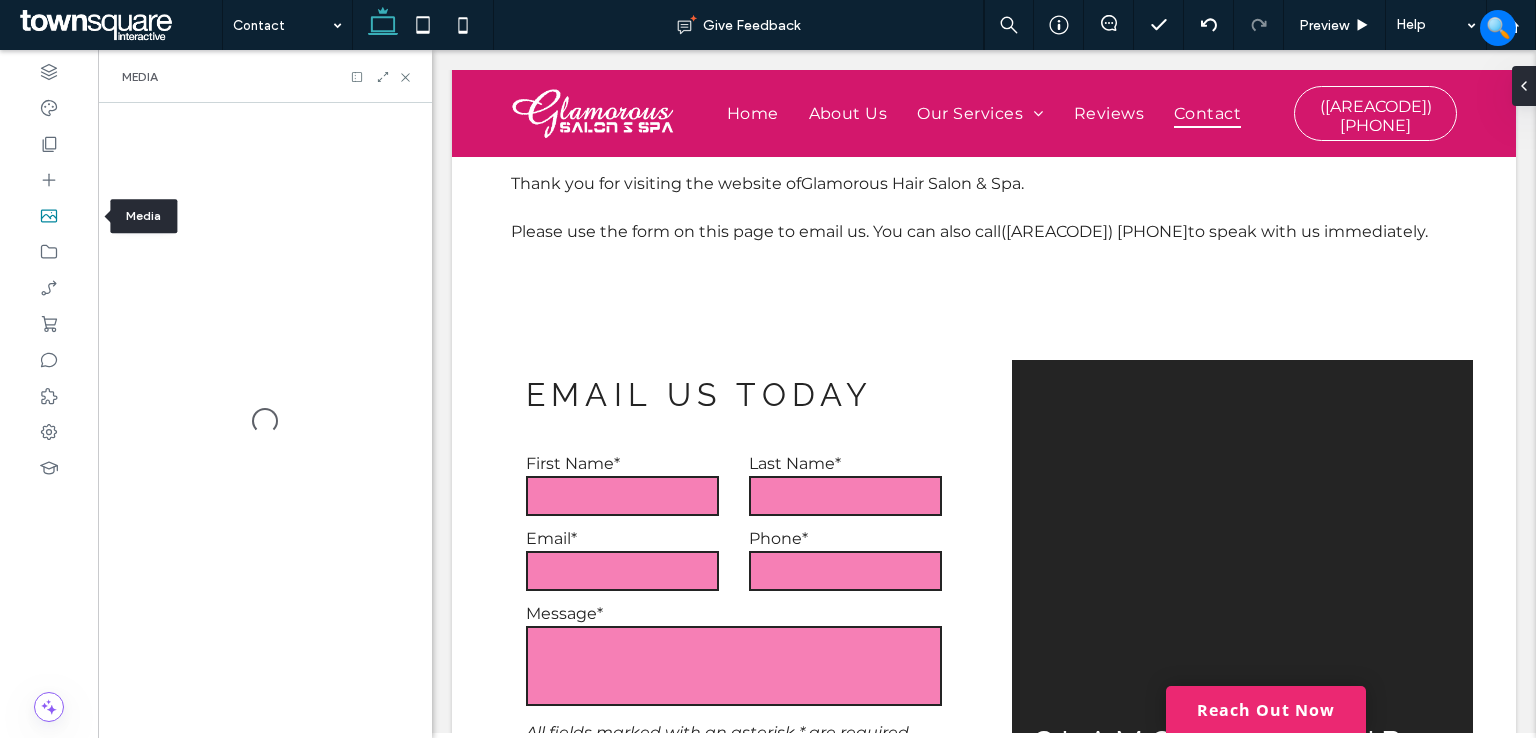 scroll, scrollTop: 143, scrollLeft: 0, axis: vertical 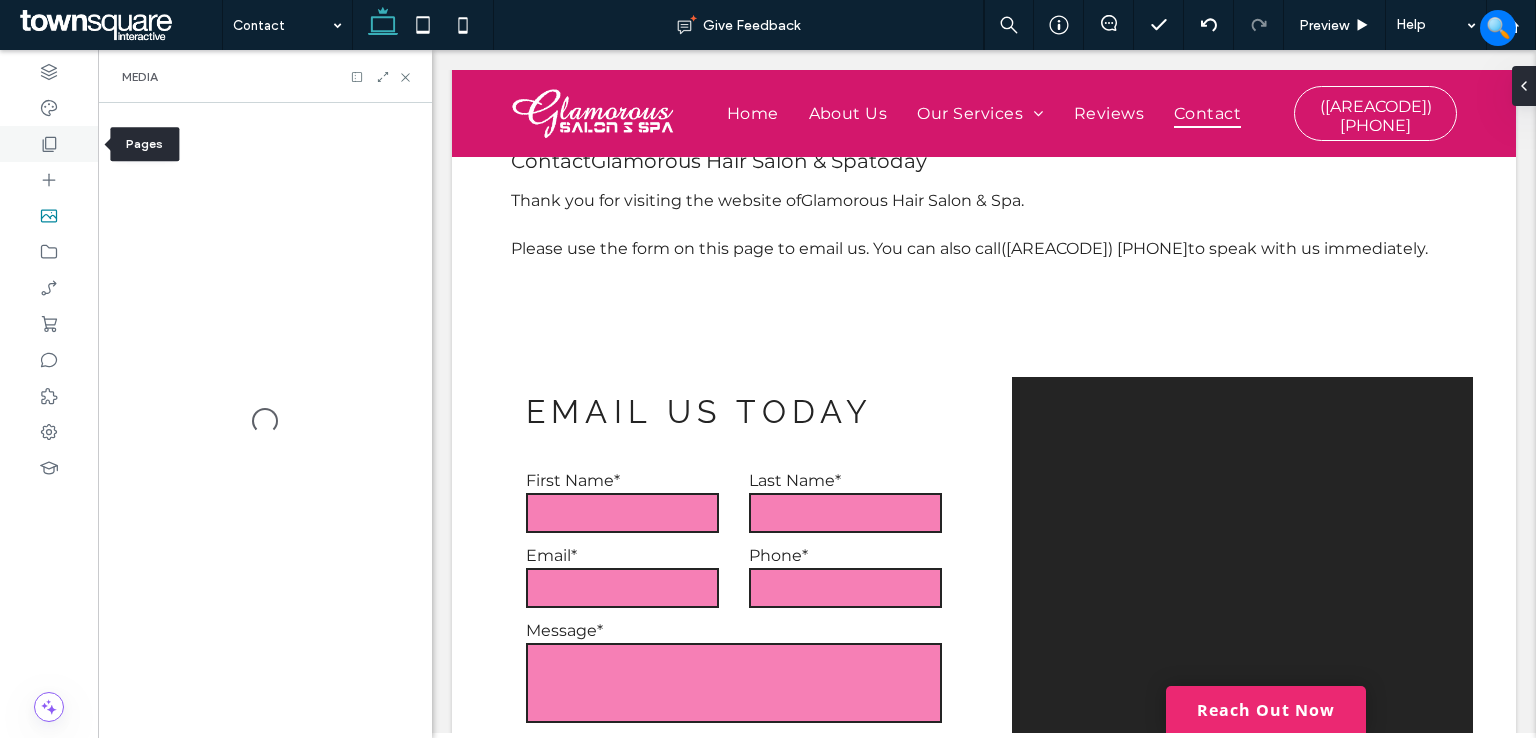 click at bounding box center (49, 144) 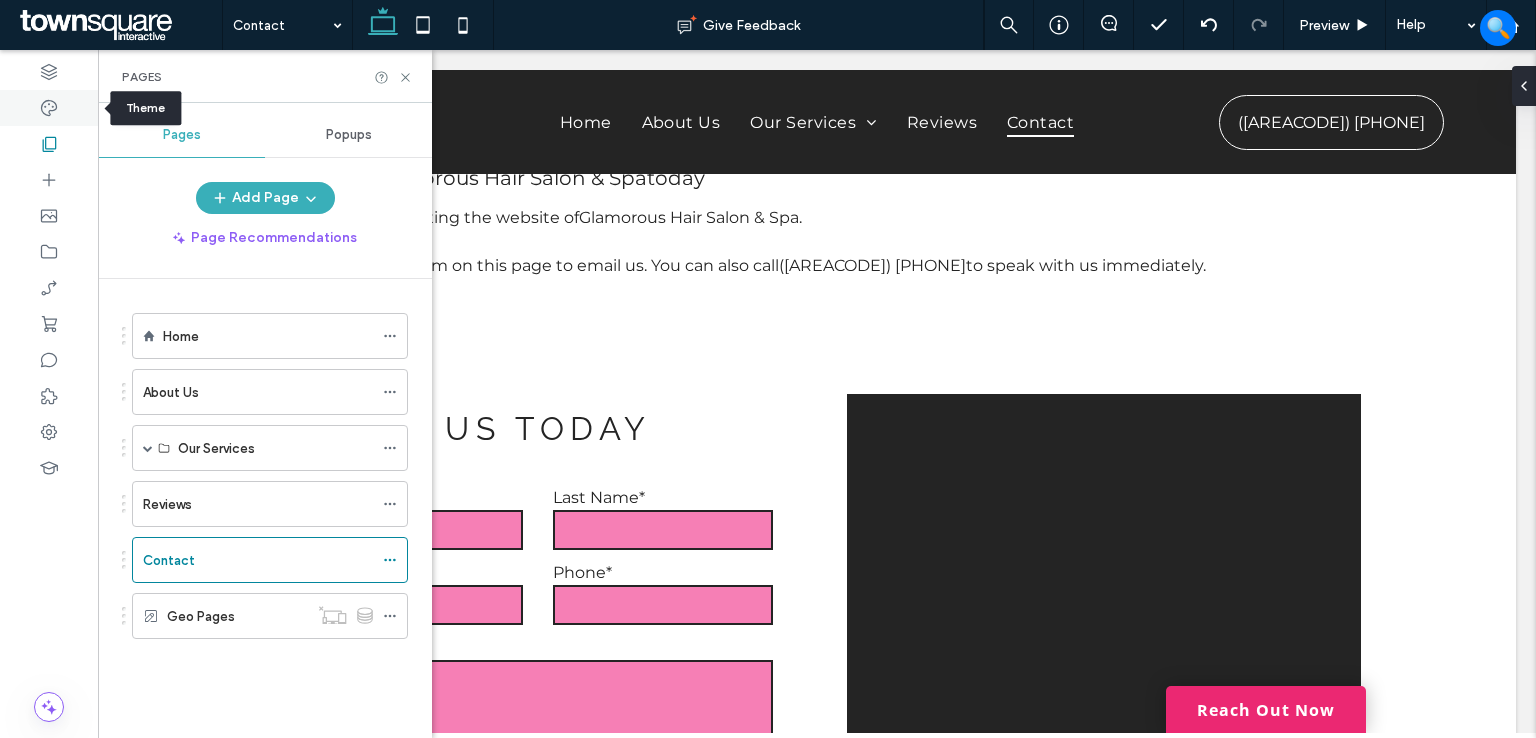 scroll, scrollTop: 160, scrollLeft: 0, axis: vertical 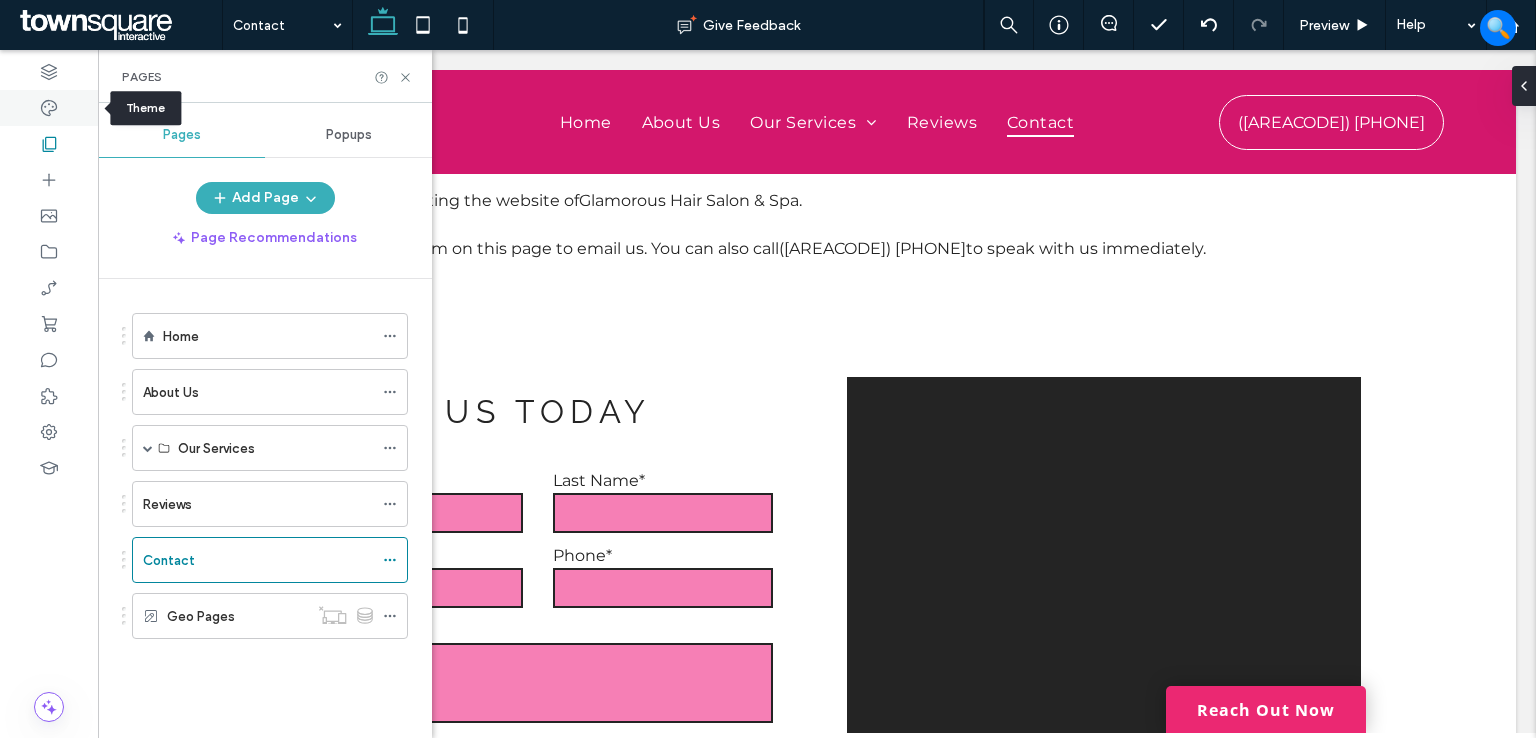 click 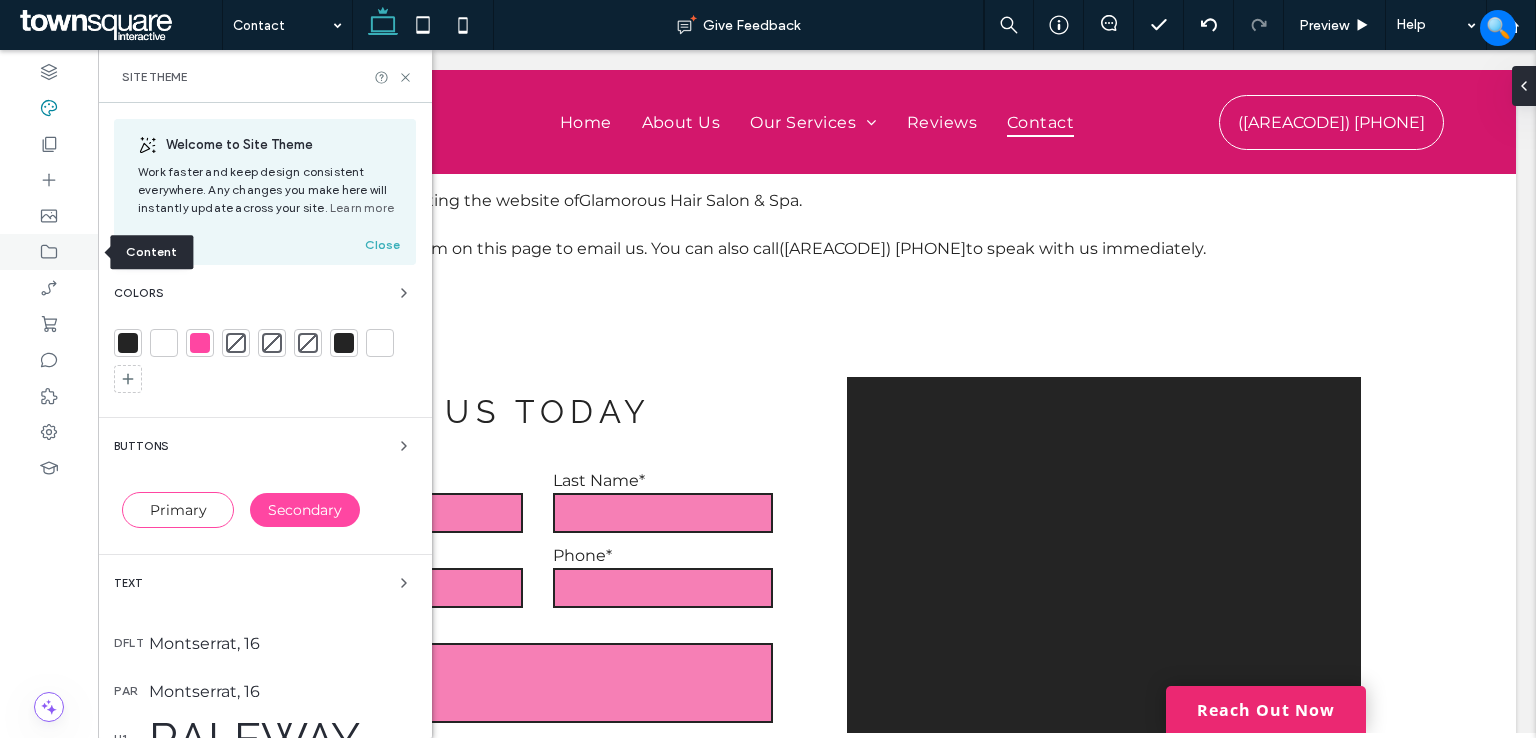 click 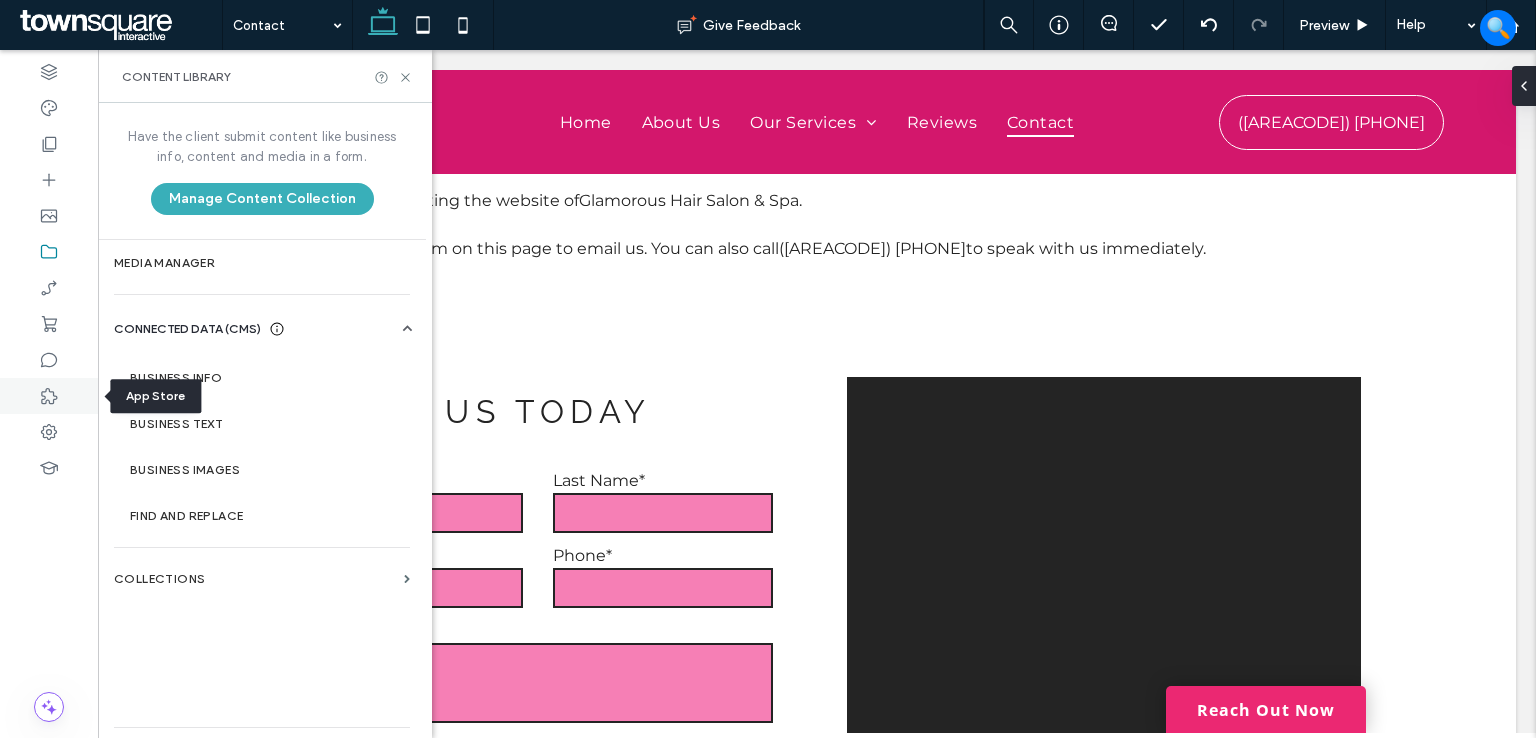 click at bounding box center [49, 396] 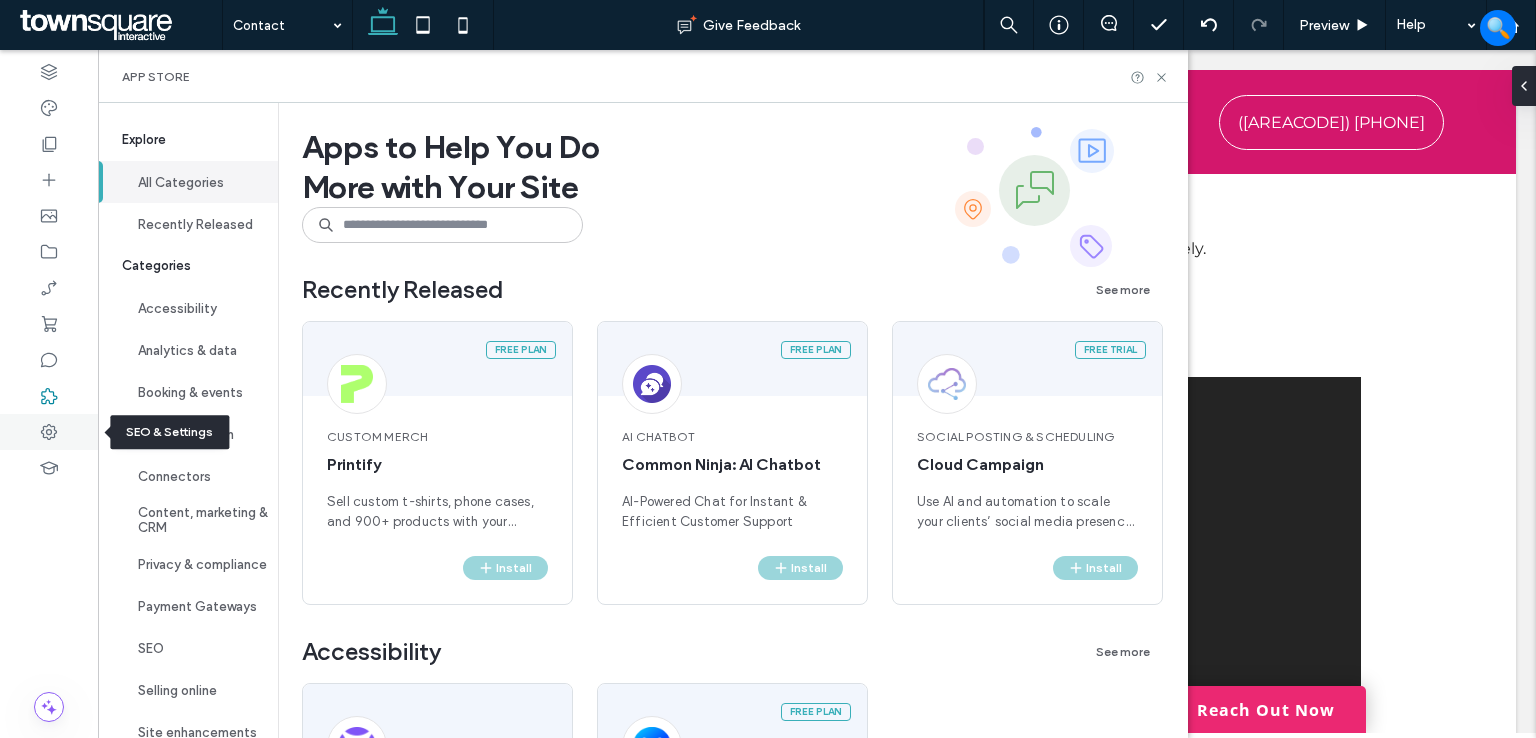 drag, startPoint x: 55, startPoint y: 428, endPoint x: 73, endPoint y: 430, distance: 18.110771 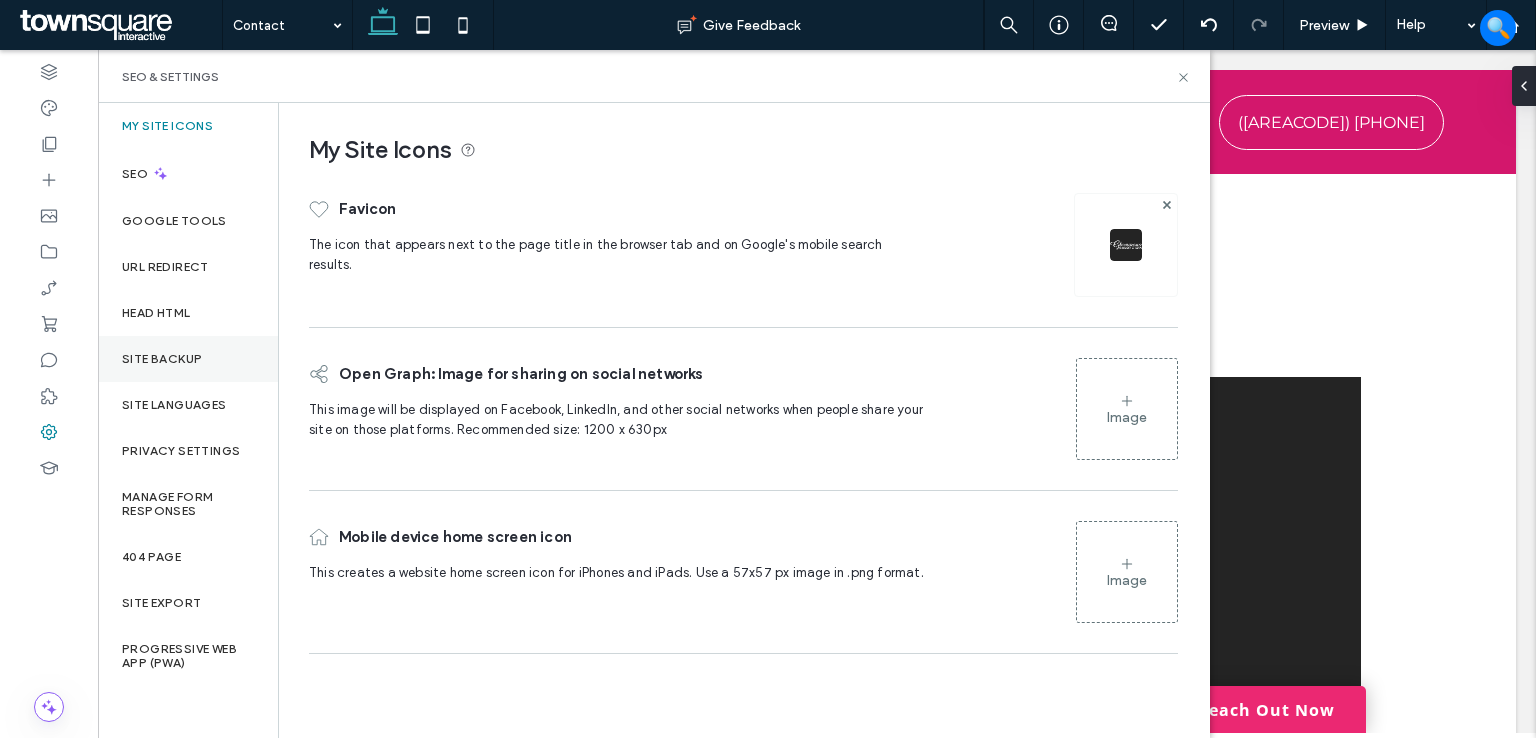 click on "Site Backup" at bounding box center (188, 359) 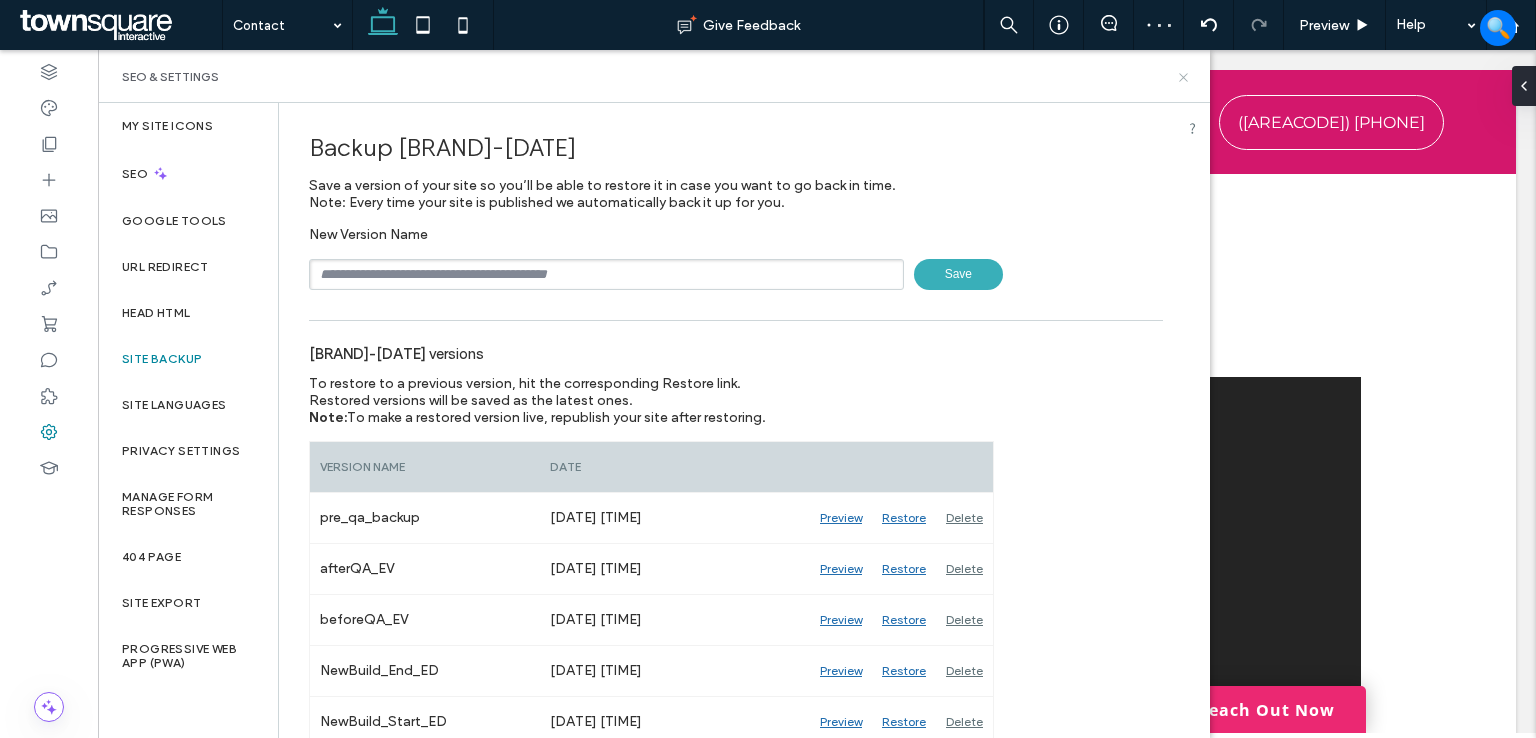 click 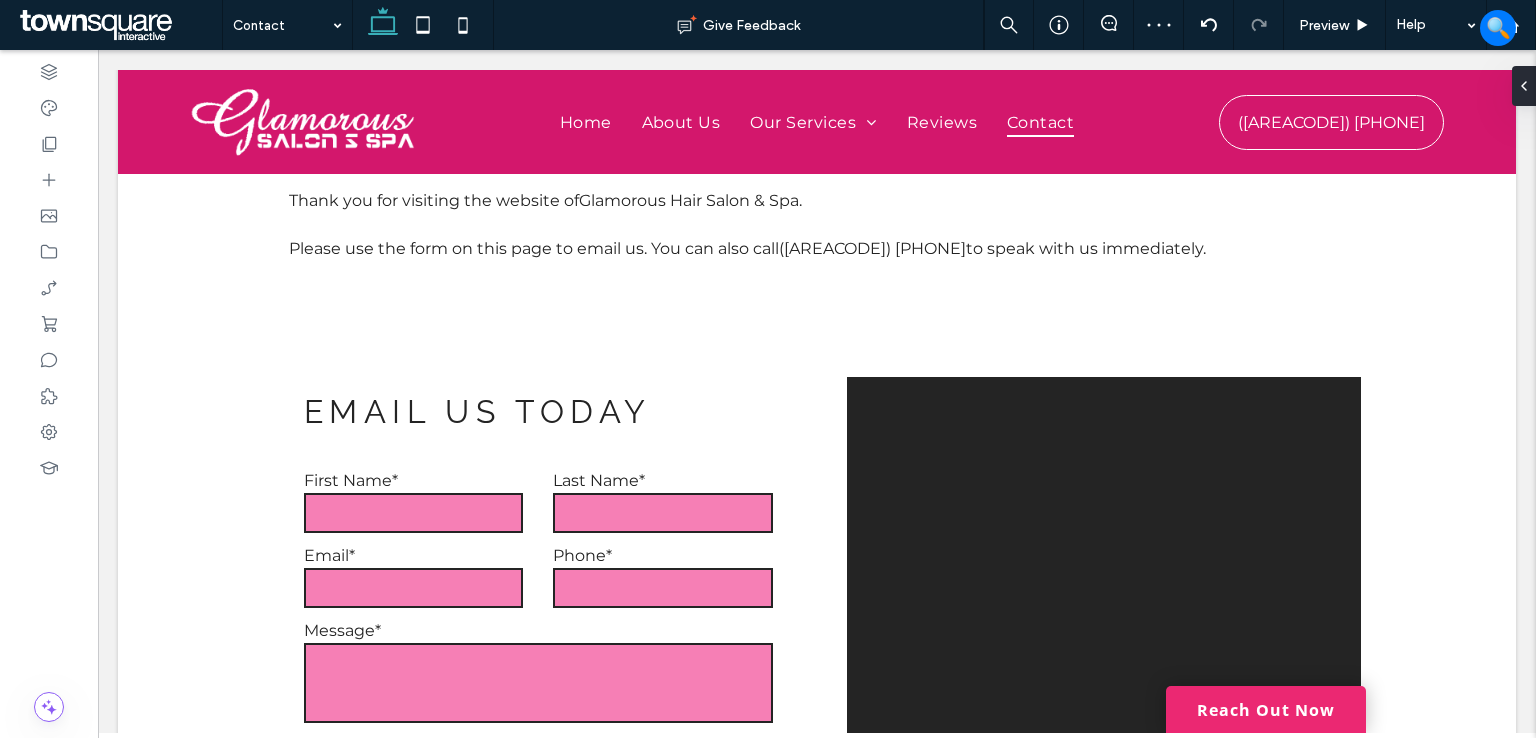 click at bounding box center [118, 25] 